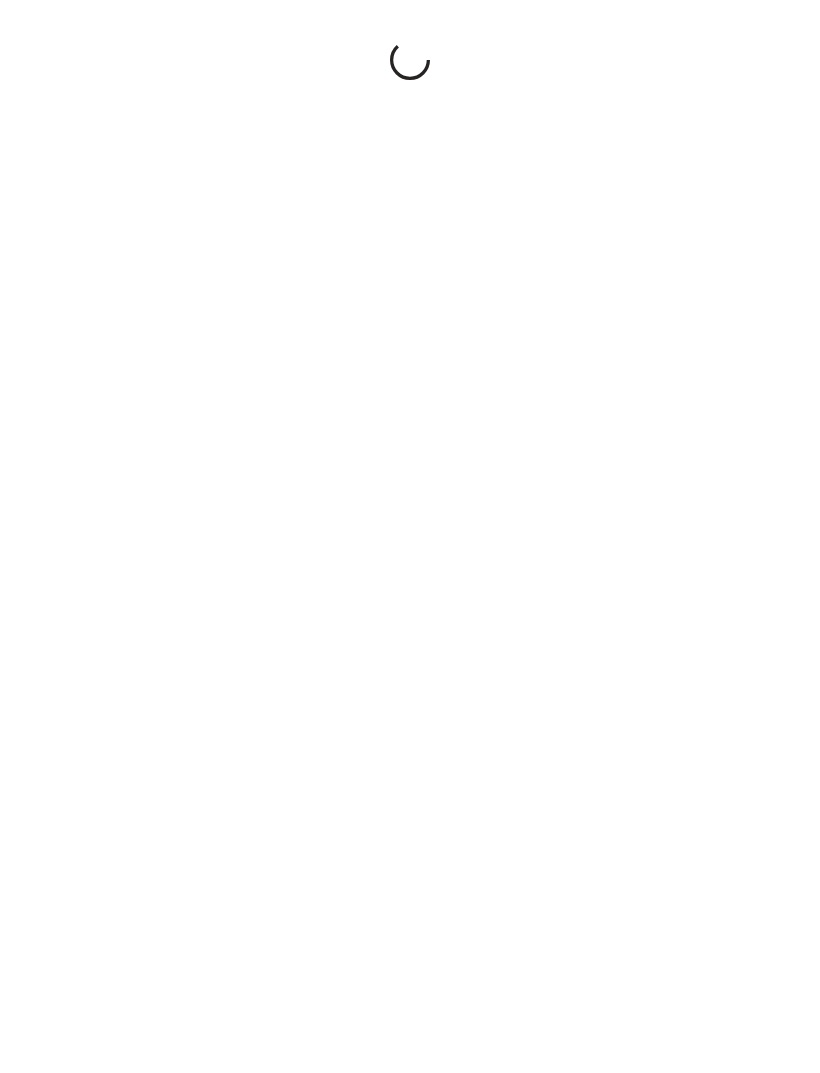 scroll, scrollTop: 0, scrollLeft: 0, axis: both 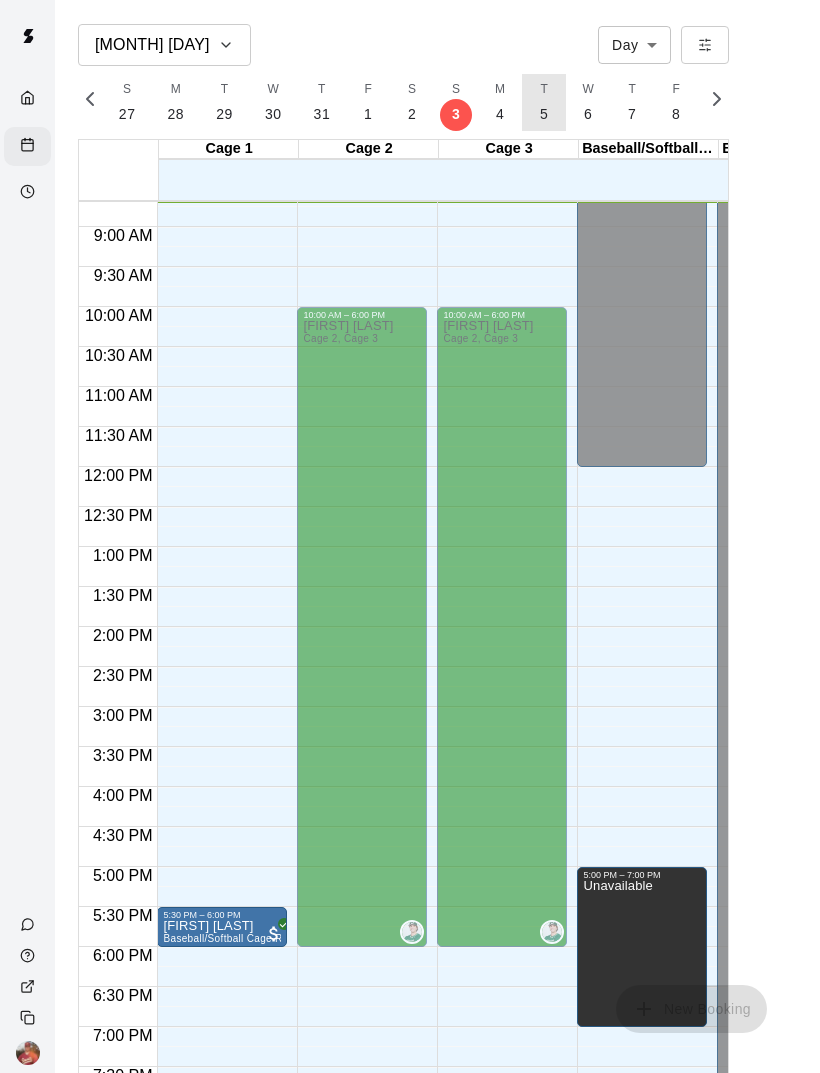 click on "T 5" at bounding box center (544, 102) 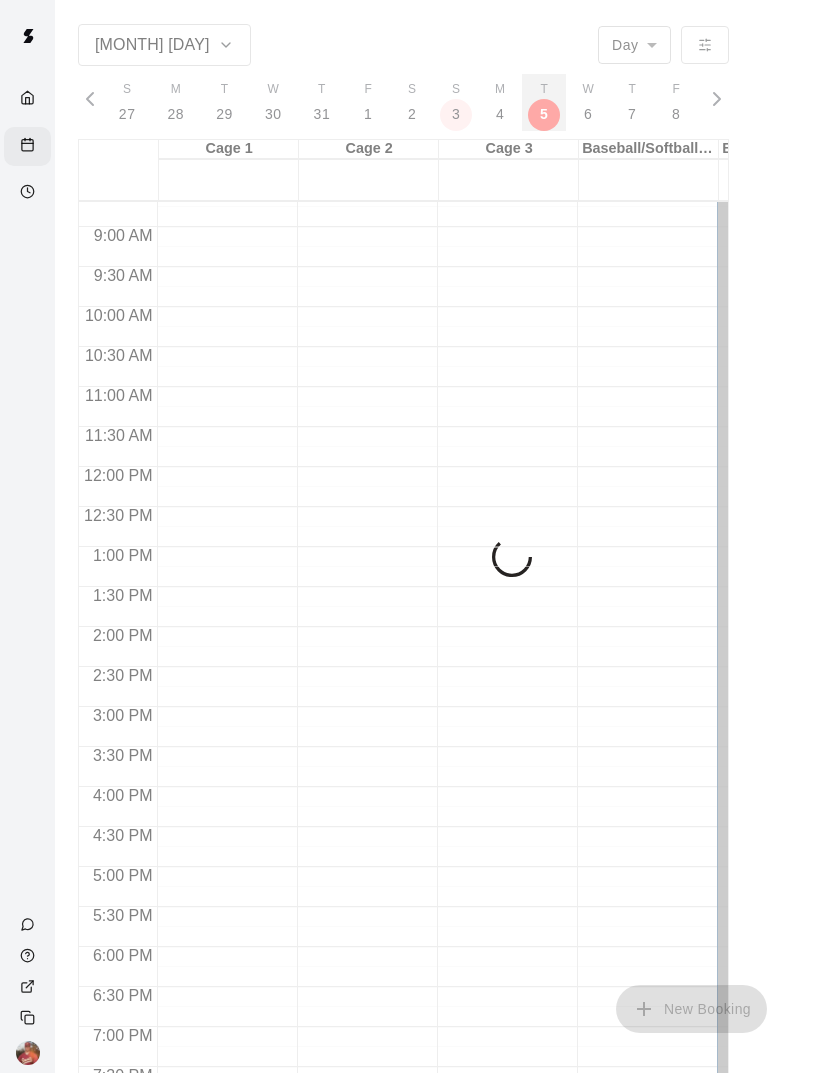 scroll, scrollTop: 0, scrollLeft: 8323, axis: horizontal 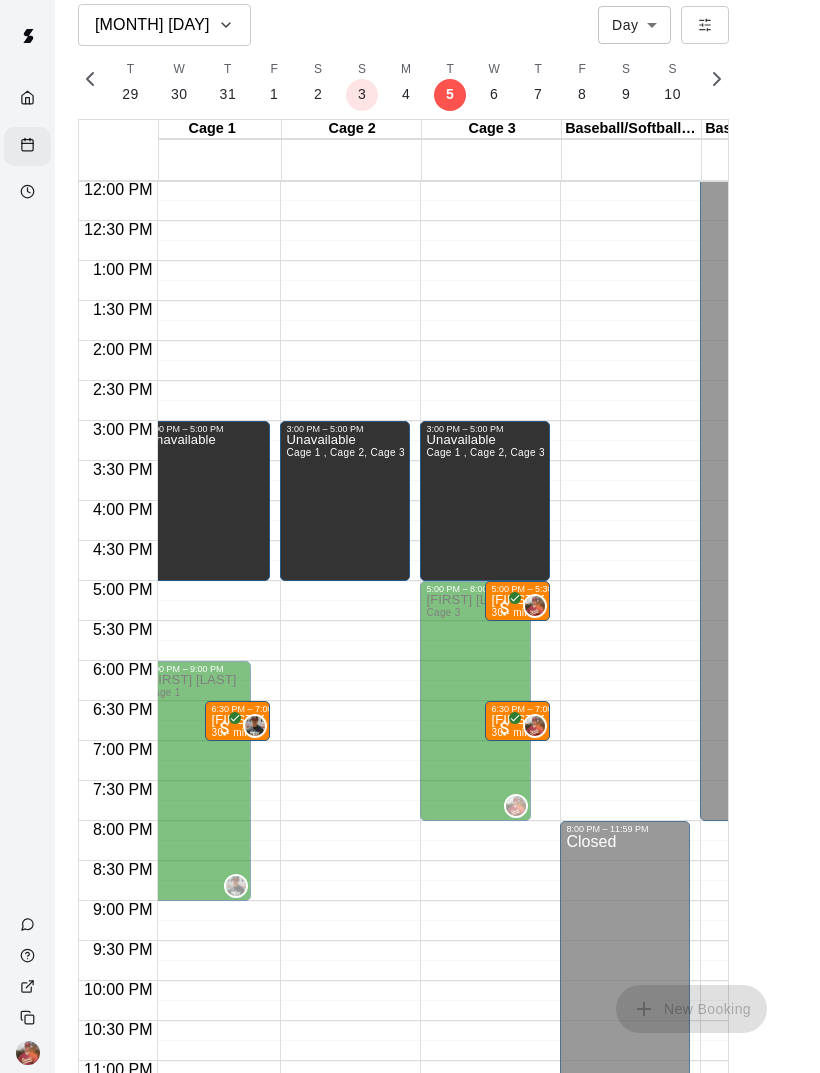 click on "[FIRST] [LAST] Cage 3" at bounding box center [471, 1130] 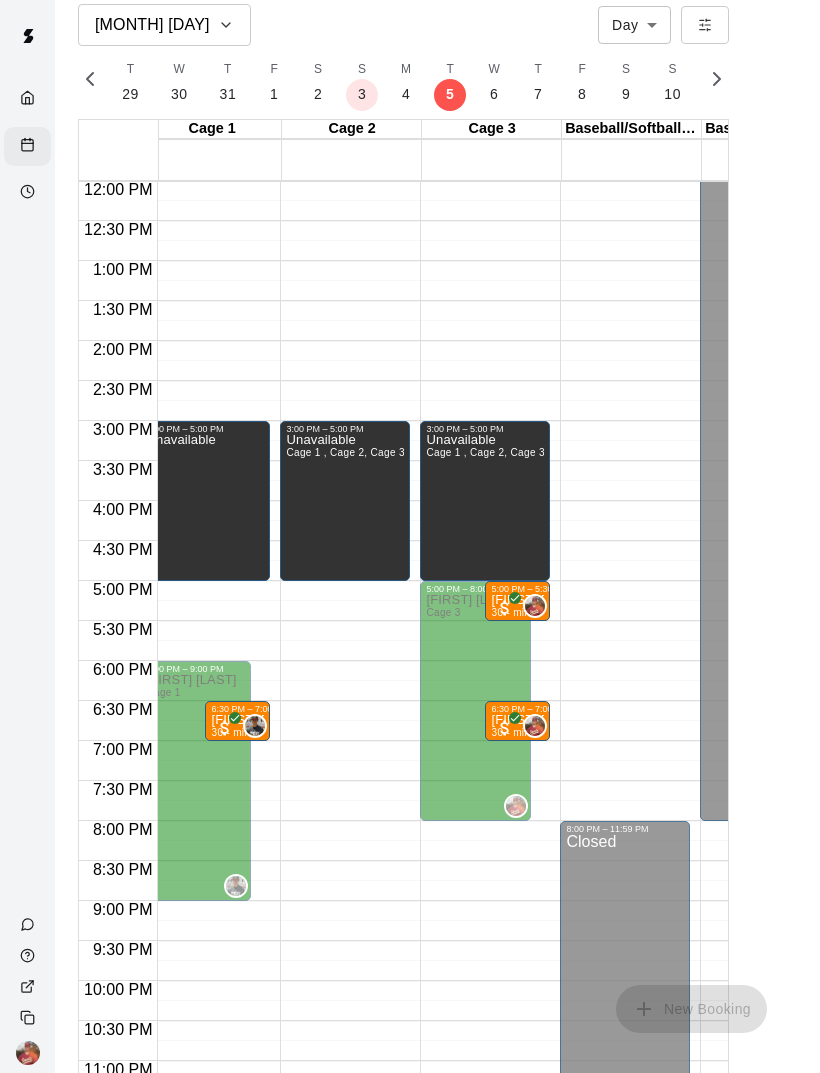 click on "[FIRST] [LAST] Cage 3" at bounding box center [471, 1130] 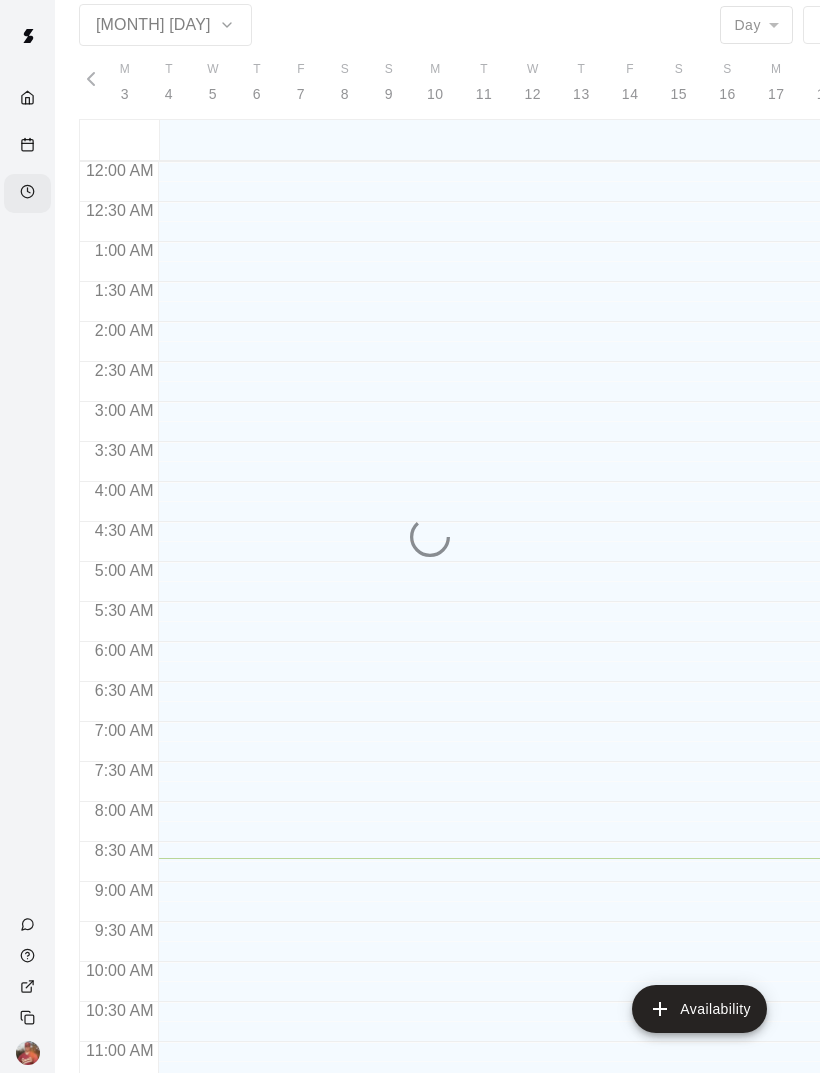 scroll, scrollTop: 0, scrollLeft: 0, axis: both 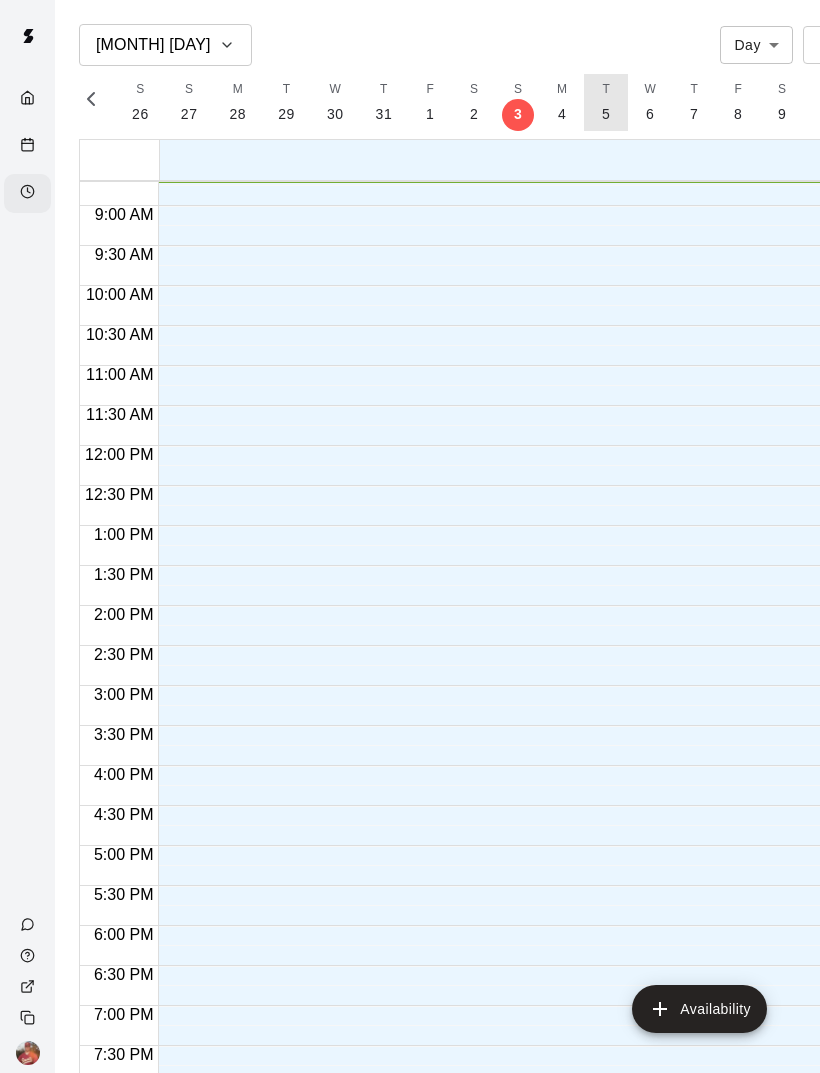 click on "T 5" at bounding box center [606, 102] 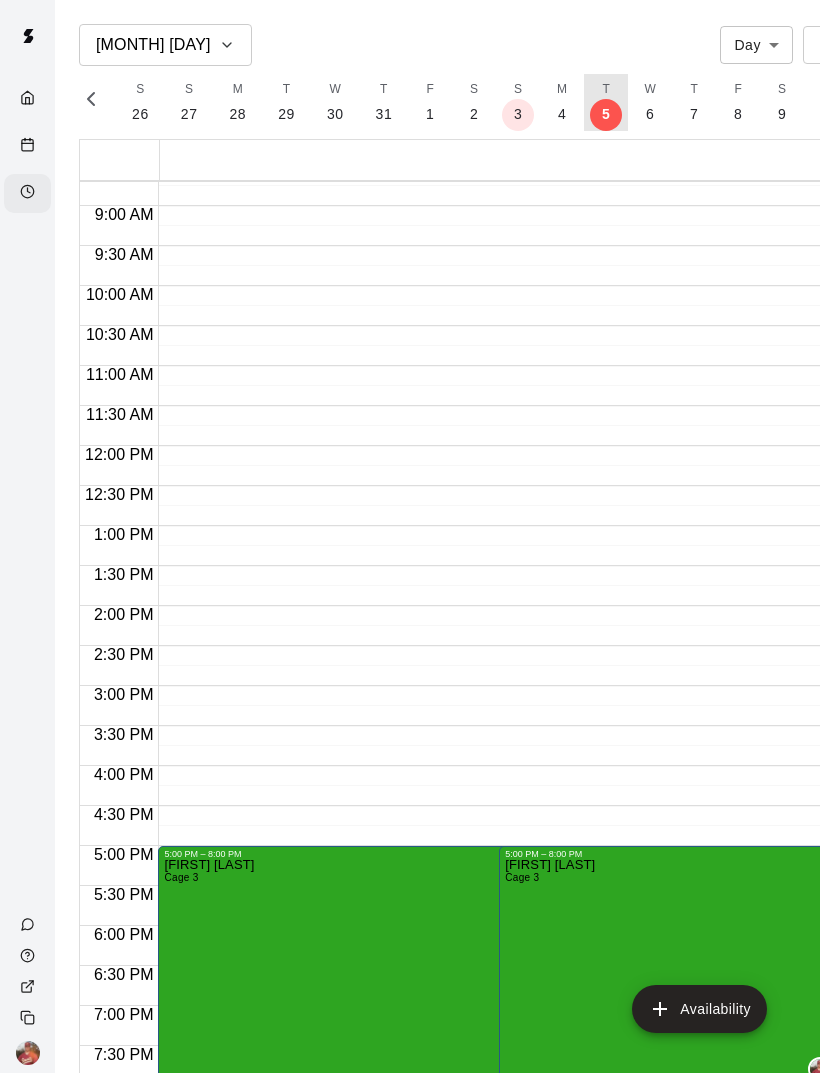 scroll, scrollTop: 0, scrollLeft: 8262, axis: horizontal 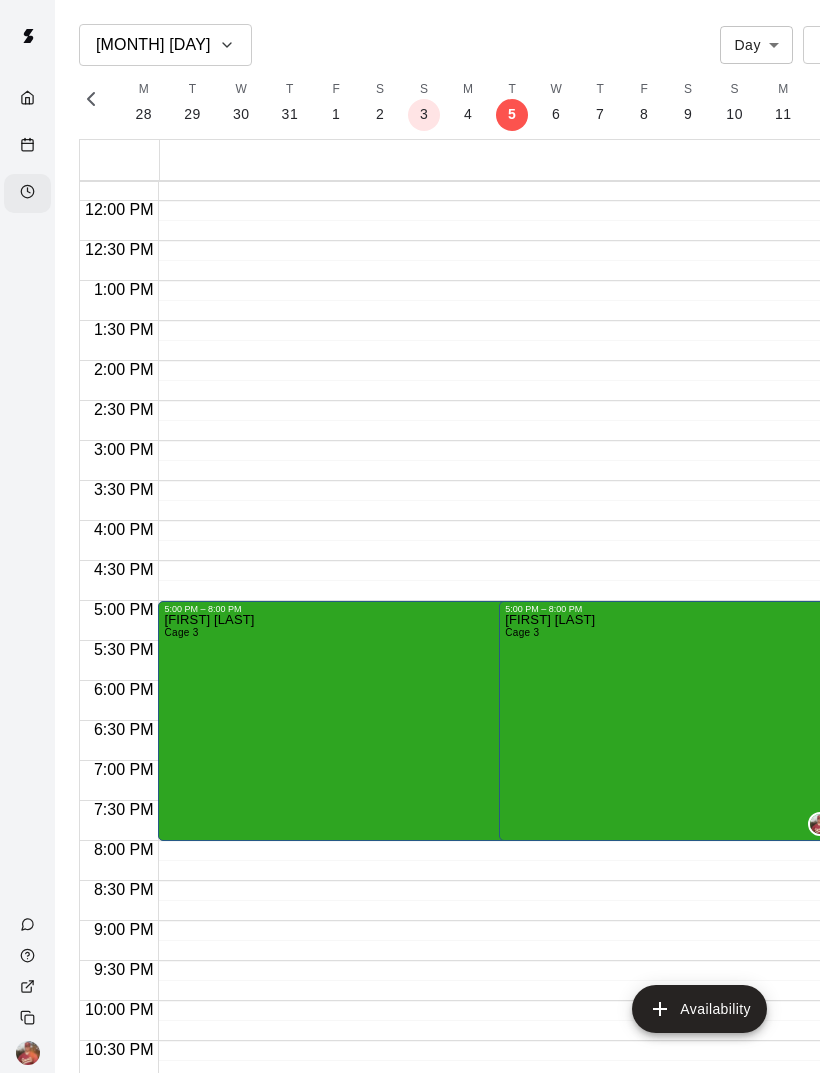 click on "[FIRST] [LAST] Cage 3" at bounding box center (447, 1150) 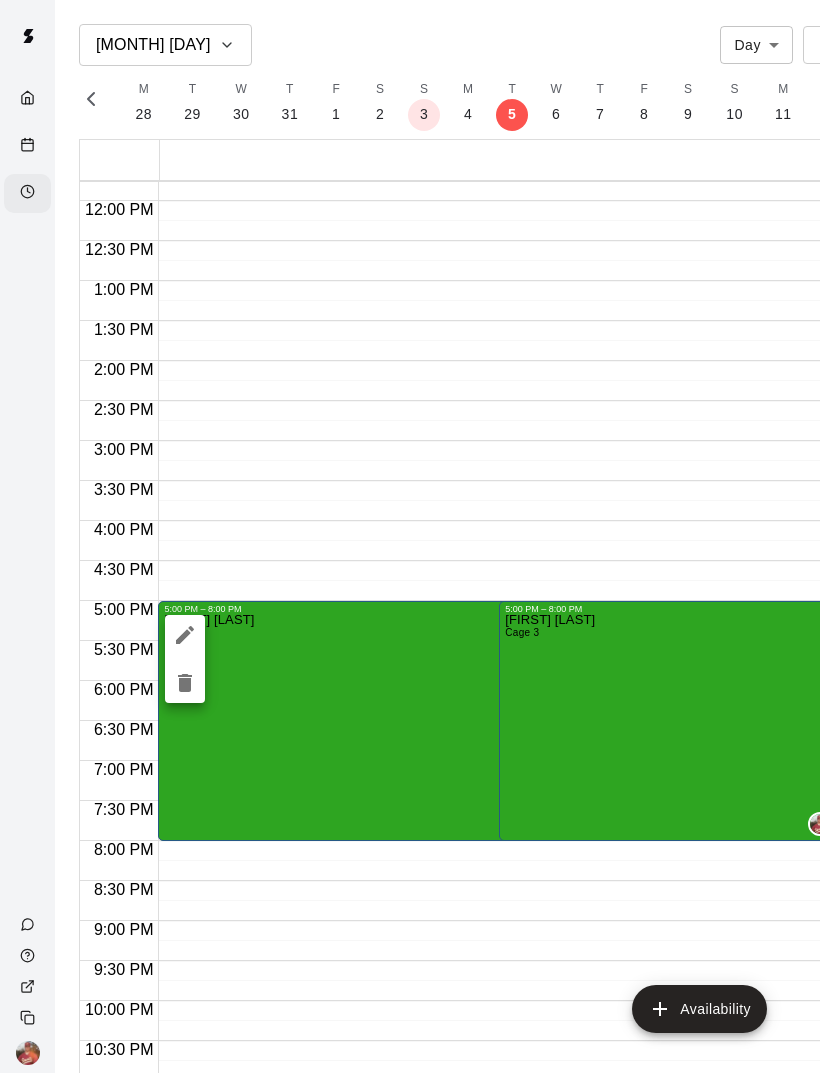 click at bounding box center (410, 536) 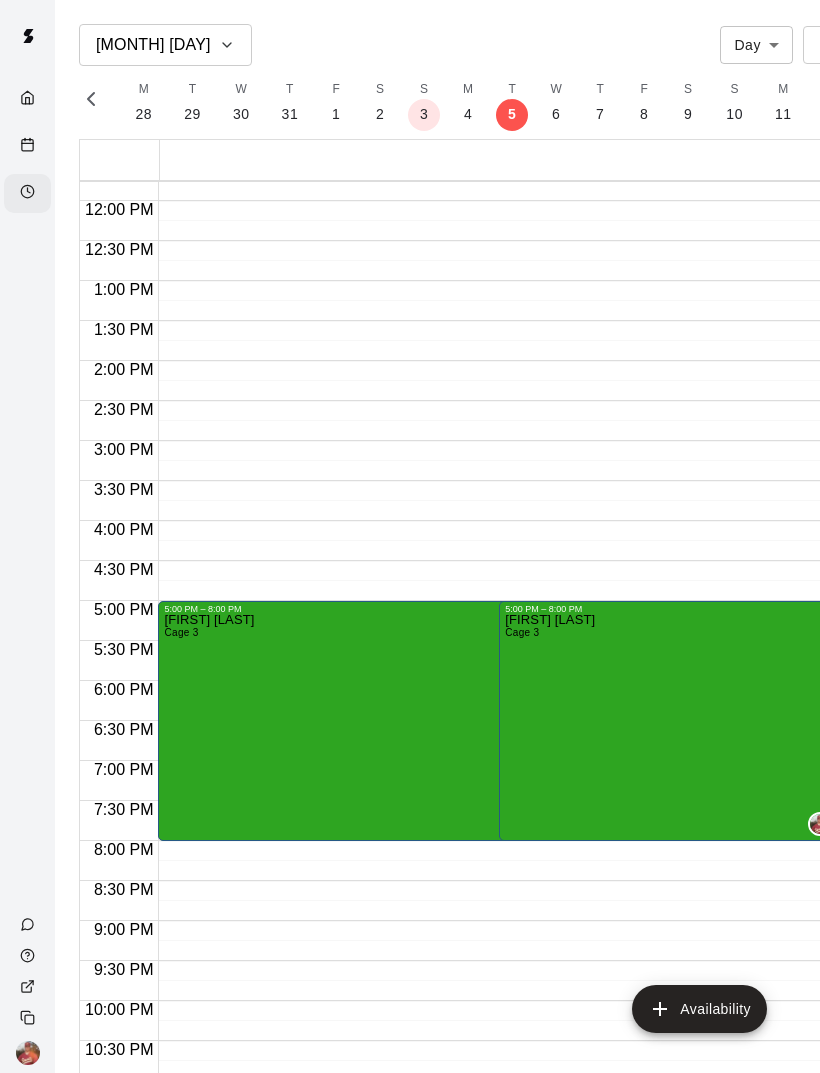click on "[FIRST] [LAST] Cage 3" at bounding box center (447, 1150) 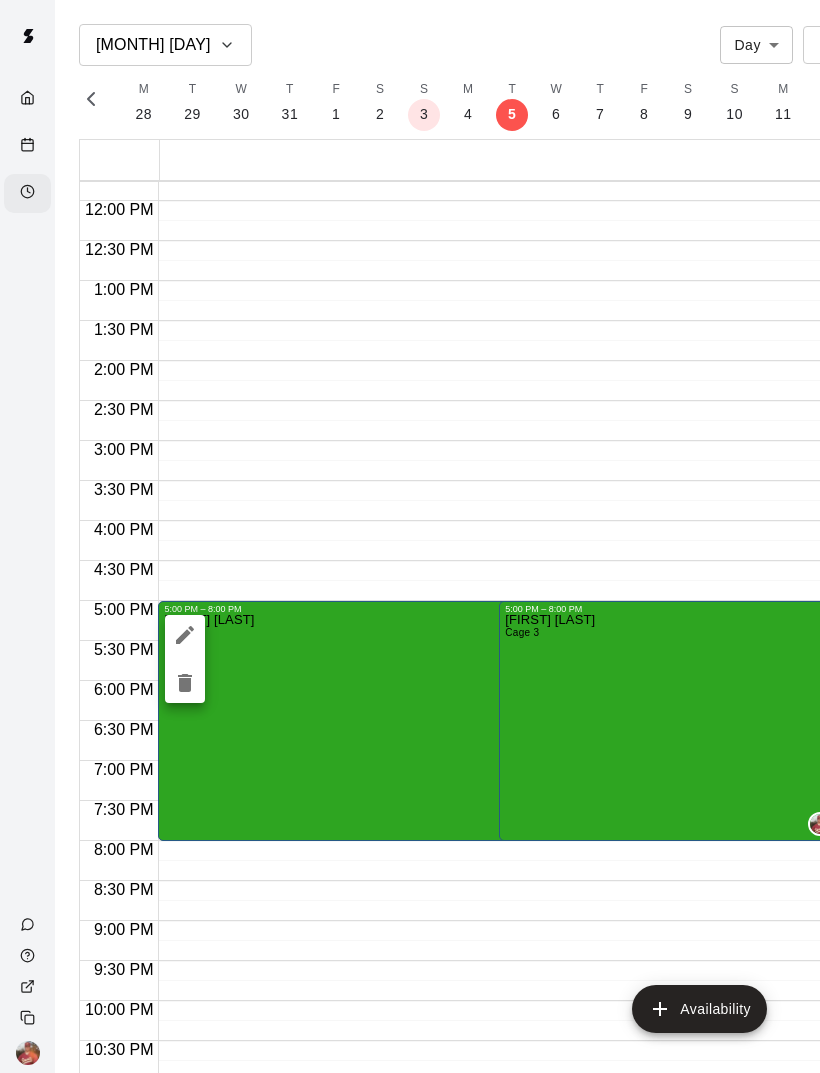click at bounding box center (185, 635) 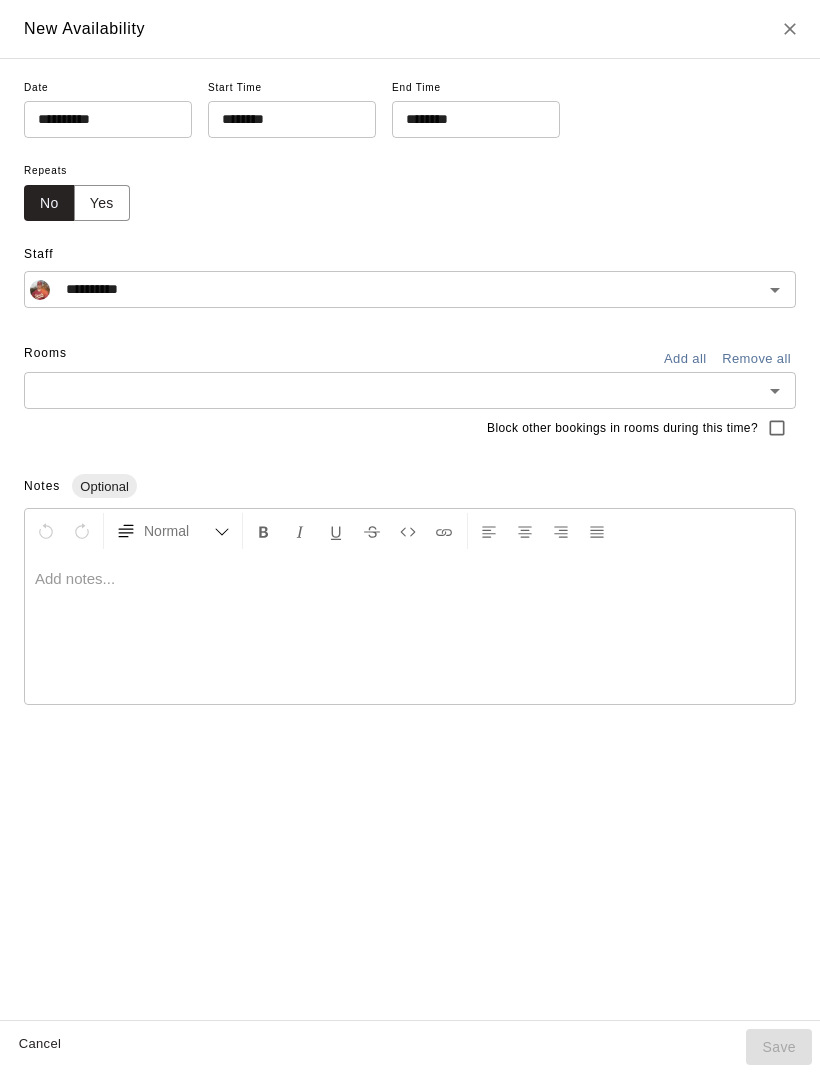 click at bounding box center [790, 29] 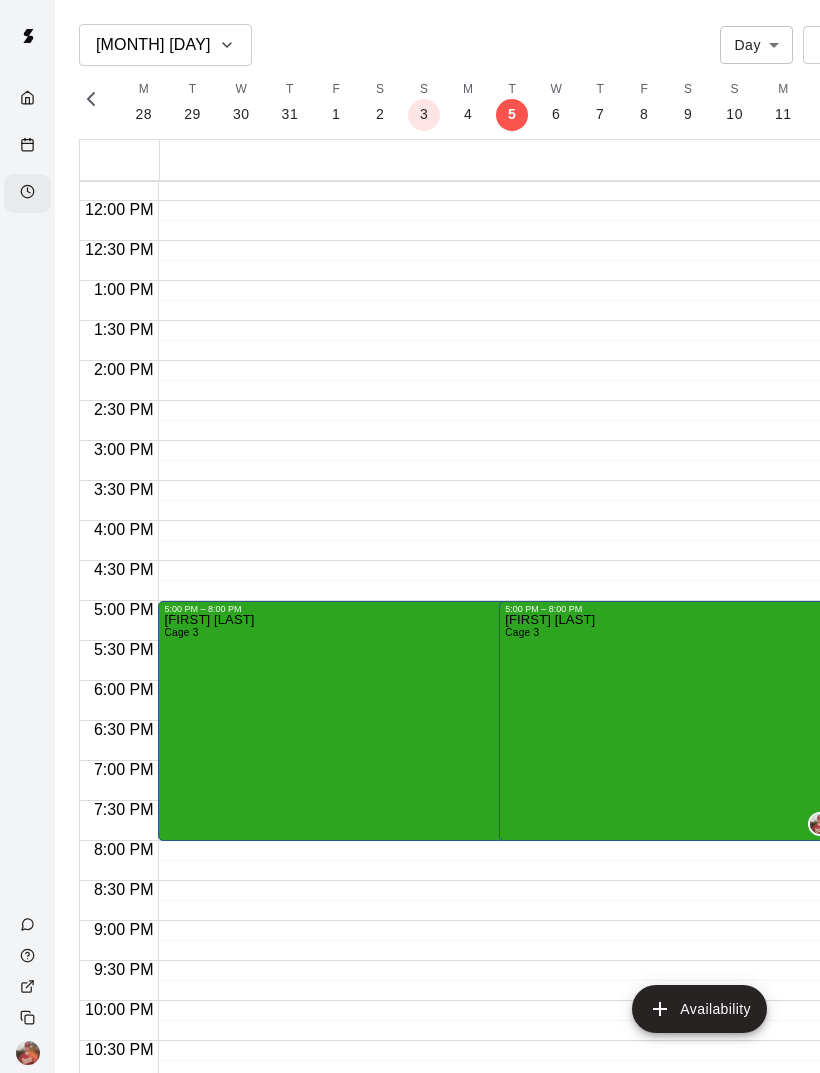 click on "[FIRST] [LAST] Cage 3" at bounding box center (447, 1150) 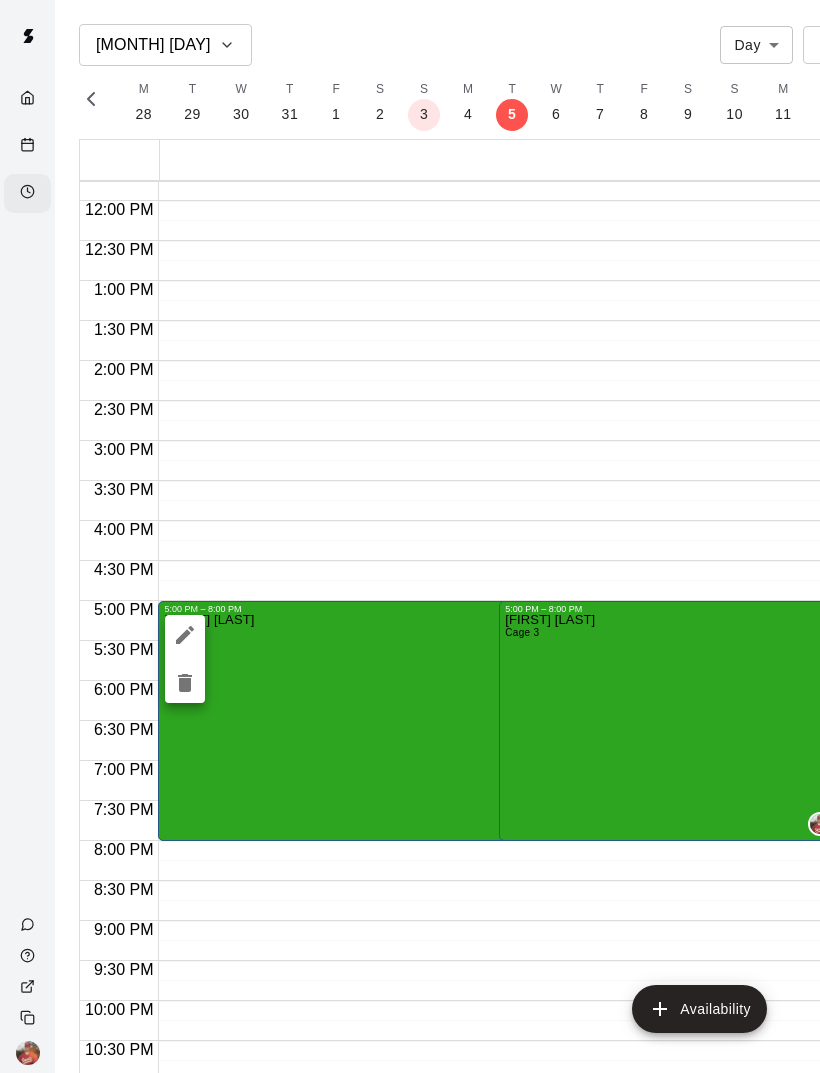 click at bounding box center [410, 536] 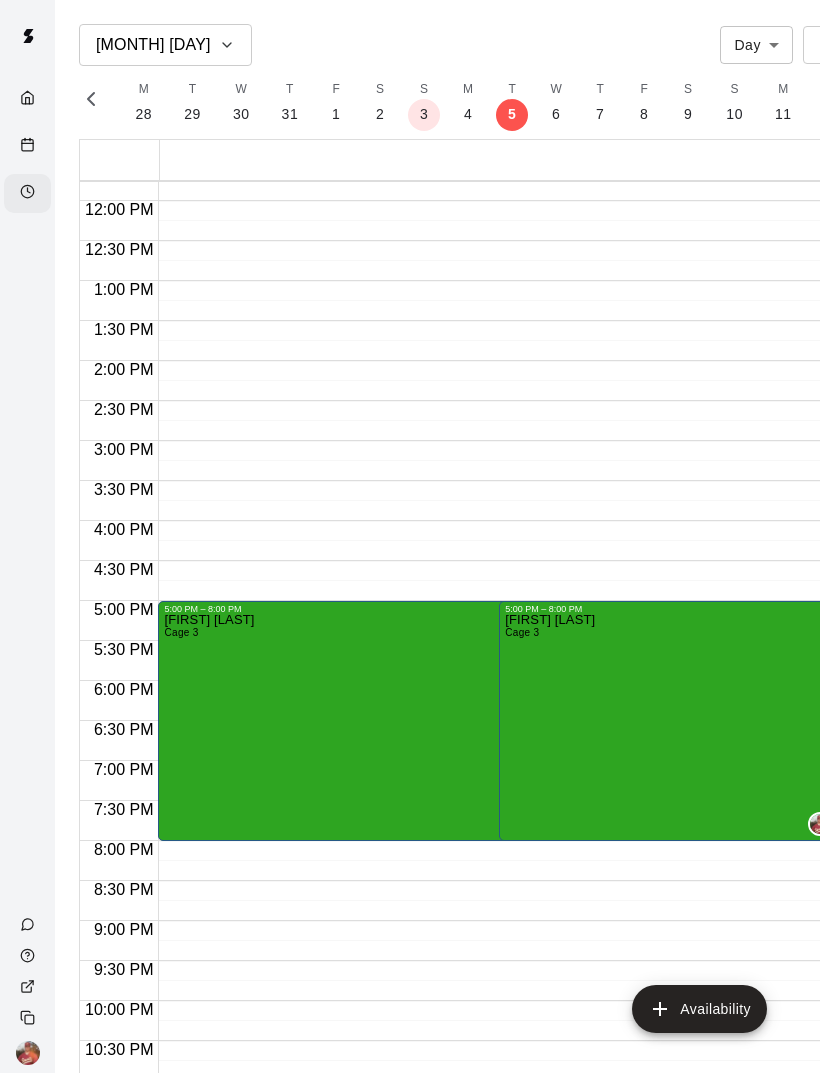 click on "[FIRST] [LAST] Cage 3" at bounding box center (669, 1150) 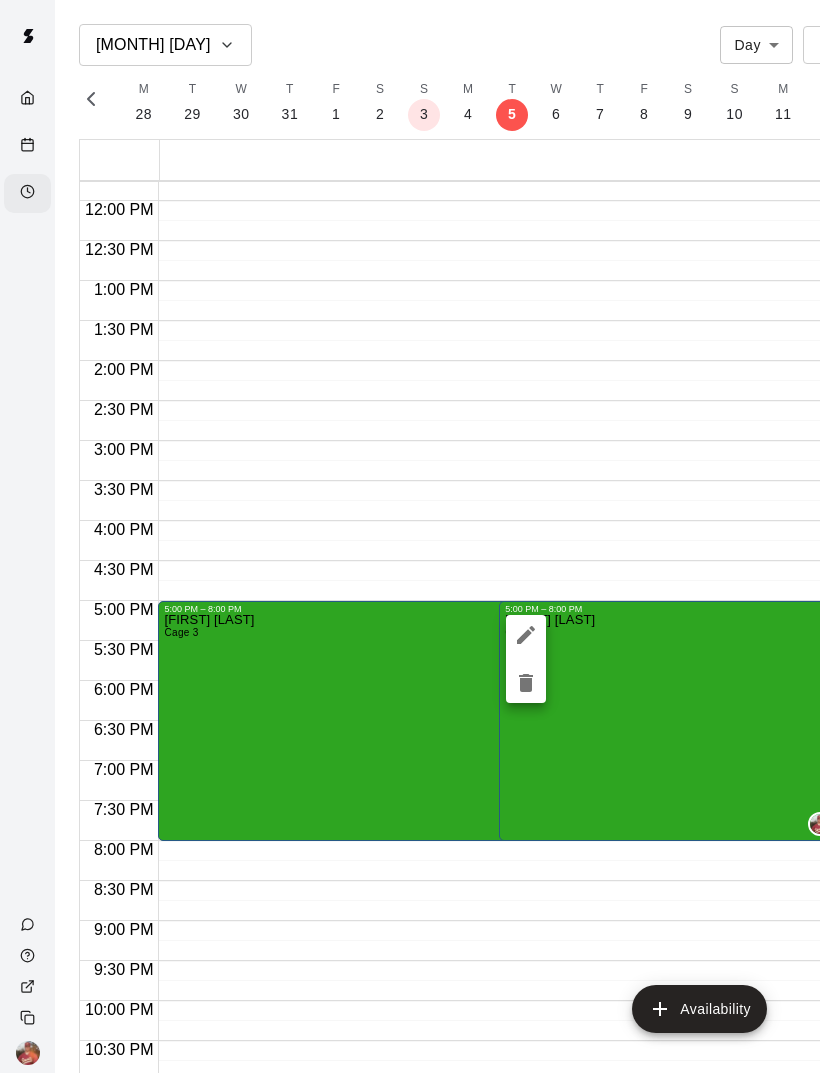 click at bounding box center [410, 536] 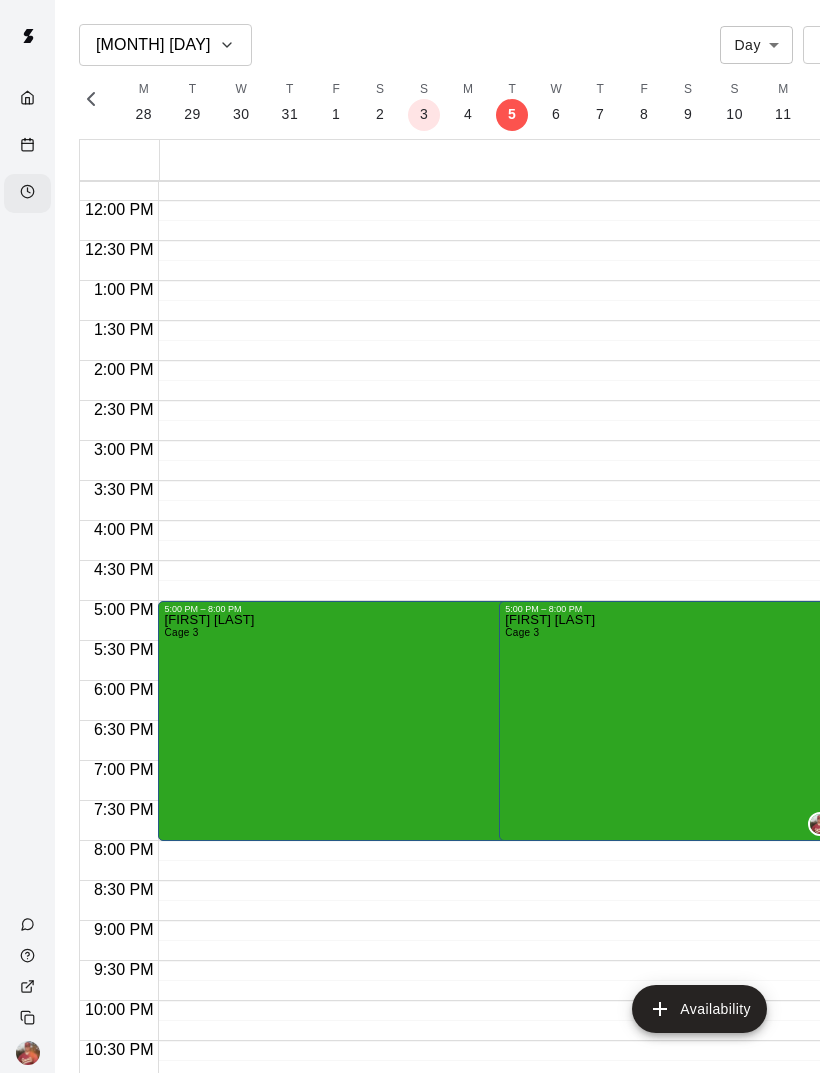 click on "[TIME] – [TIME] Closed [TIME] – [TIME] [FIRST] [LAST] Cage 3 [TIME] – [TIME] [FIRST] [LAST] Cage 3" at bounding box center (499, 201) 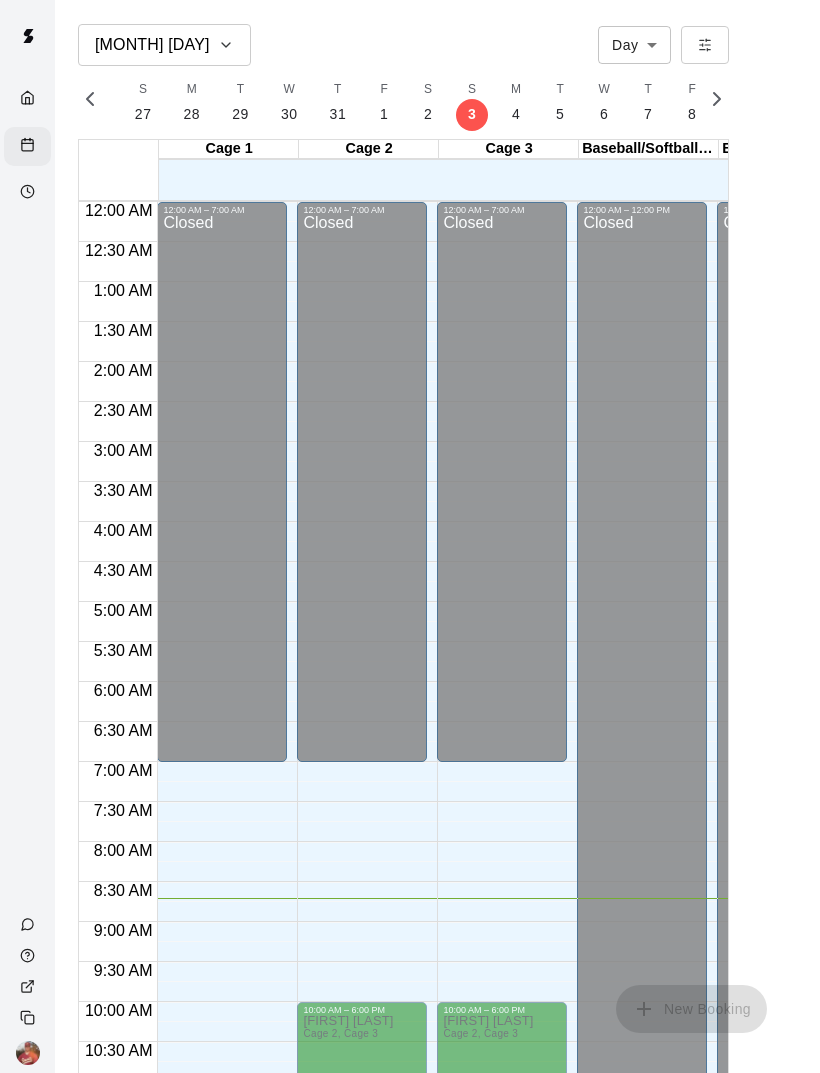 scroll, scrollTop: 0, scrollLeft: 8229, axis: horizontal 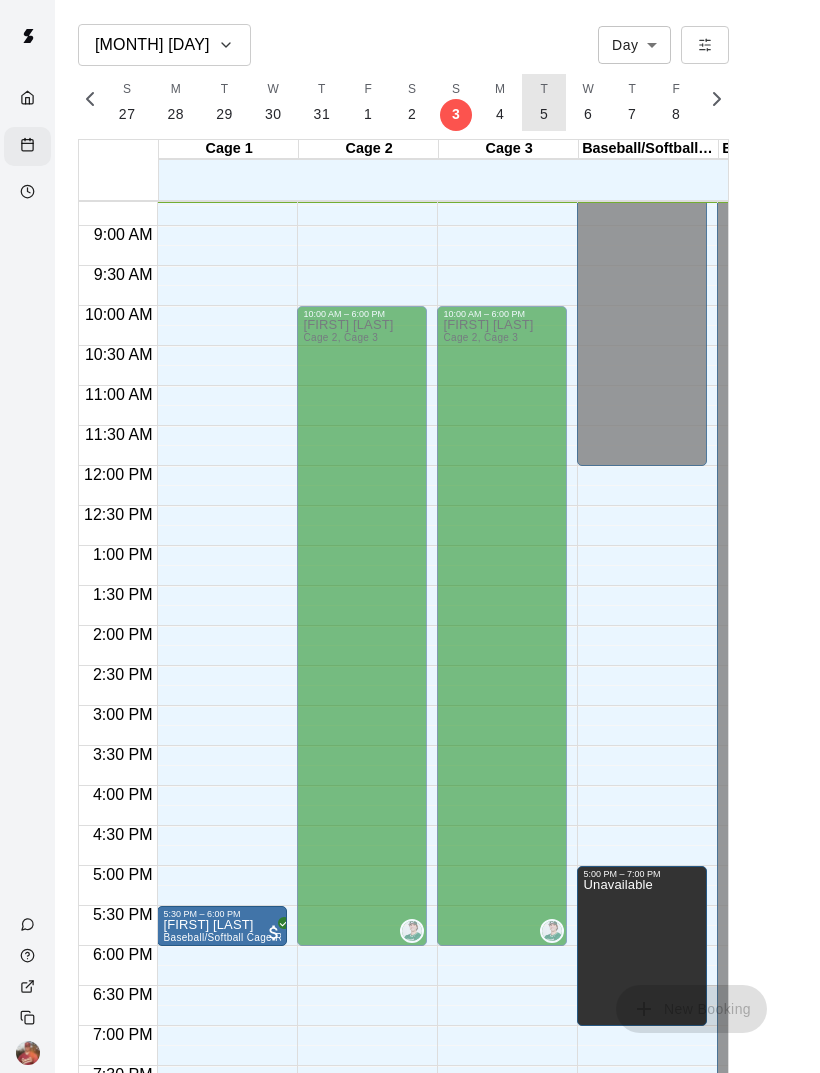 click on "5" at bounding box center (544, 114) 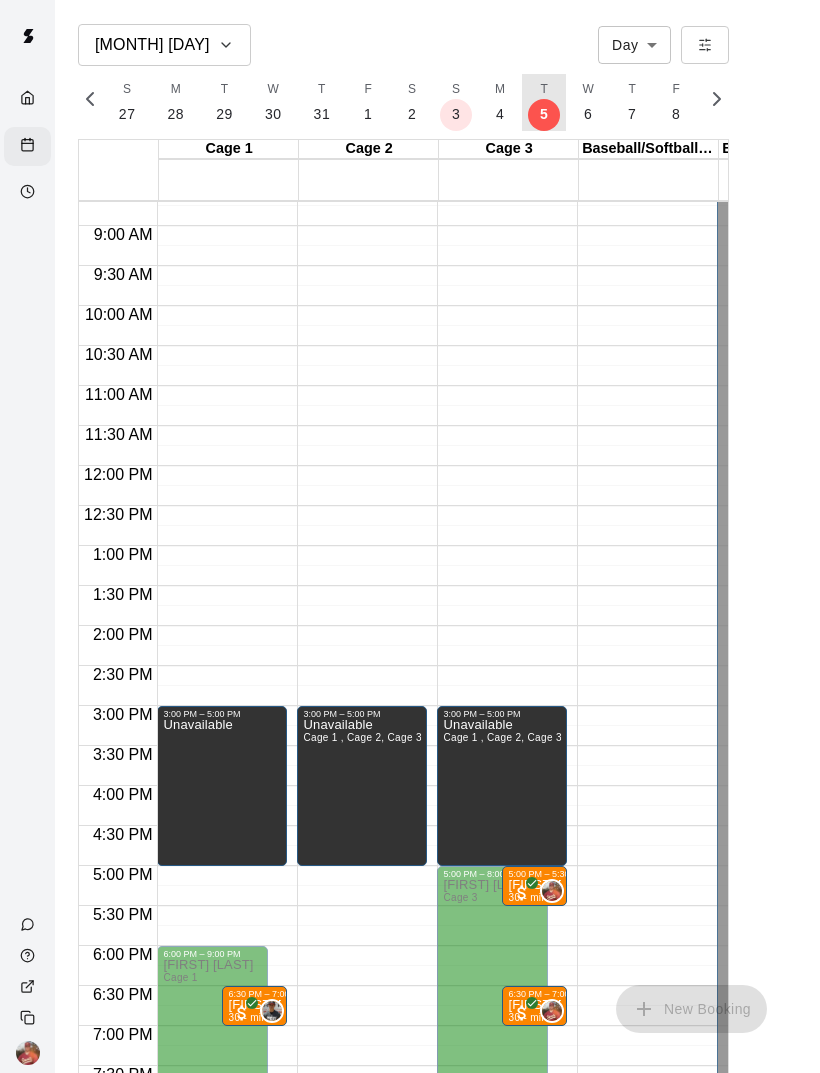 scroll, scrollTop: 0, scrollLeft: 8323, axis: horizontal 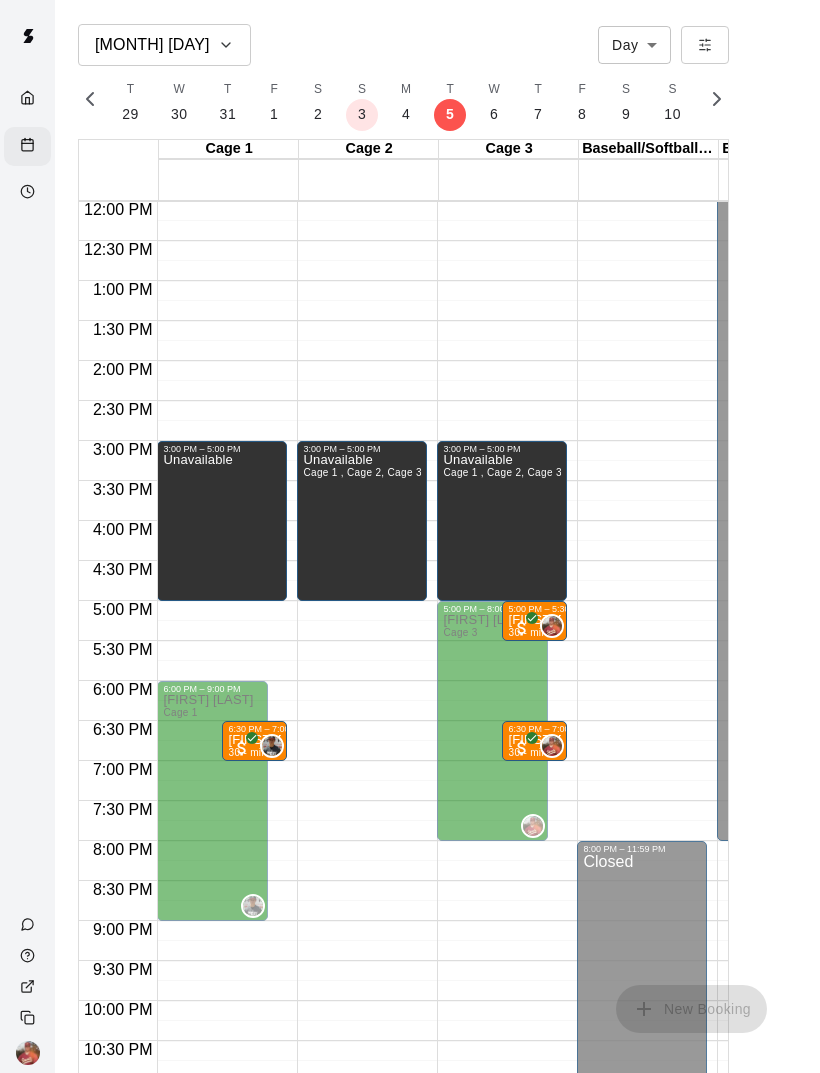 click on "[FIRST] [LAST] Cage 3" at bounding box center [488, 1150] 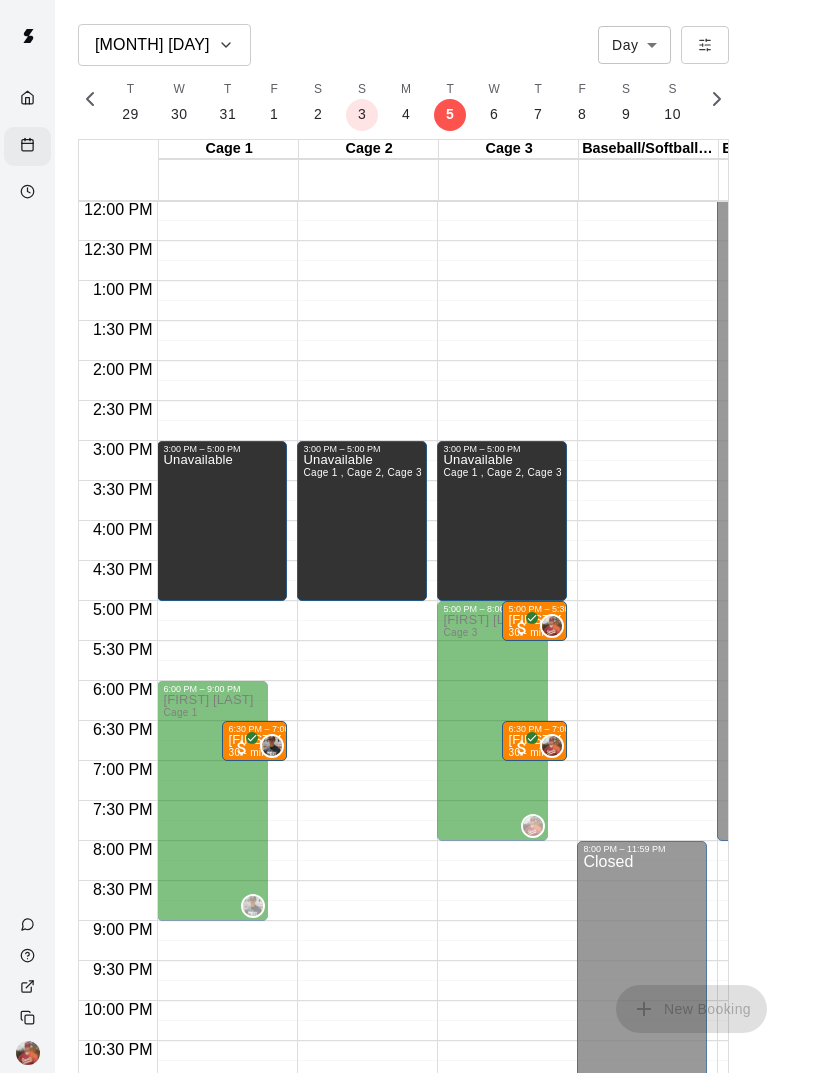click at bounding box center (27, 193) 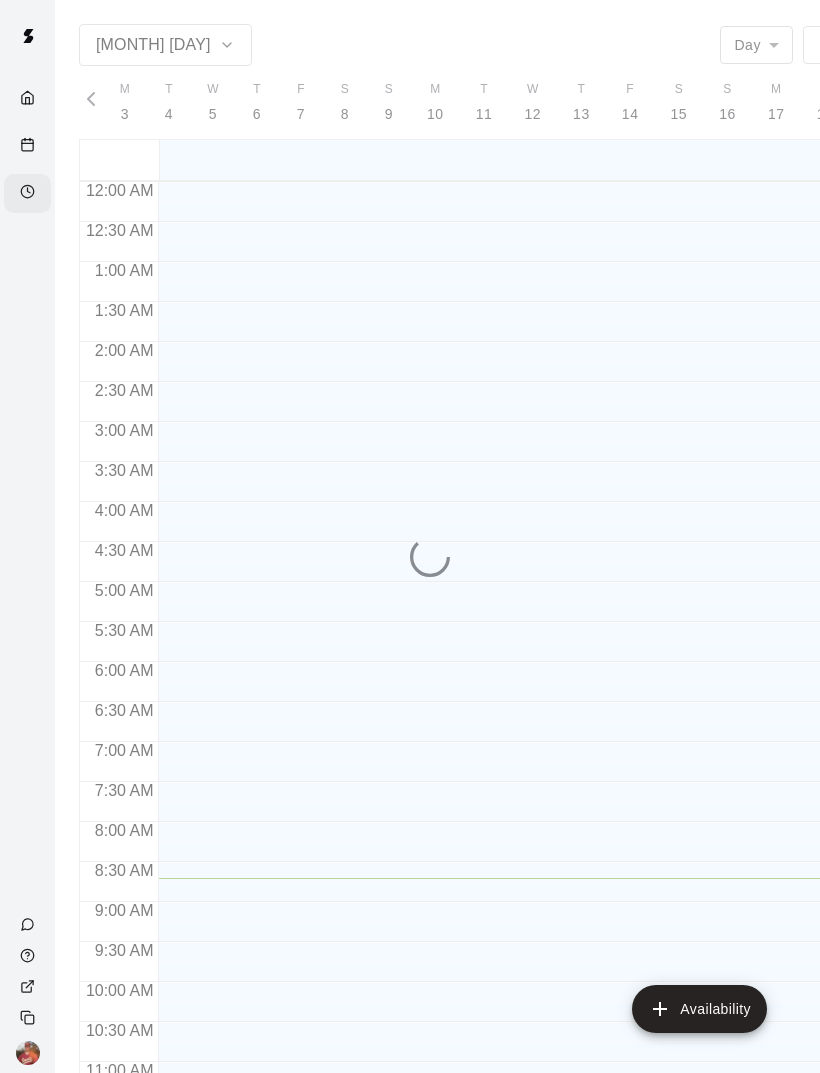 scroll, scrollTop: 0, scrollLeft: 8168, axis: horizontal 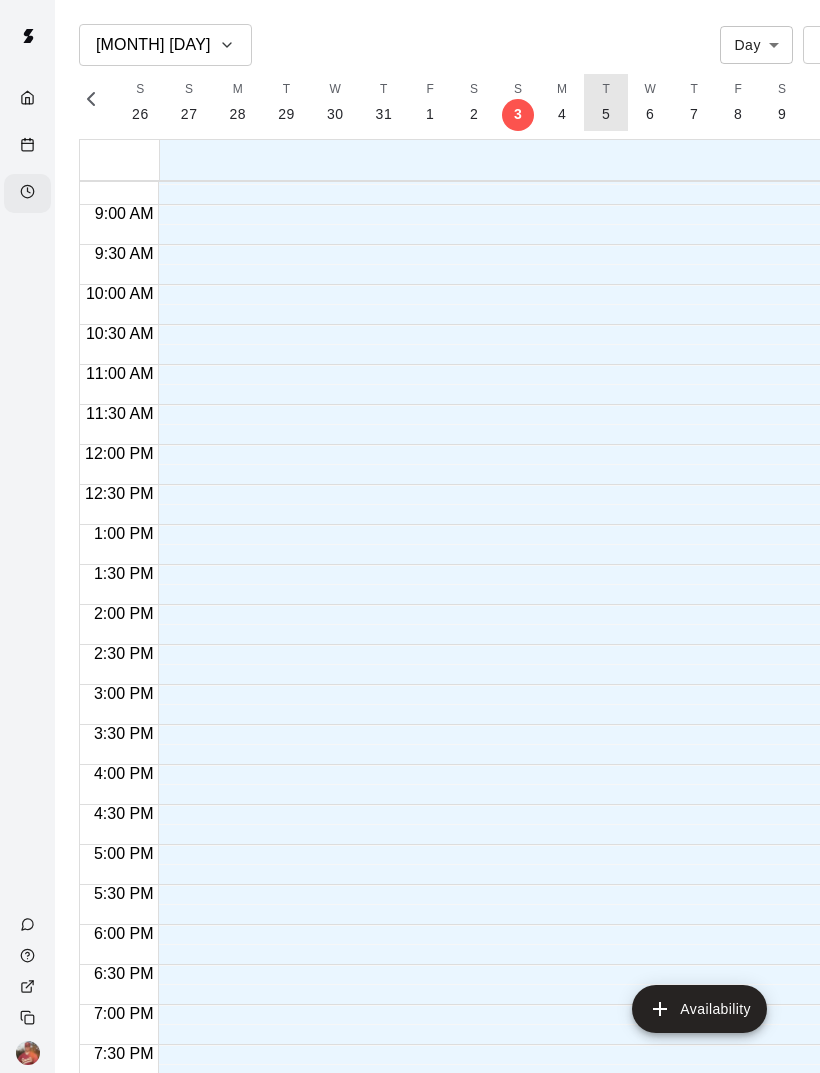 click on "5" at bounding box center [606, 114] 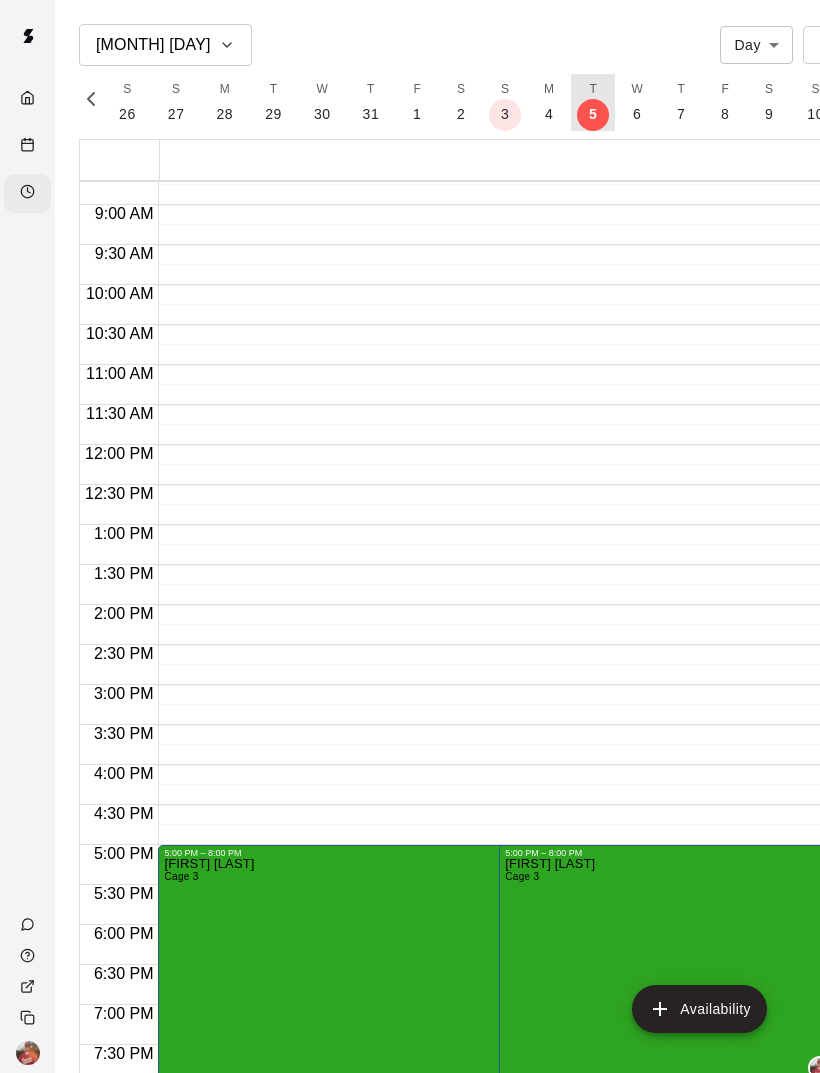 scroll, scrollTop: 0, scrollLeft: 8262, axis: horizontal 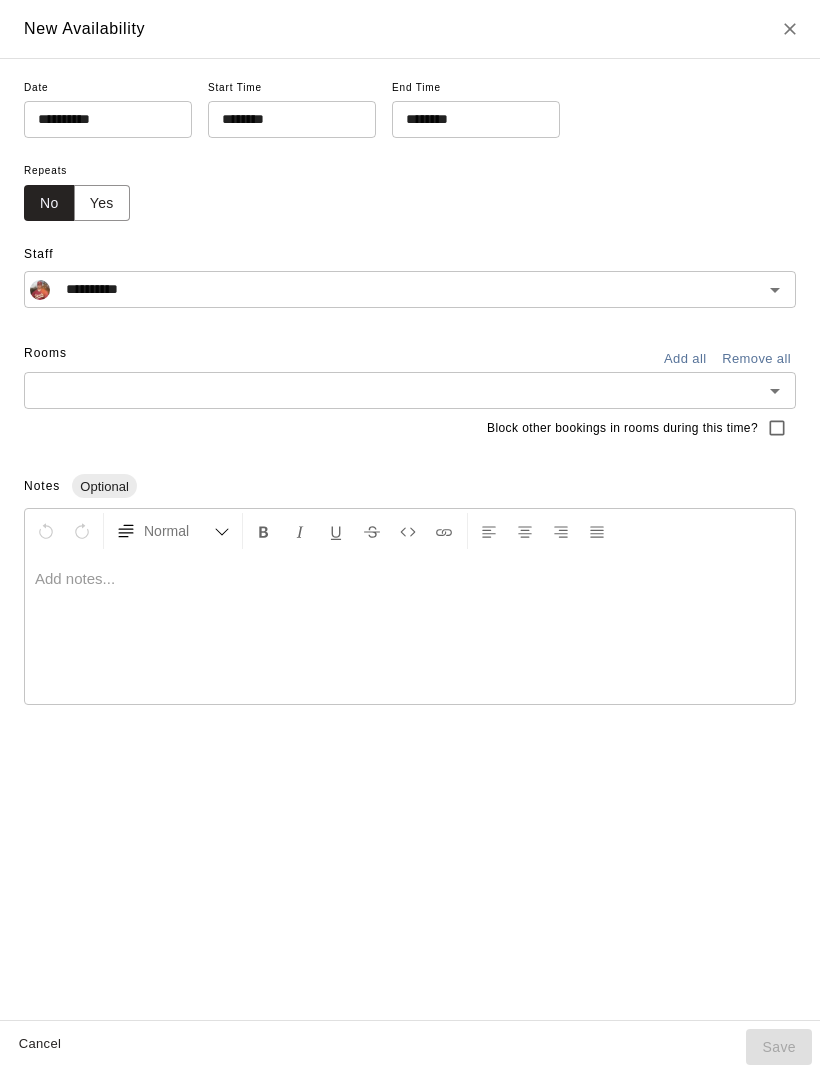 click on "**********" at bounding box center (410, 539) 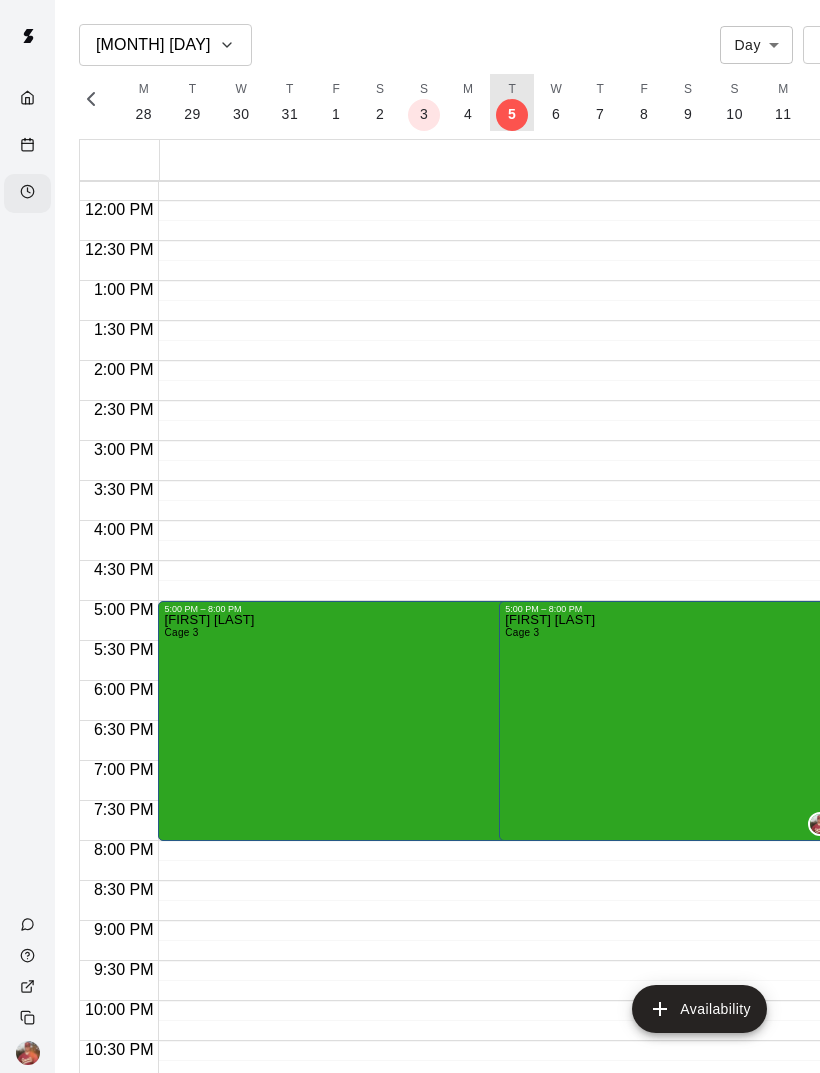 type on "**********" 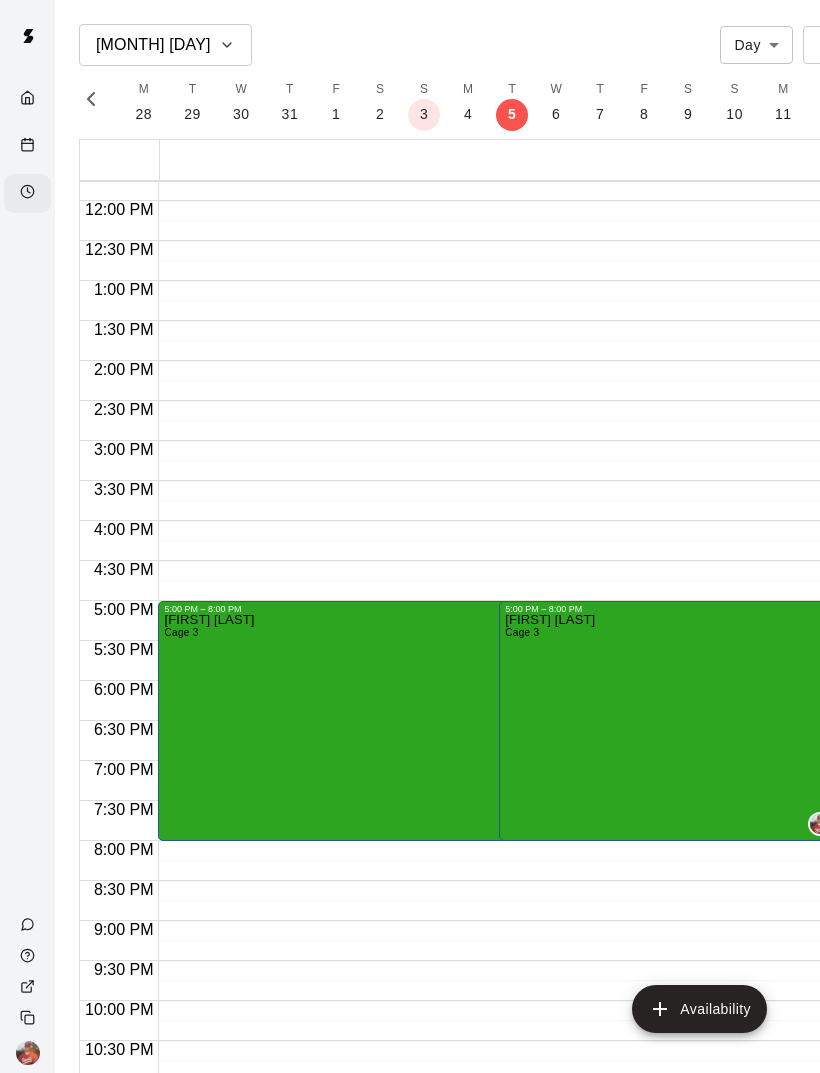 click on "[FIRST] [LAST] Cage 3" at bounding box center [447, 1150] 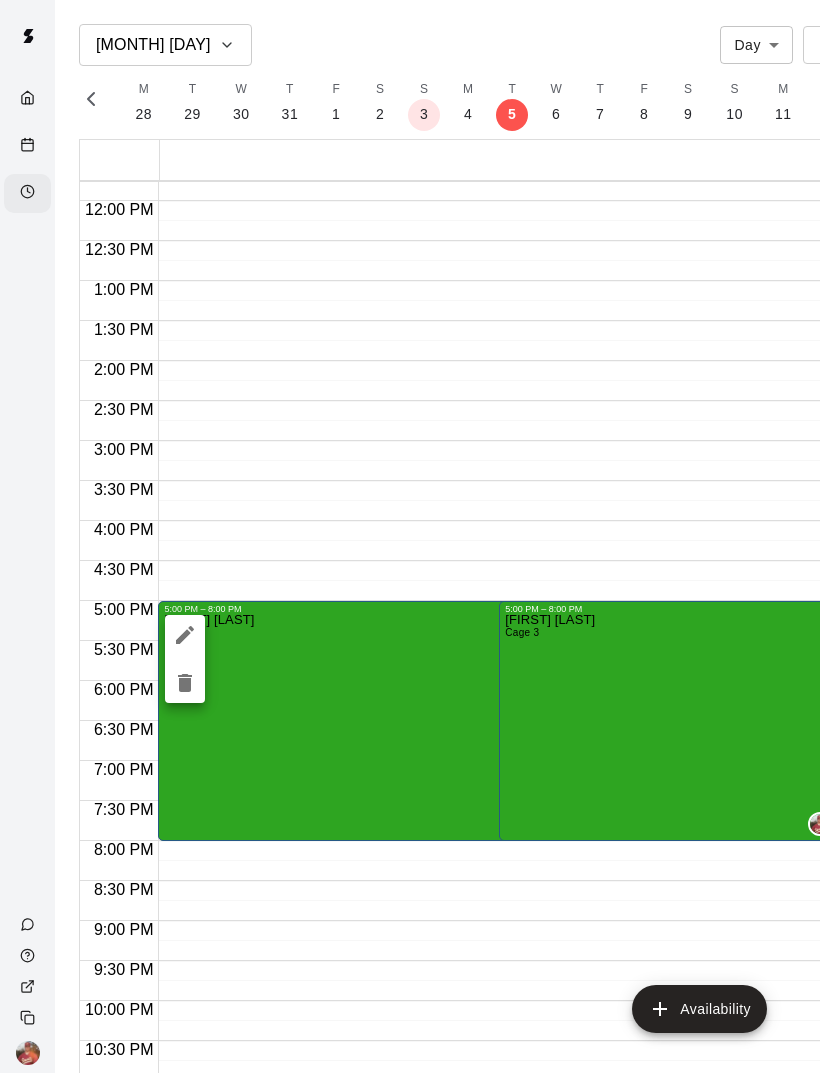 click at bounding box center [185, 635] 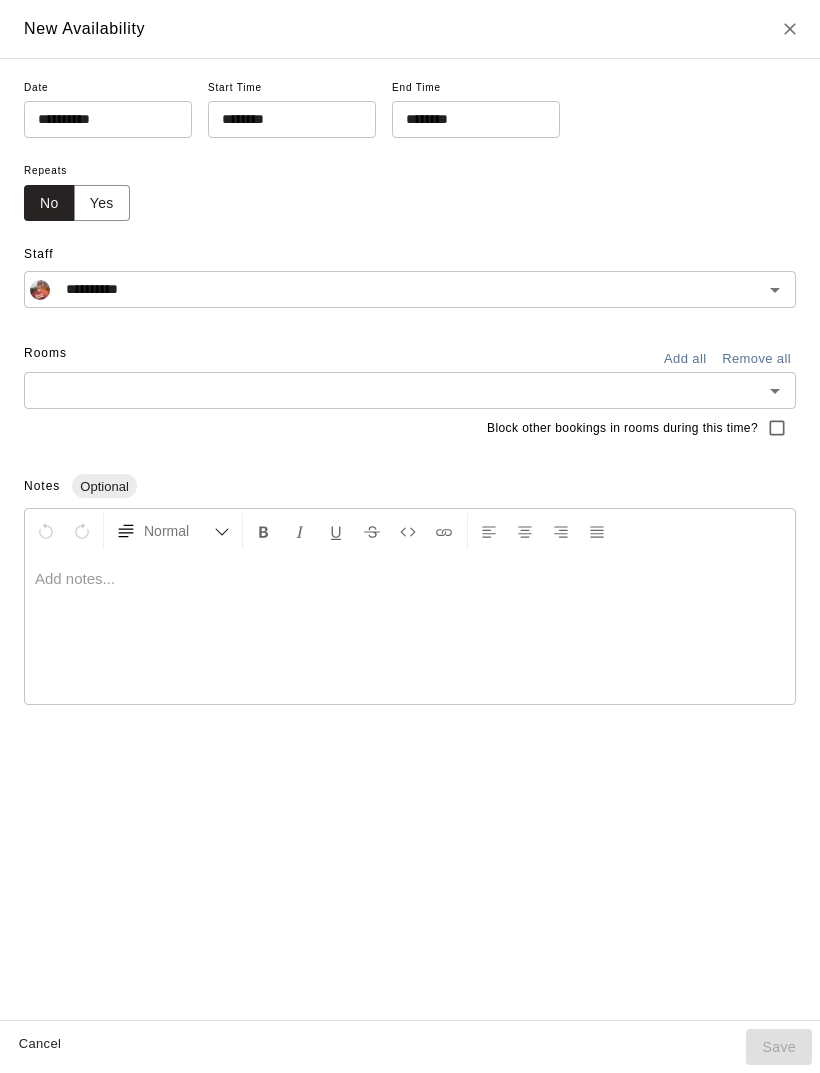 click on "********" at bounding box center [469, 119] 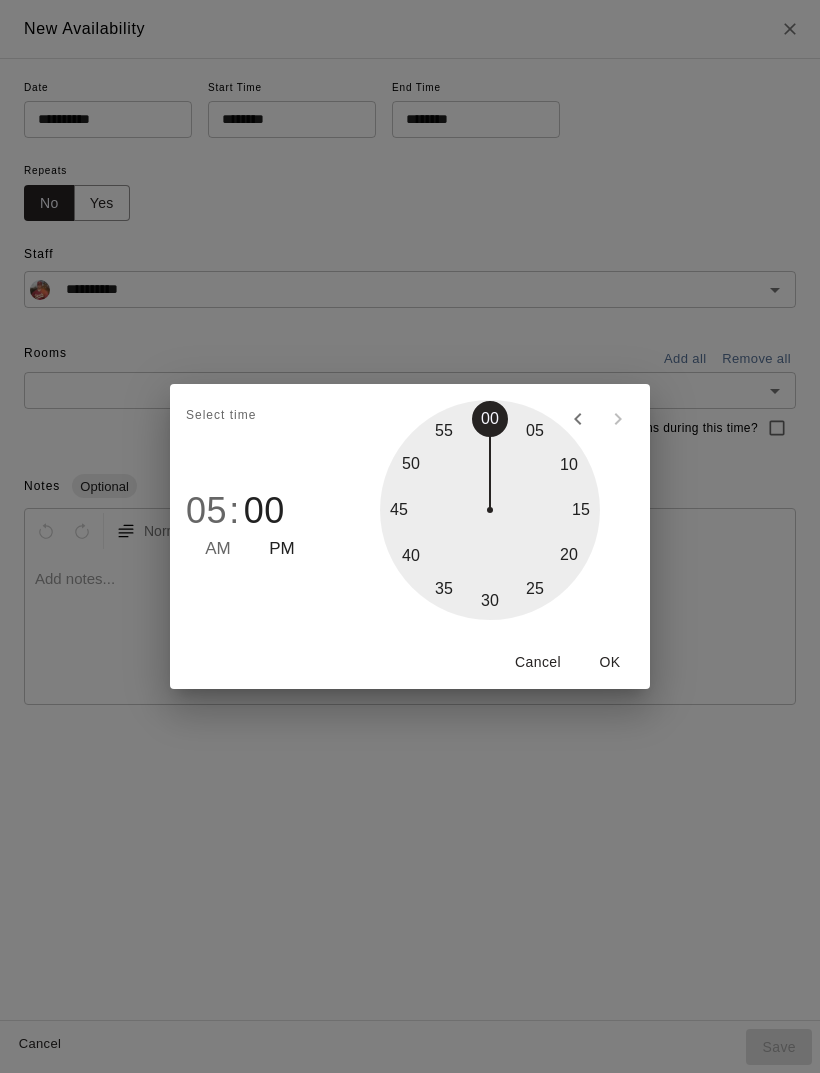 click on "OK" at bounding box center [610, 662] 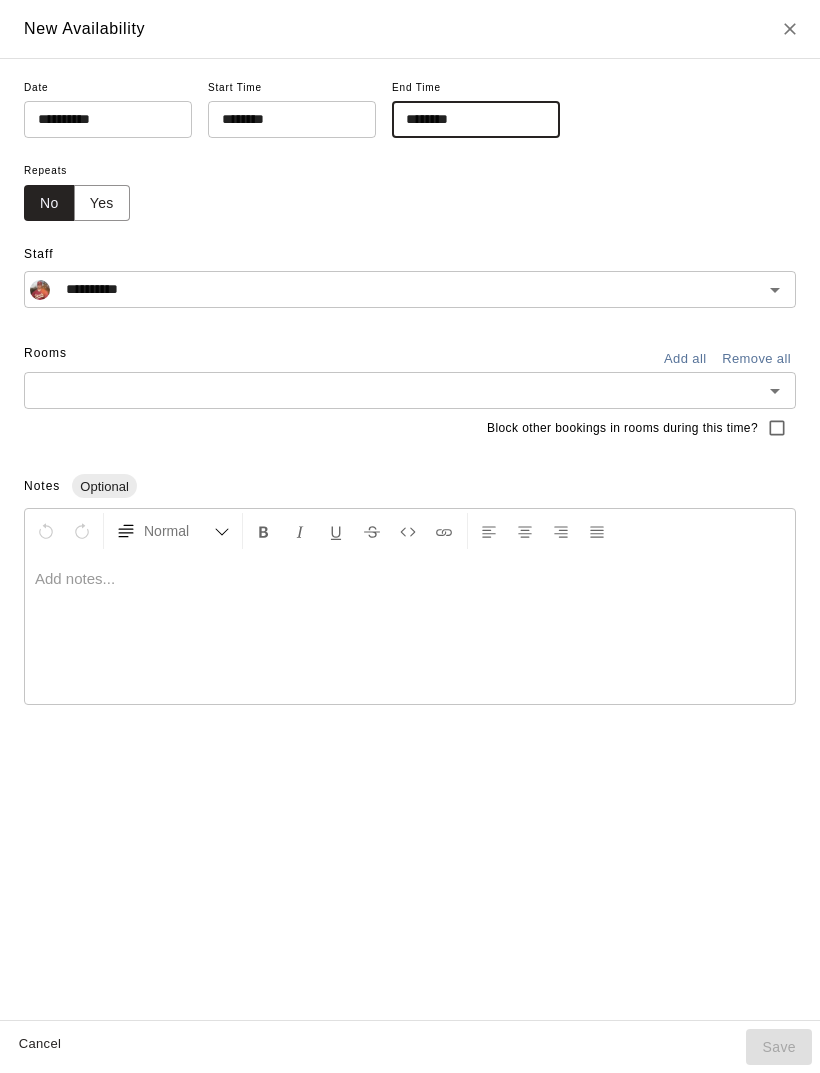 click at bounding box center [410, 629] 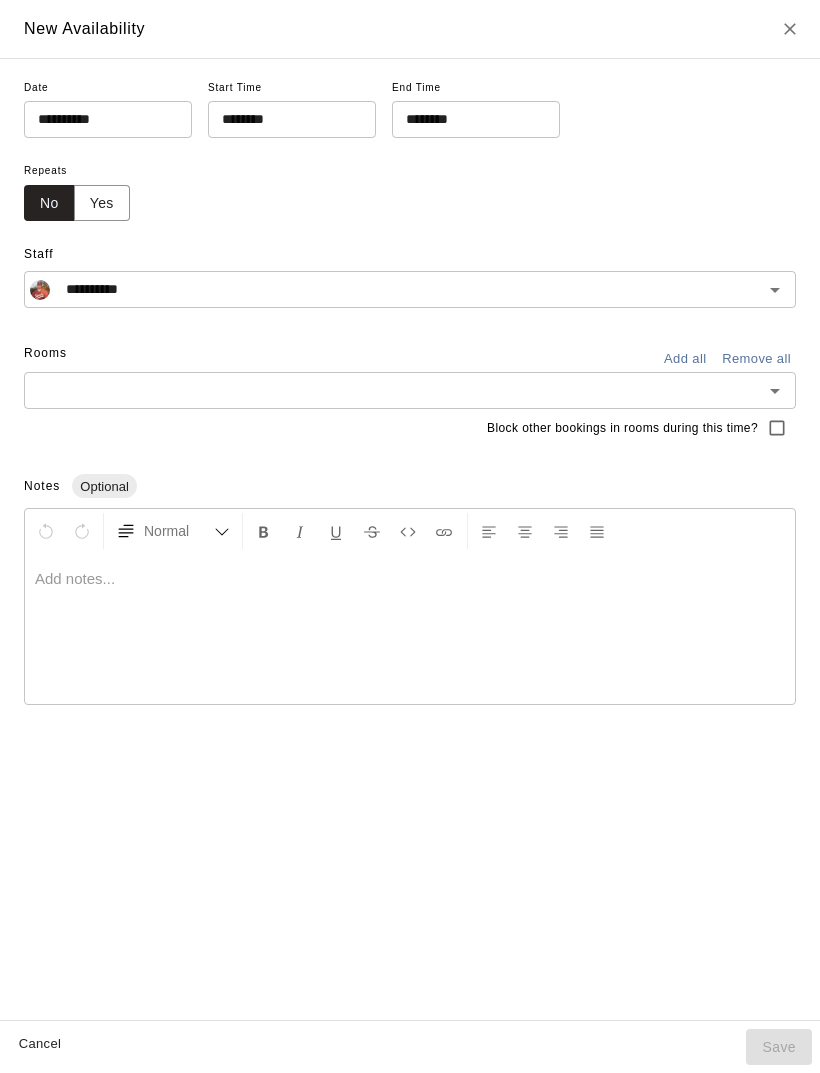 scroll, scrollTop: 19, scrollLeft: 0, axis: vertical 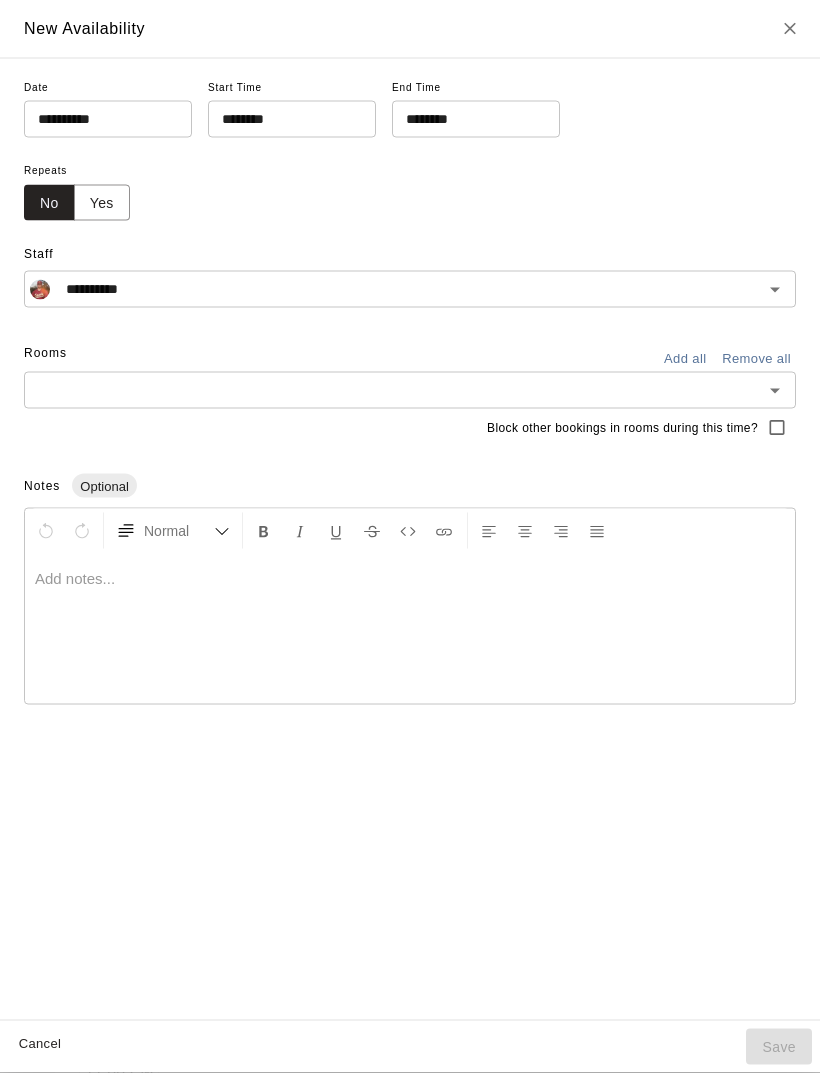 click on "********" at bounding box center (469, 119) 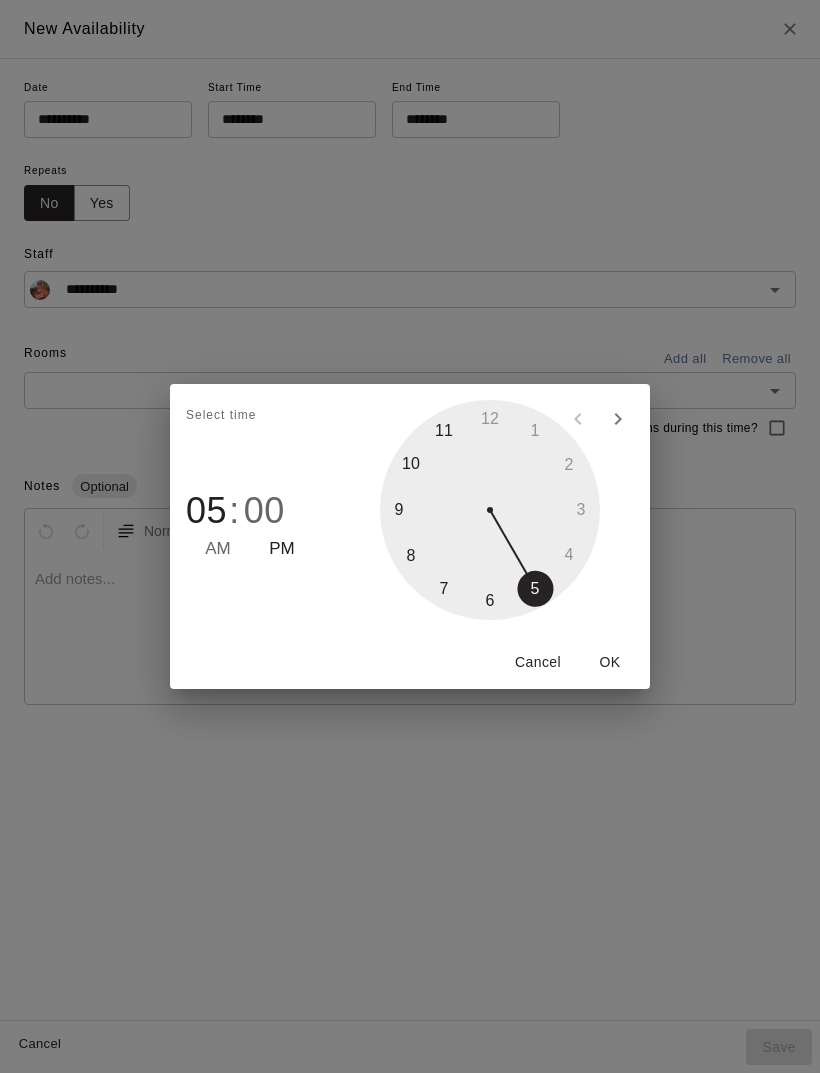 click on "00" at bounding box center (264, 511) 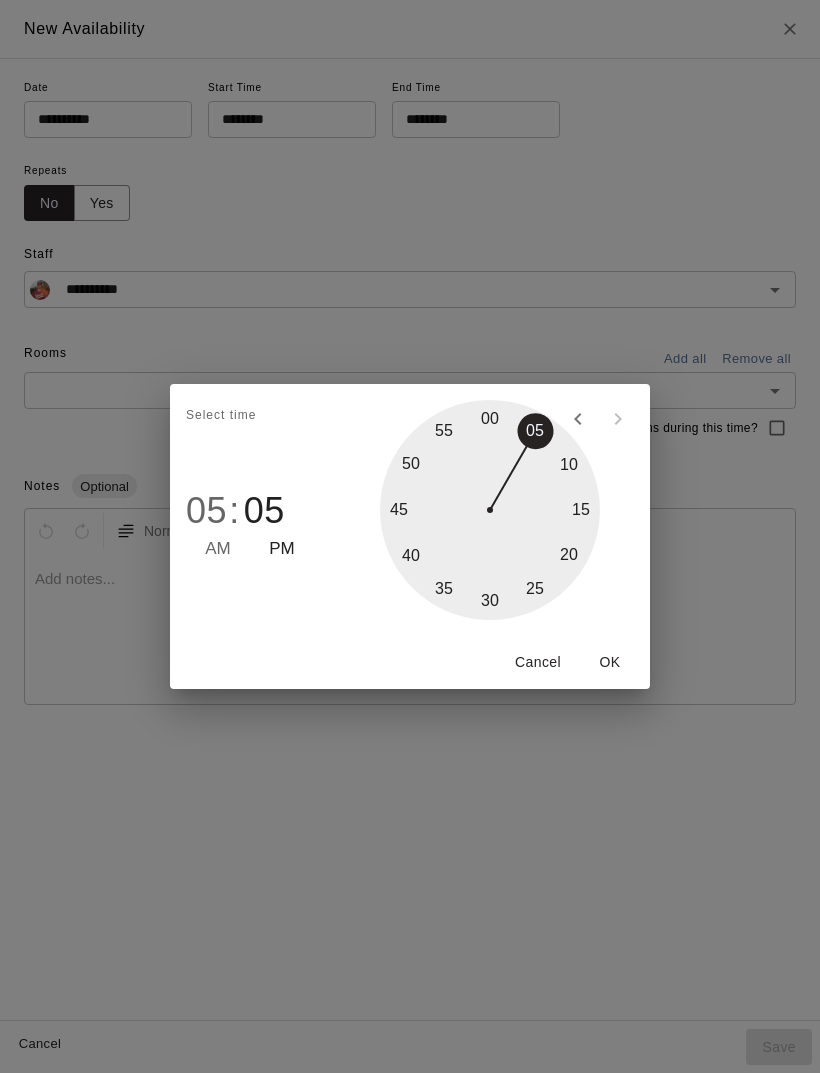 click on "OK" at bounding box center (610, 662) 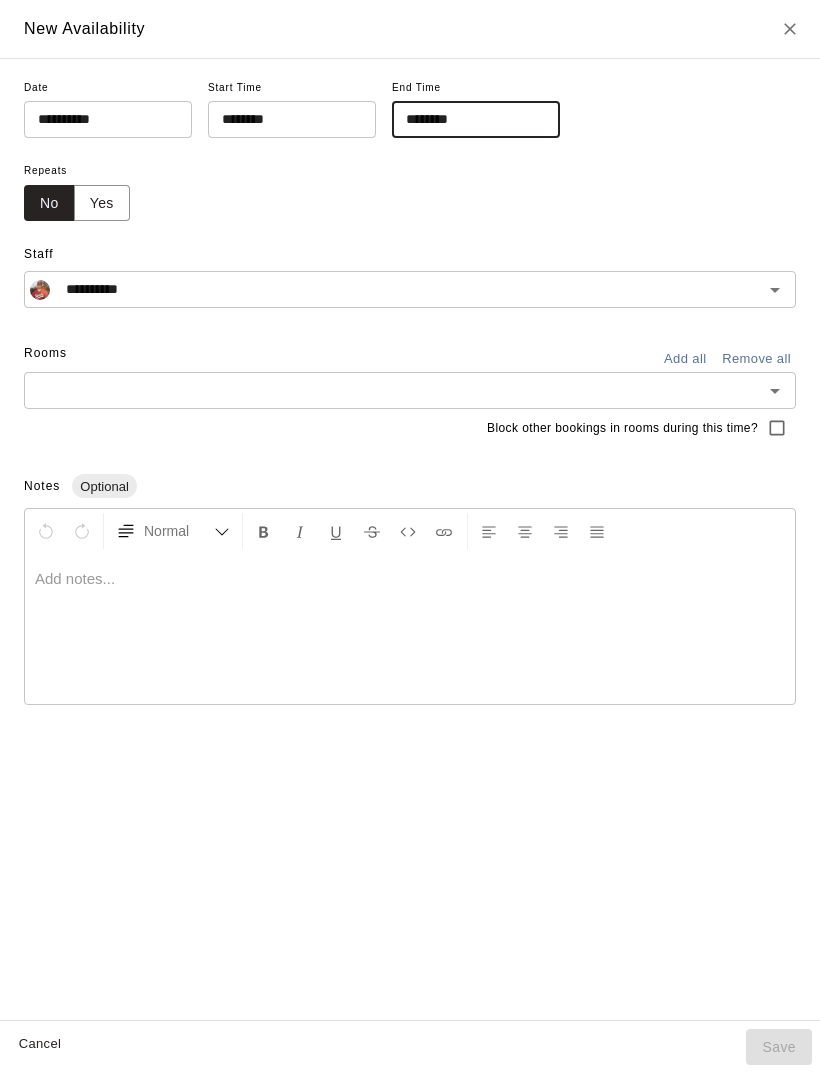 click at bounding box center (410, 629) 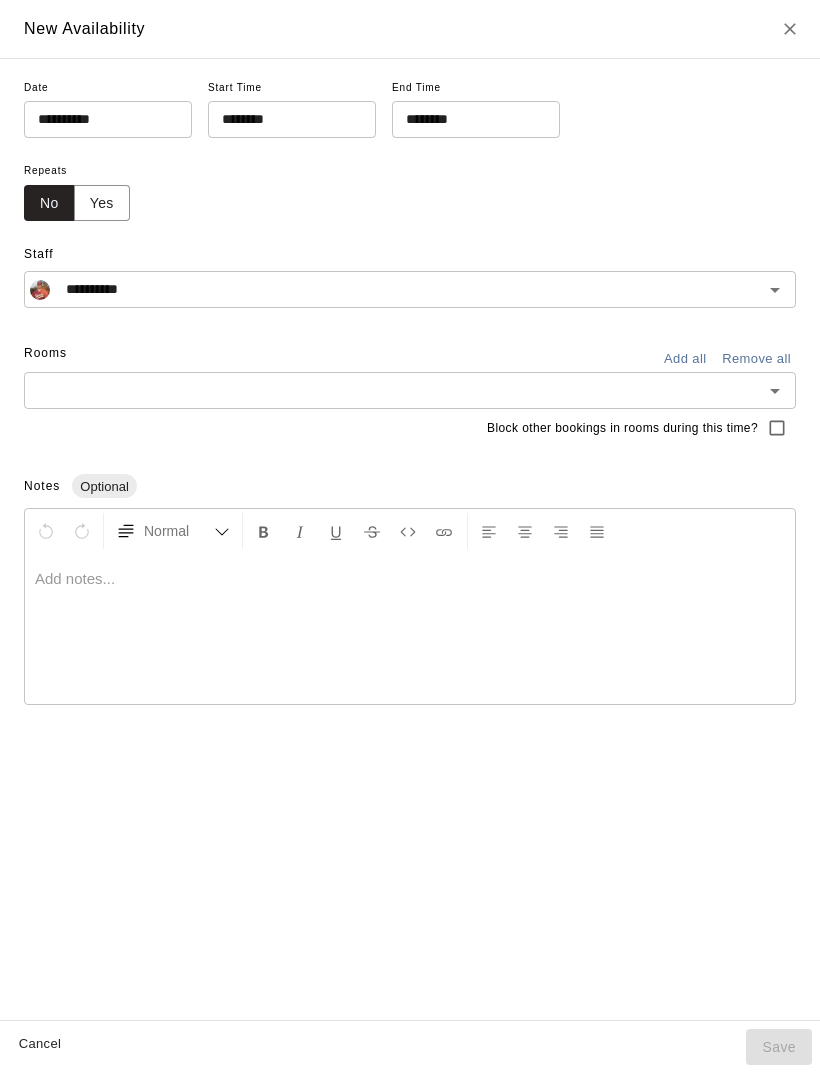 scroll, scrollTop: 19, scrollLeft: 0, axis: vertical 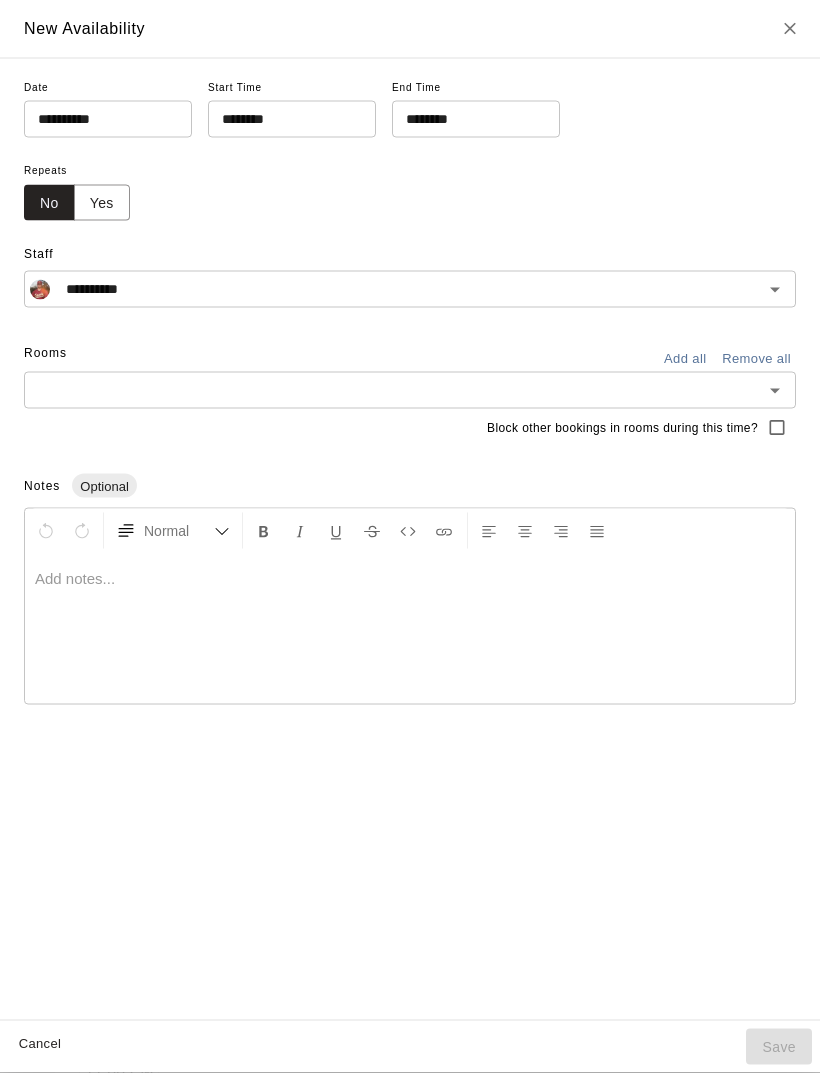 click on "Cancel Save" at bounding box center [410, 1047] 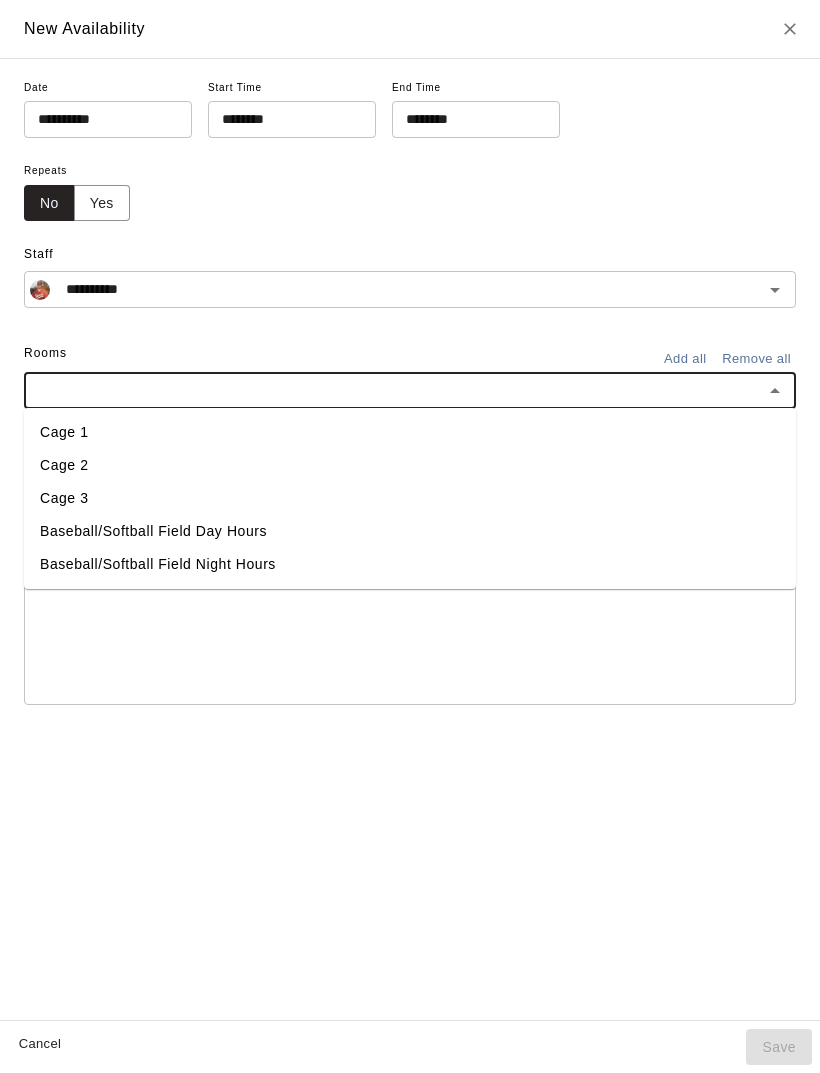 click on "Cage 3" at bounding box center (410, 498) 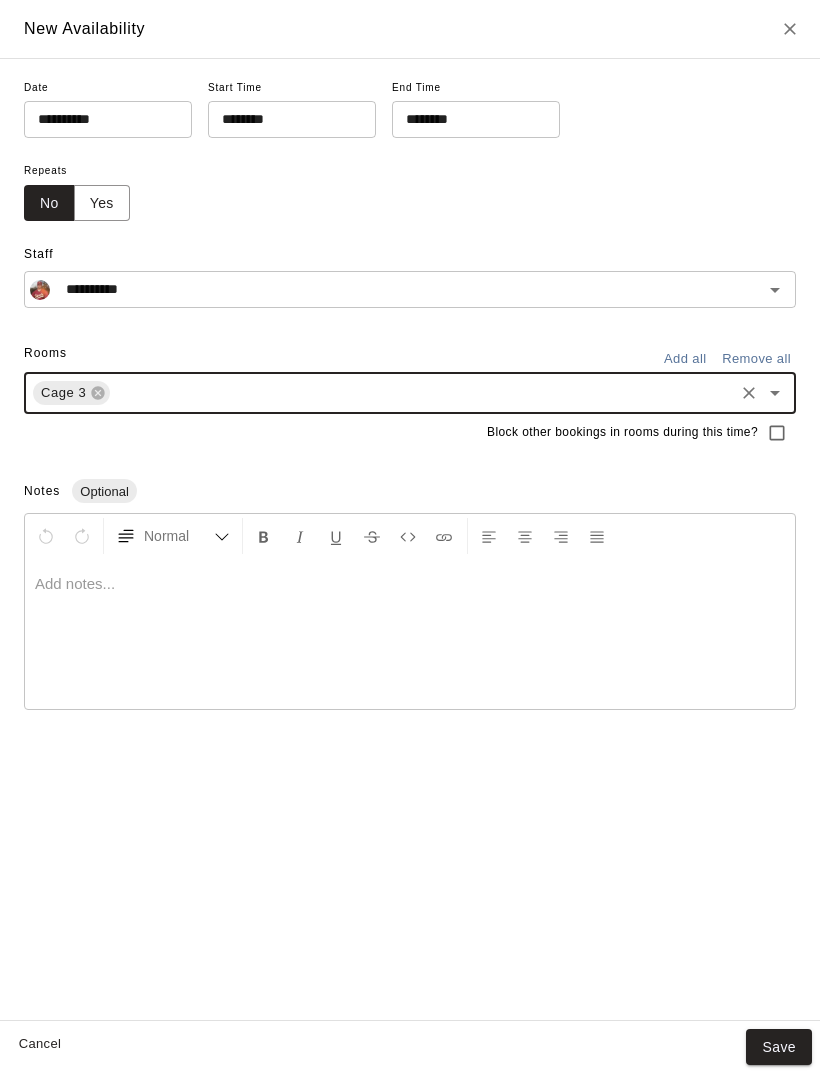 click at bounding box center (410, 634) 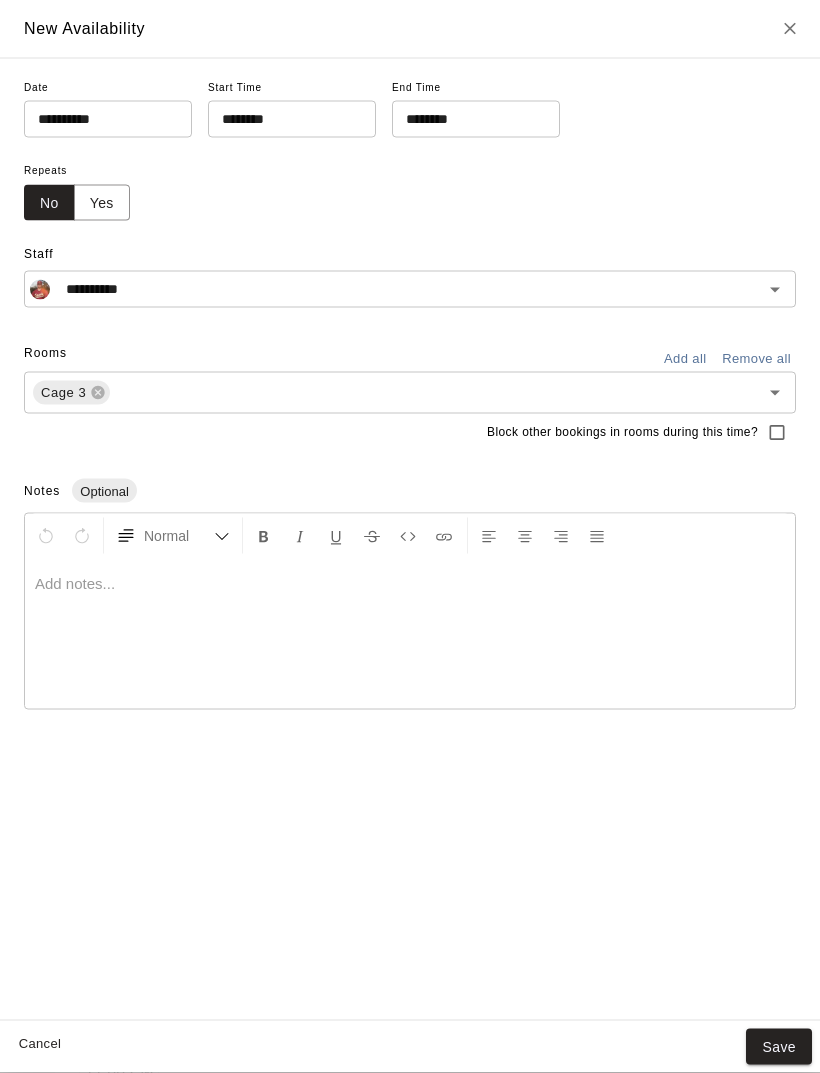 click on "********" at bounding box center [469, 119] 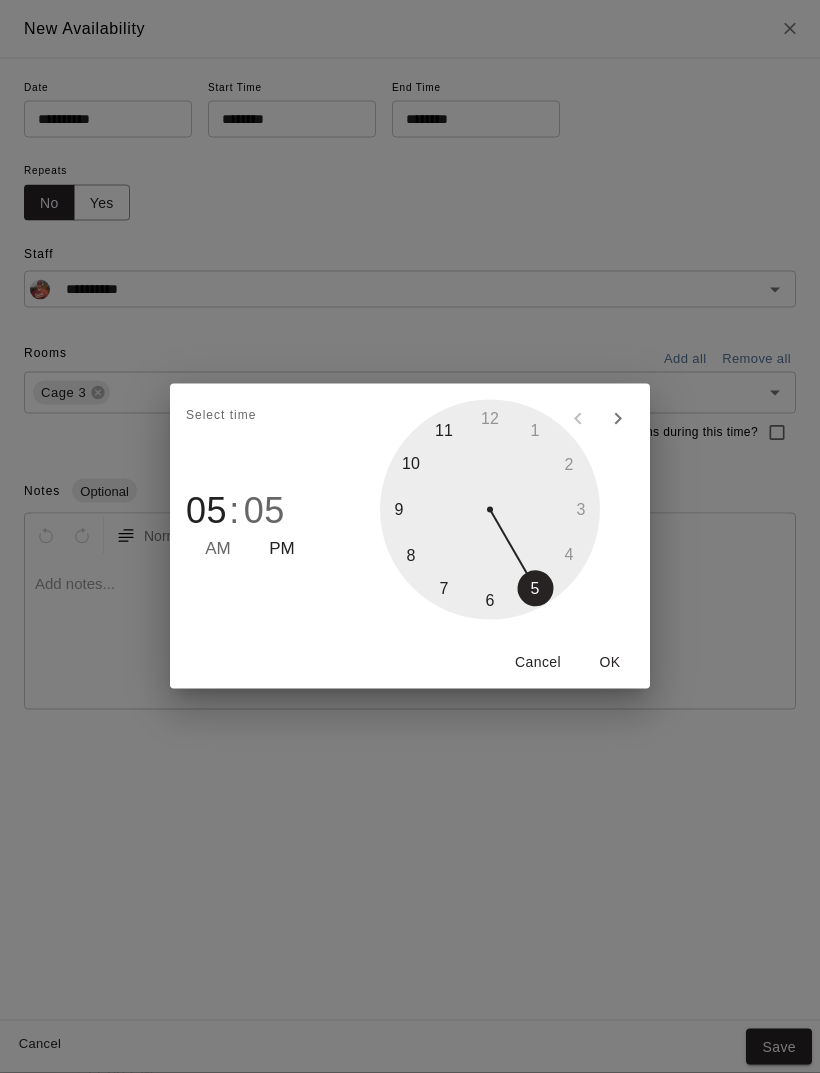 scroll, scrollTop: 20, scrollLeft: 0, axis: vertical 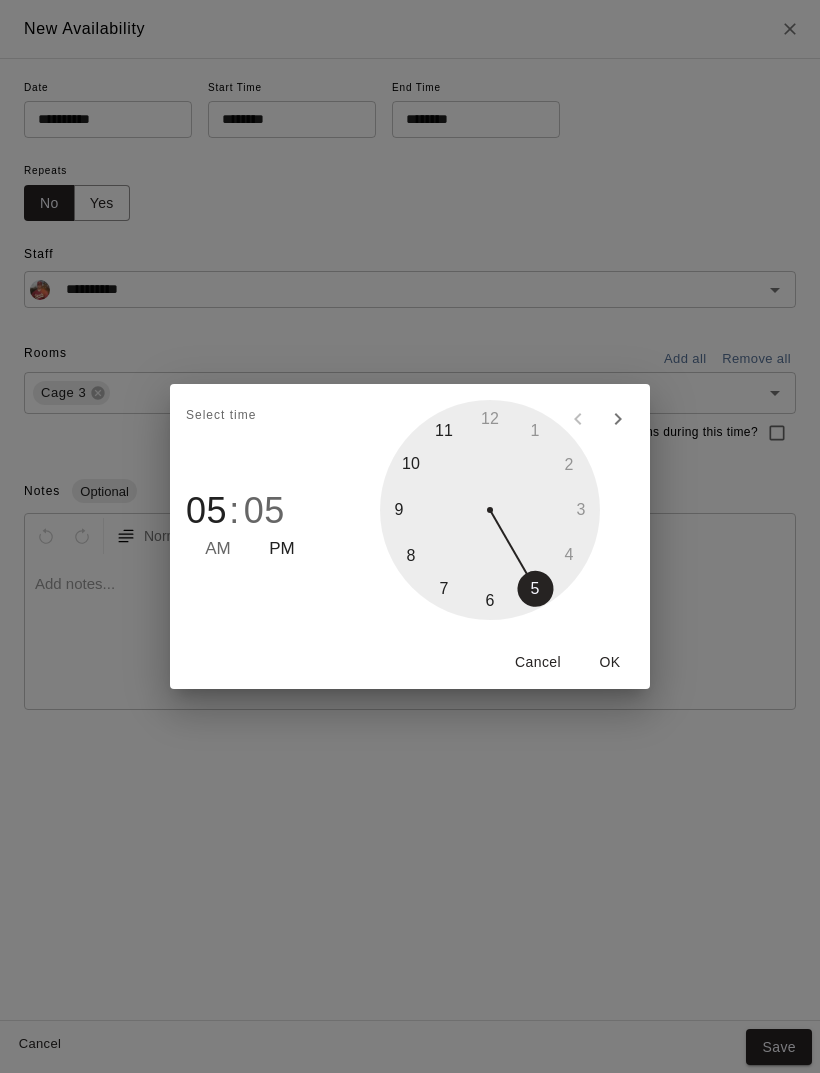 click on "05" at bounding box center [264, 511] 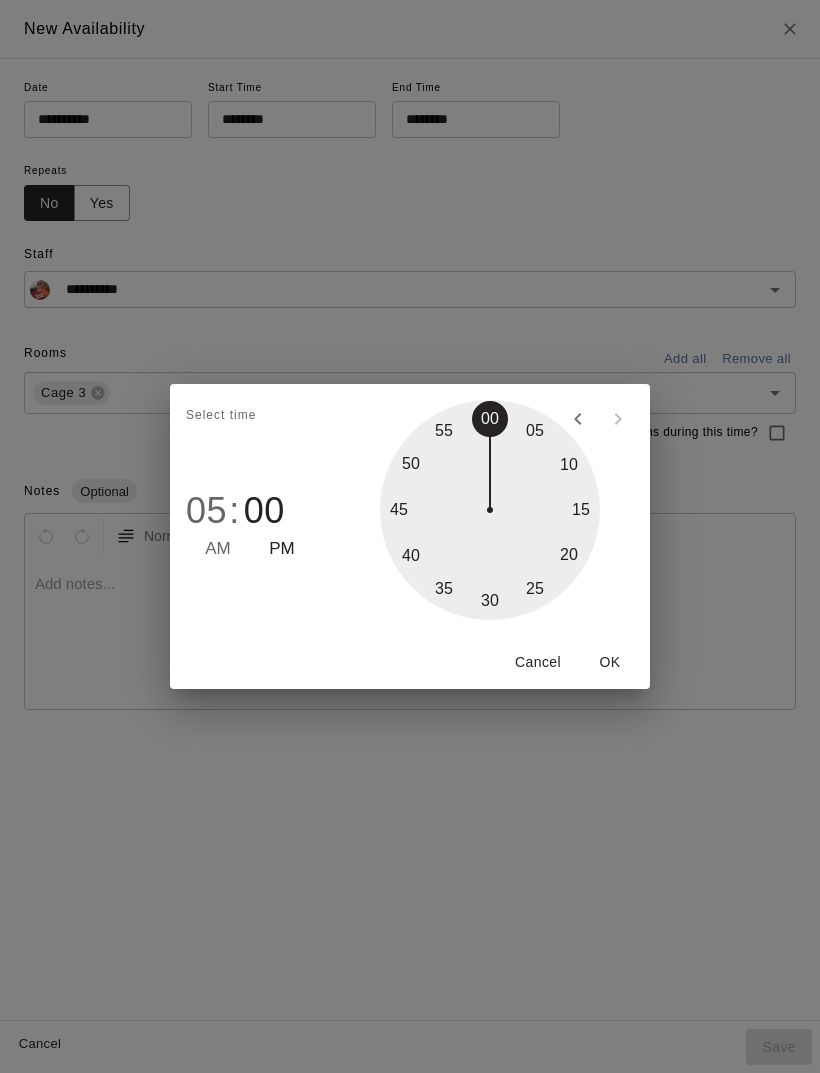 click at bounding box center (490, 510) 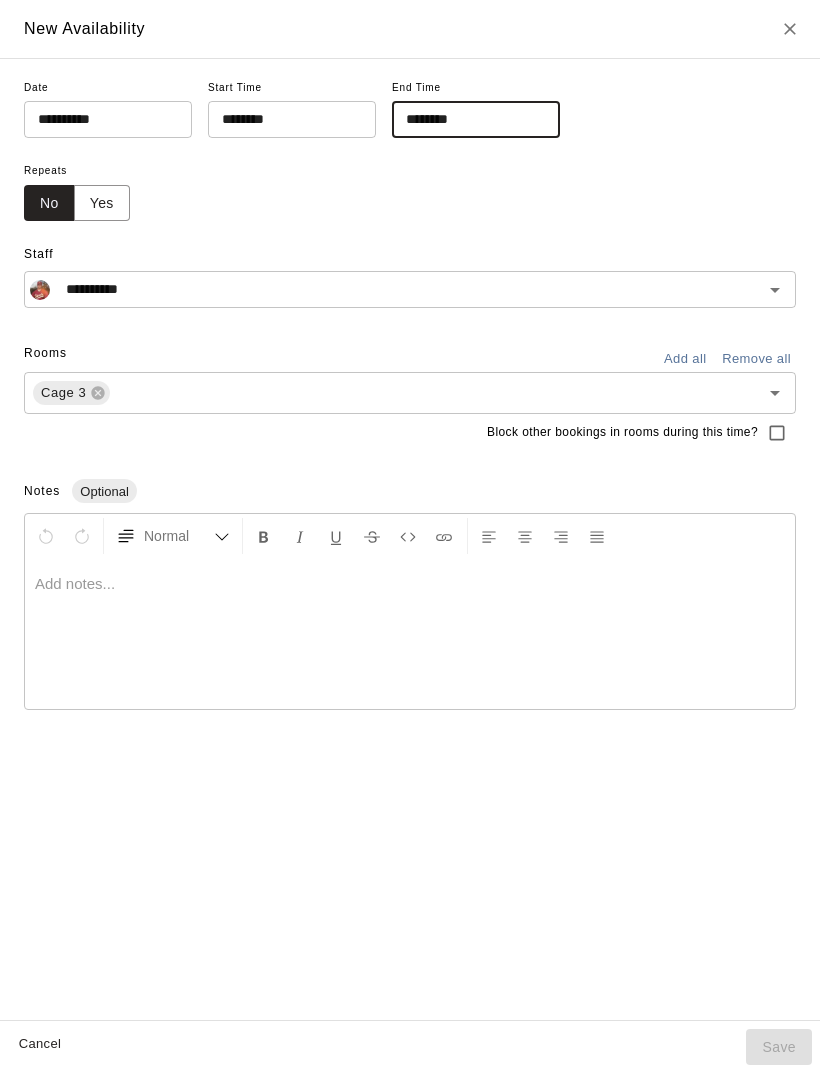 click at bounding box center [410, 634] 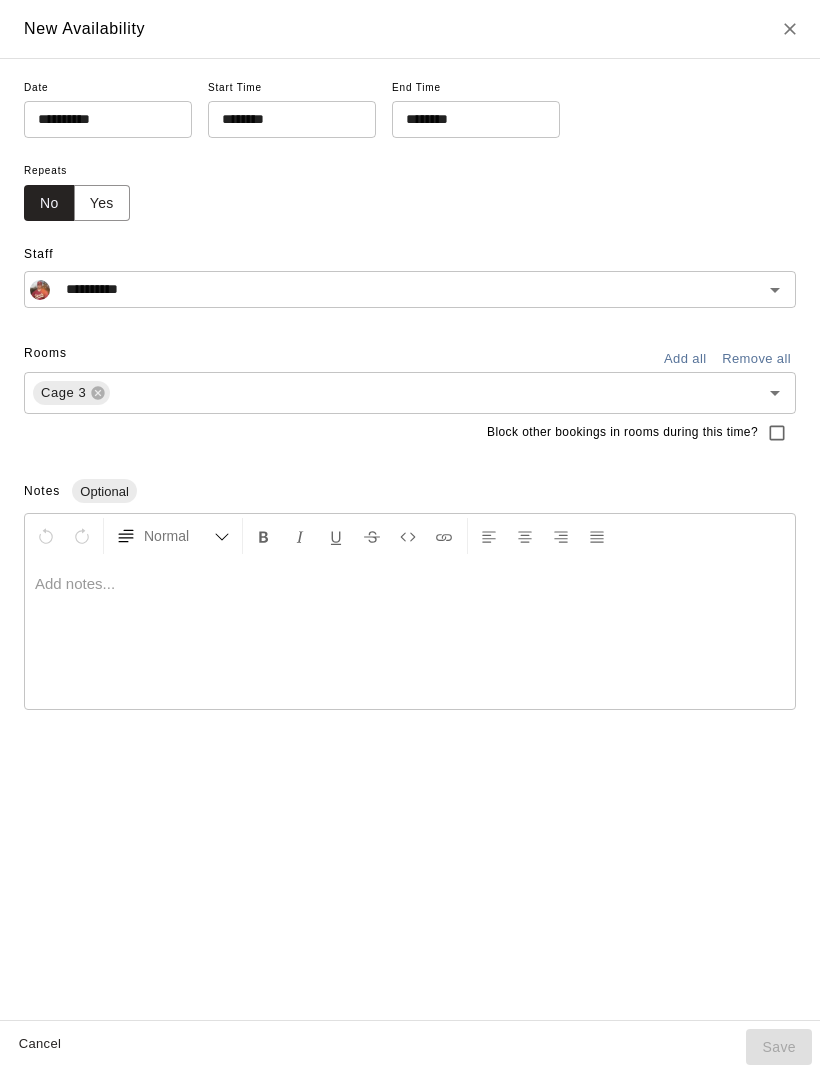 scroll, scrollTop: 19, scrollLeft: 0, axis: vertical 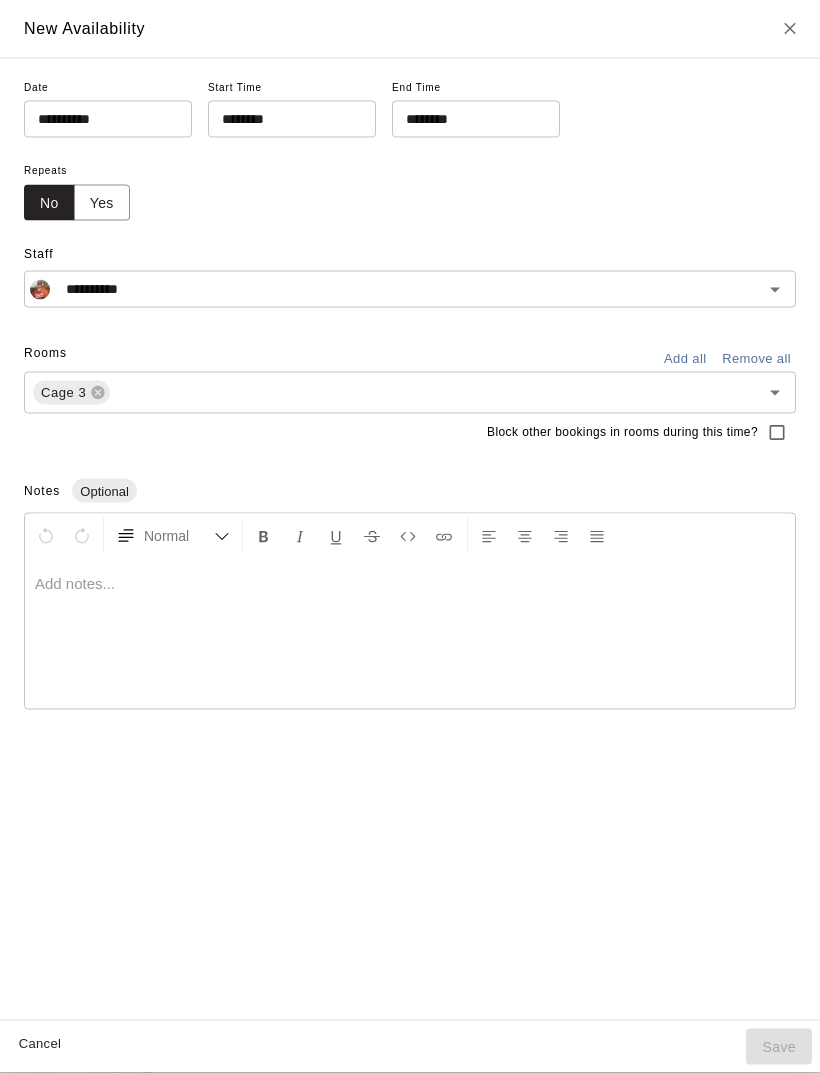click on "********" at bounding box center [469, 119] 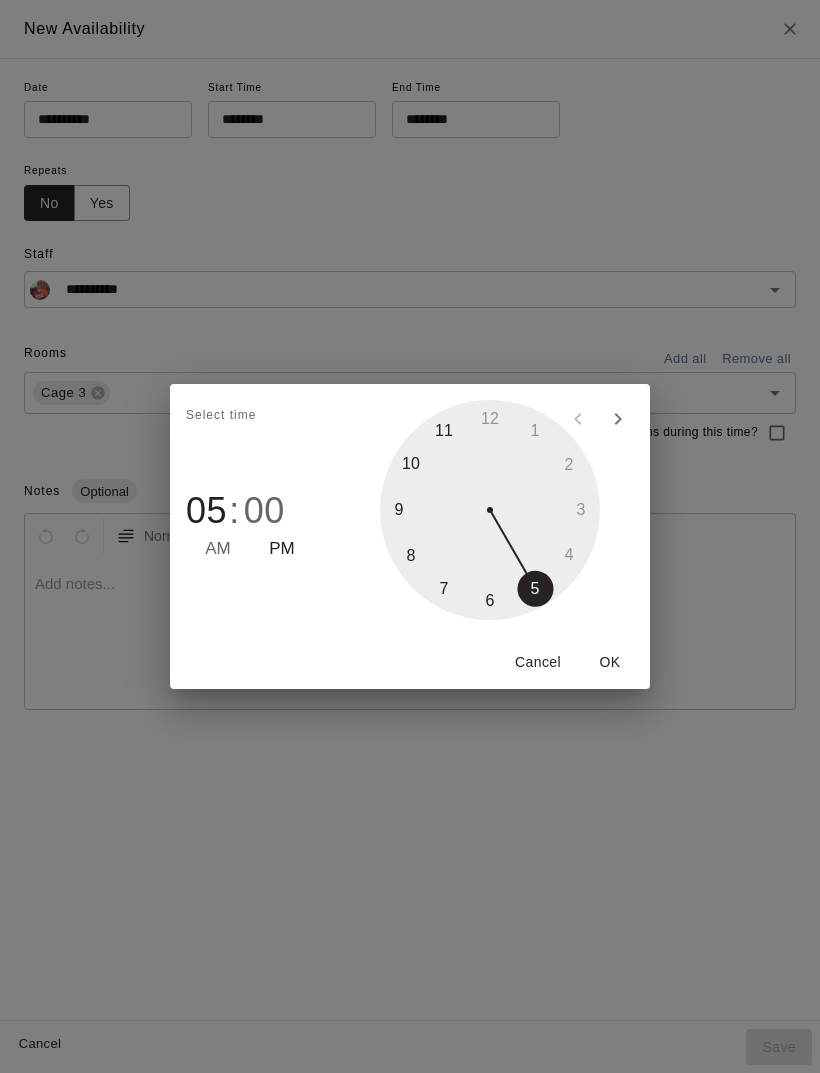 click on "00" at bounding box center (264, 511) 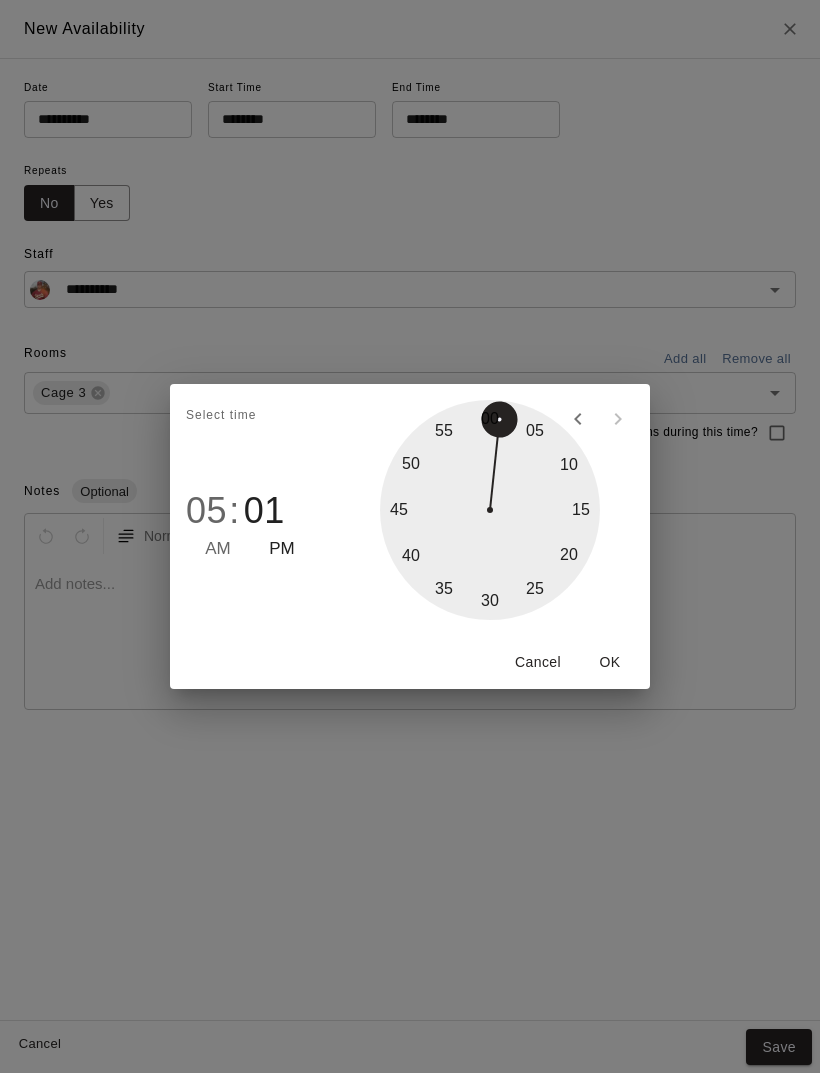 click at bounding box center (490, 510) 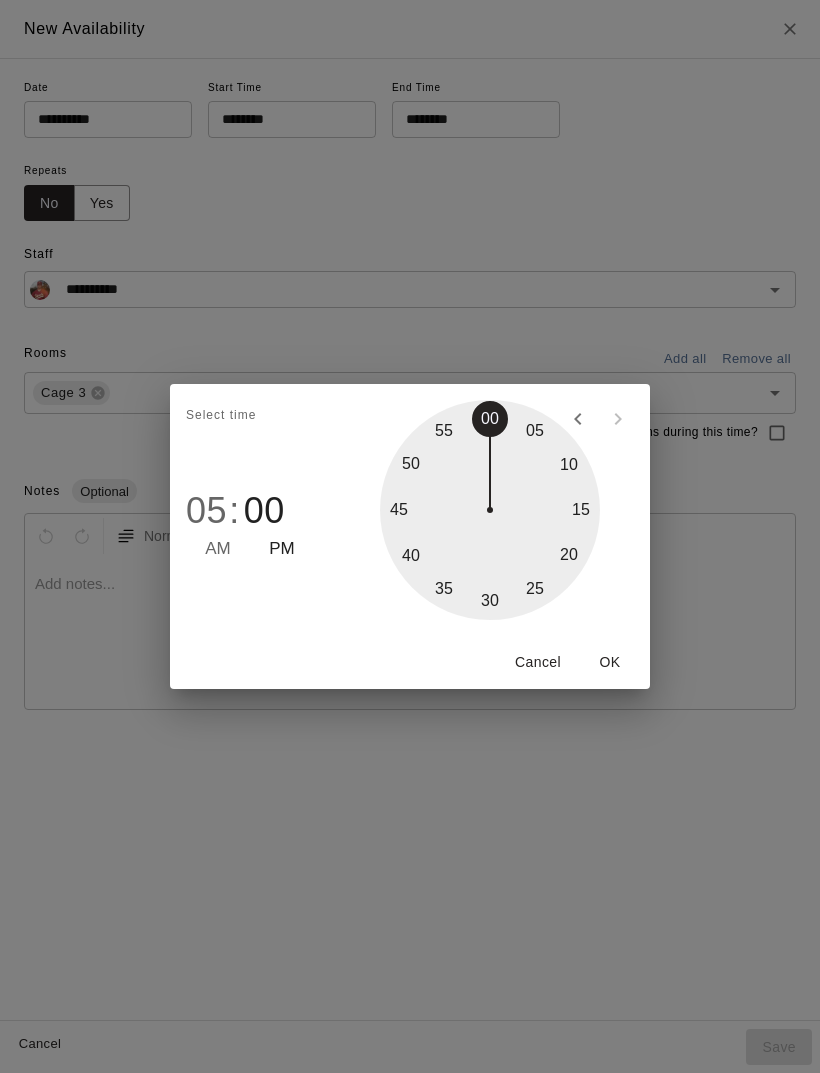 click on "OK" at bounding box center [610, 662] 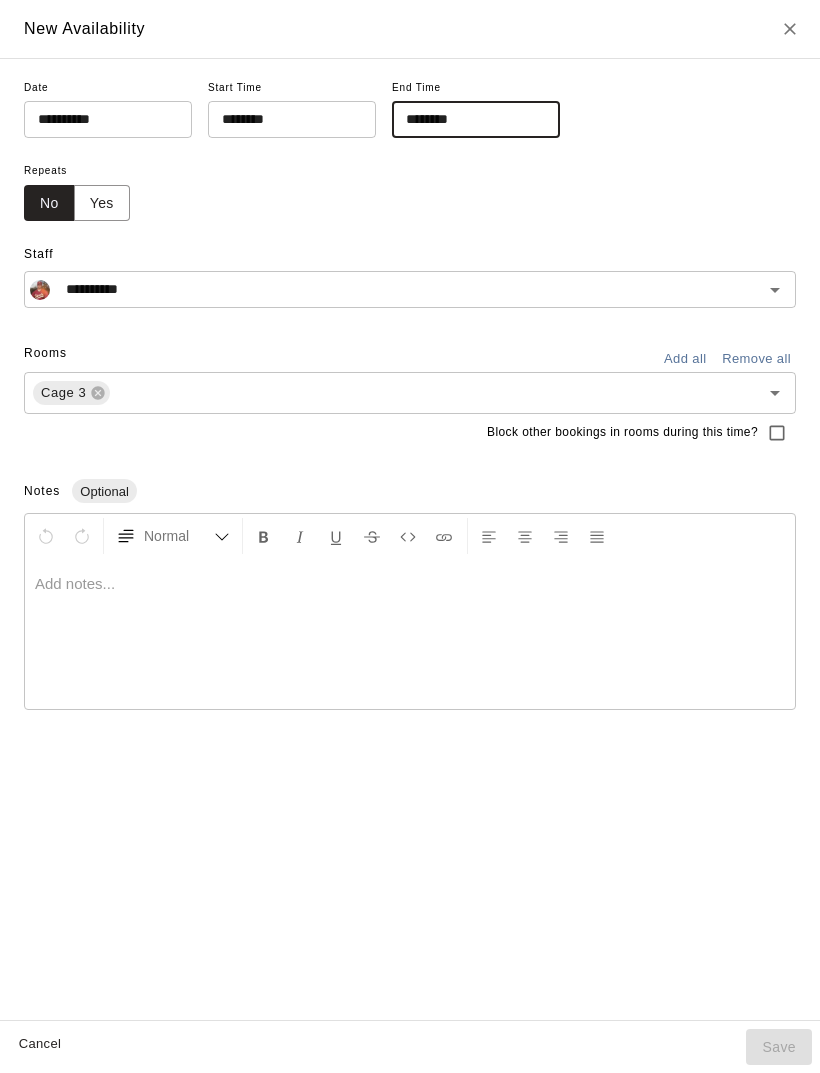 click at bounding box center [410, 634] 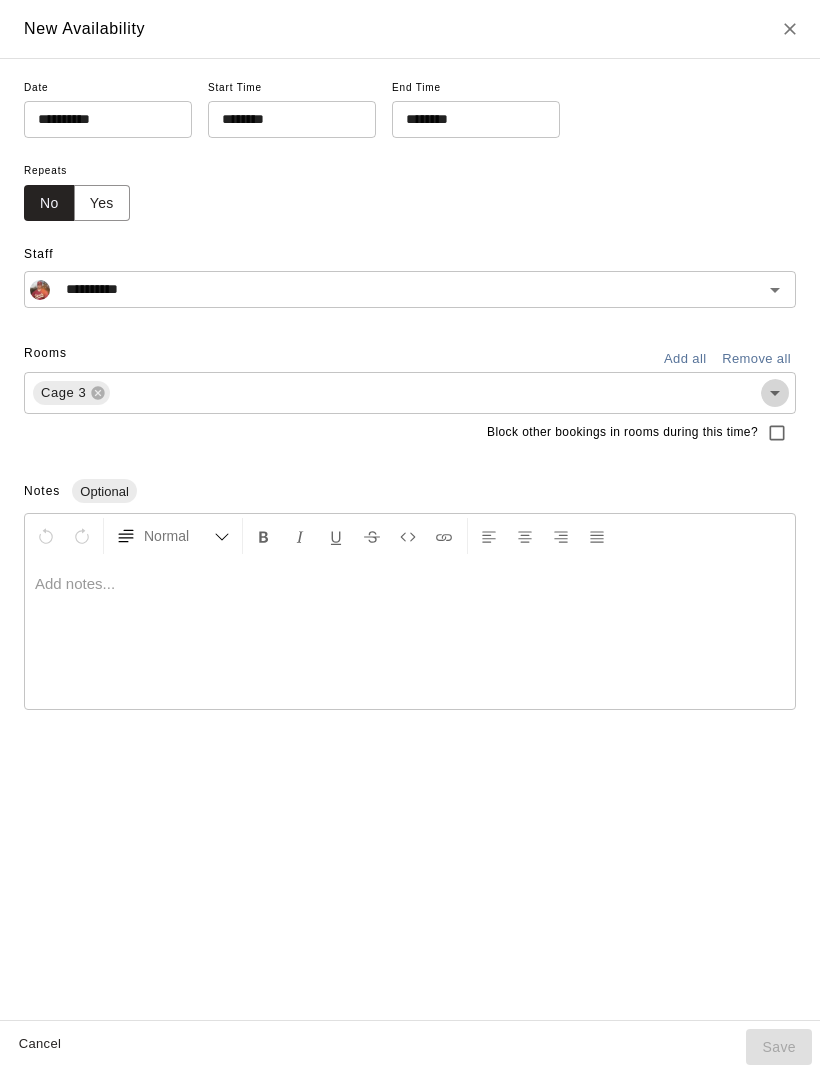 click 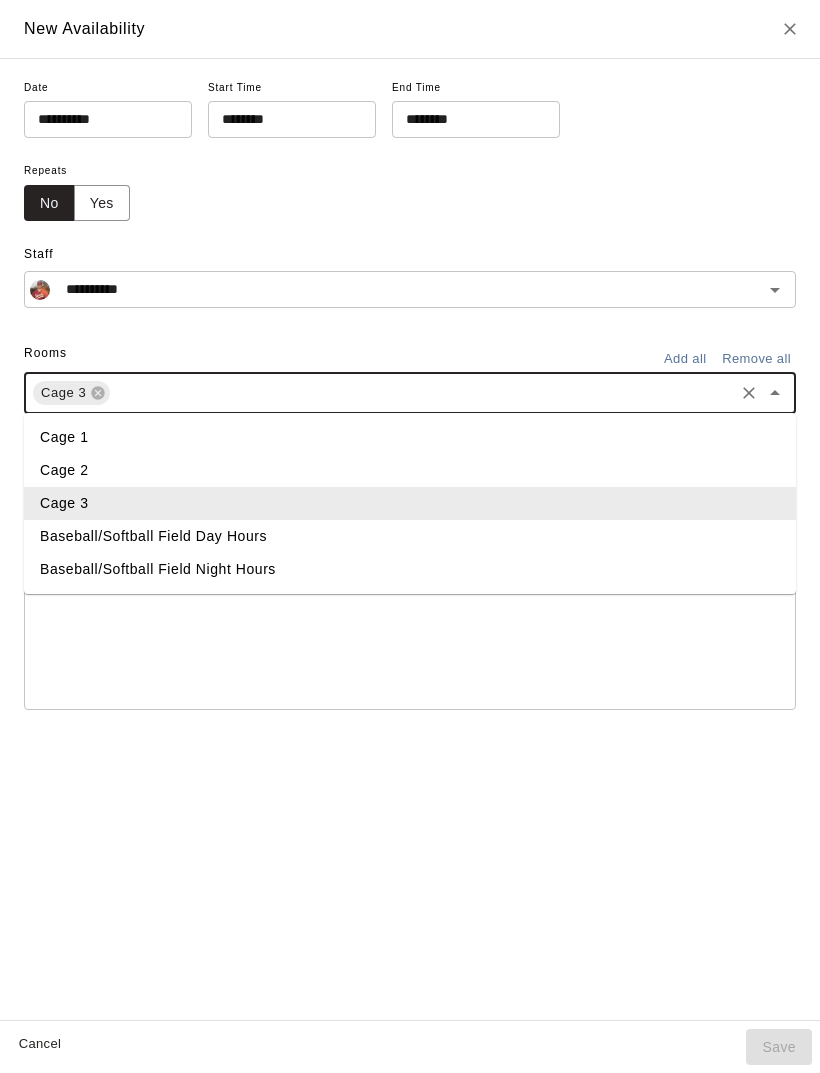 click on "Cage 3" at bounding box center [410, 503] 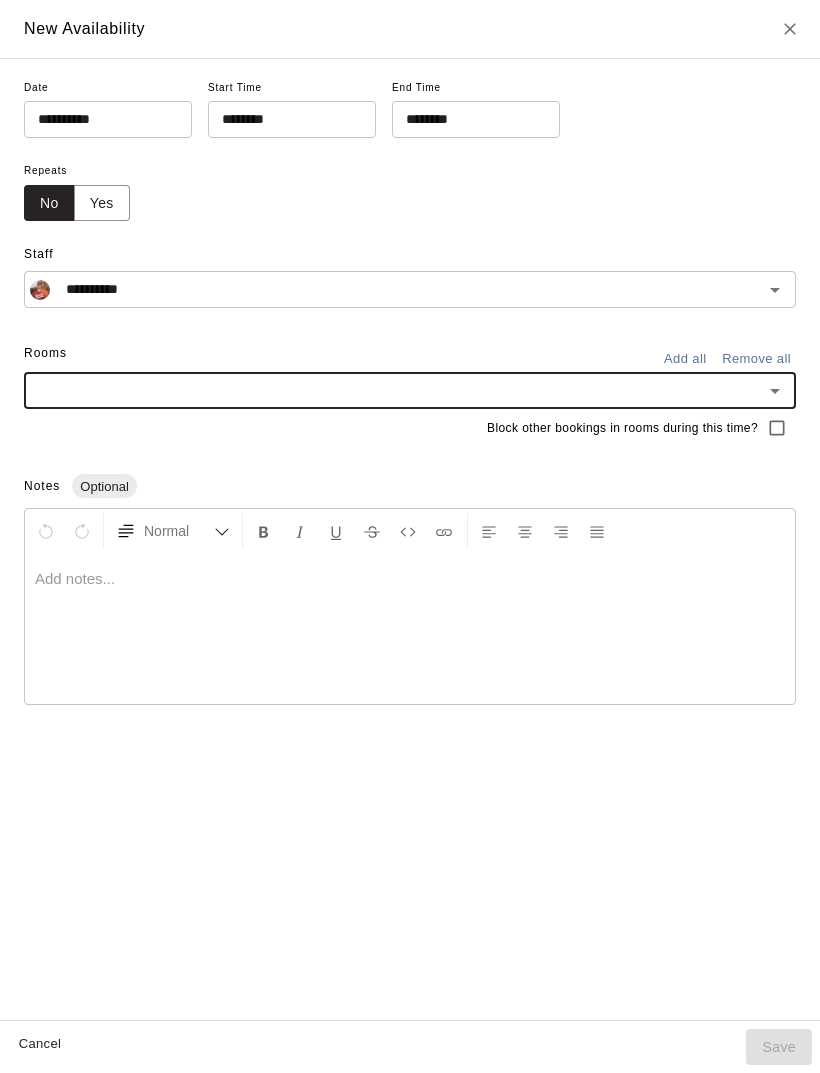 click on "********" at bounding box center (469, 119) 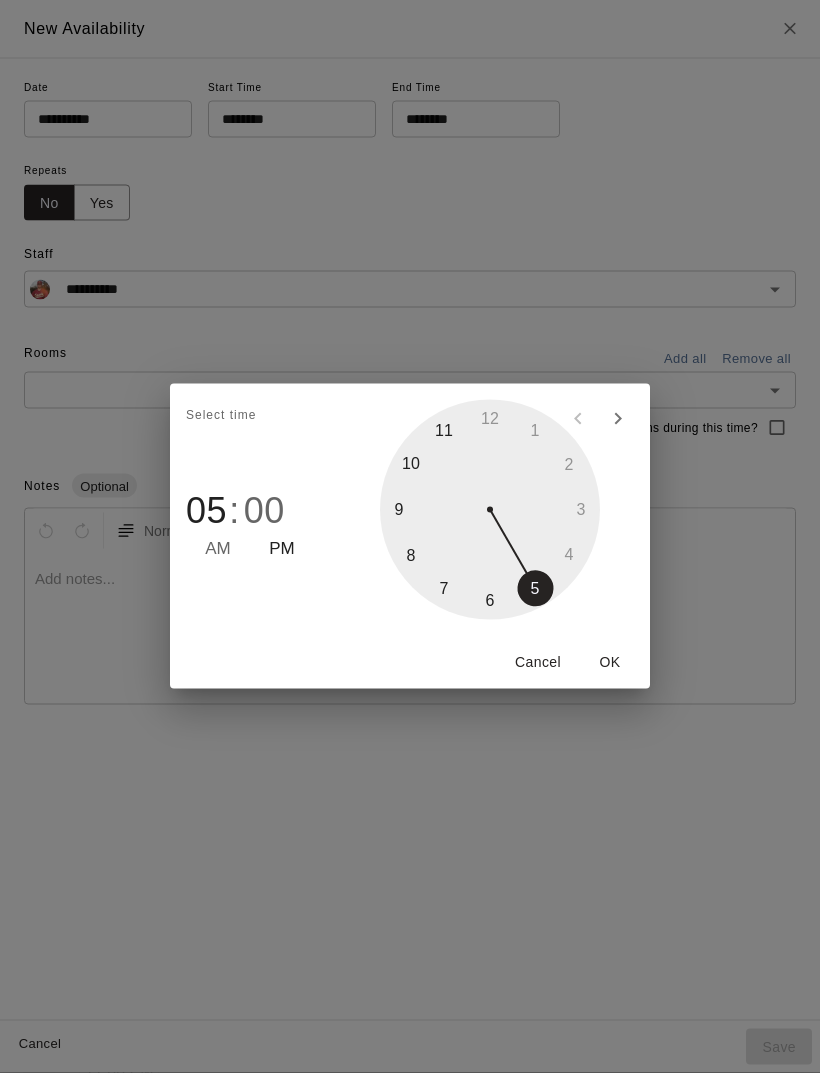 scroll, scrollTop: 20, scrollLeft: 0, axis: vertical 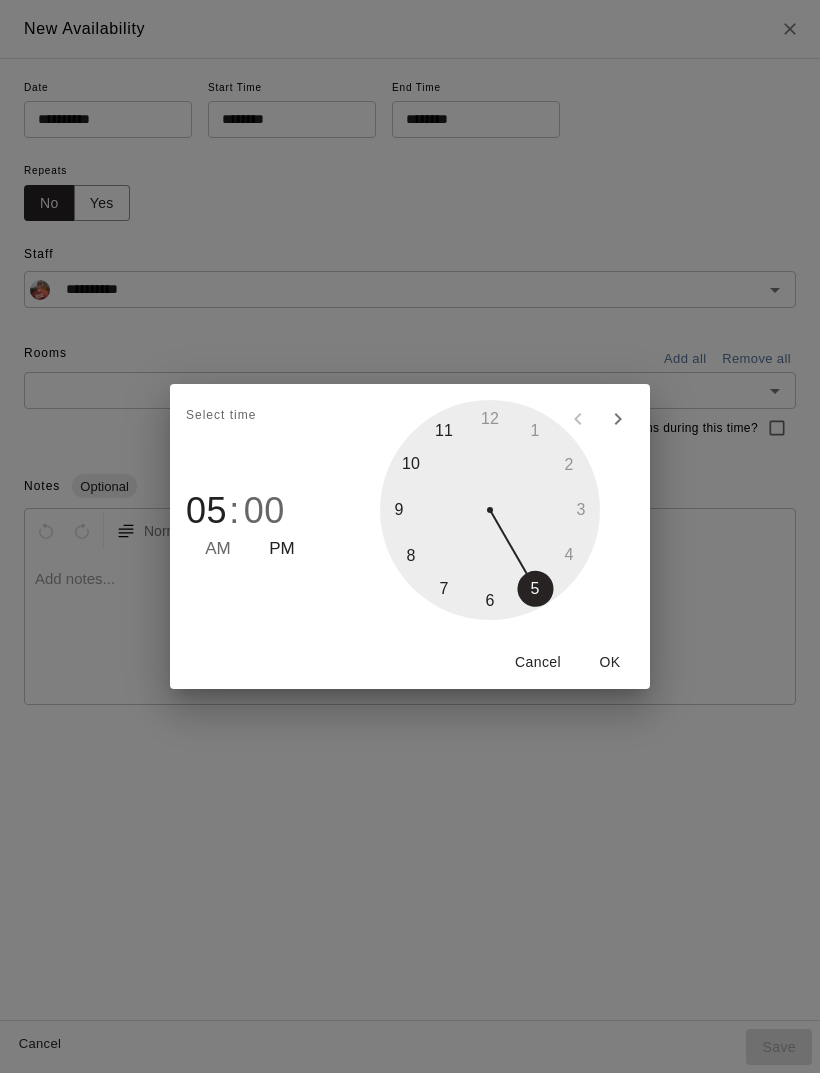 click on "00" at bounding box center [264, 511] 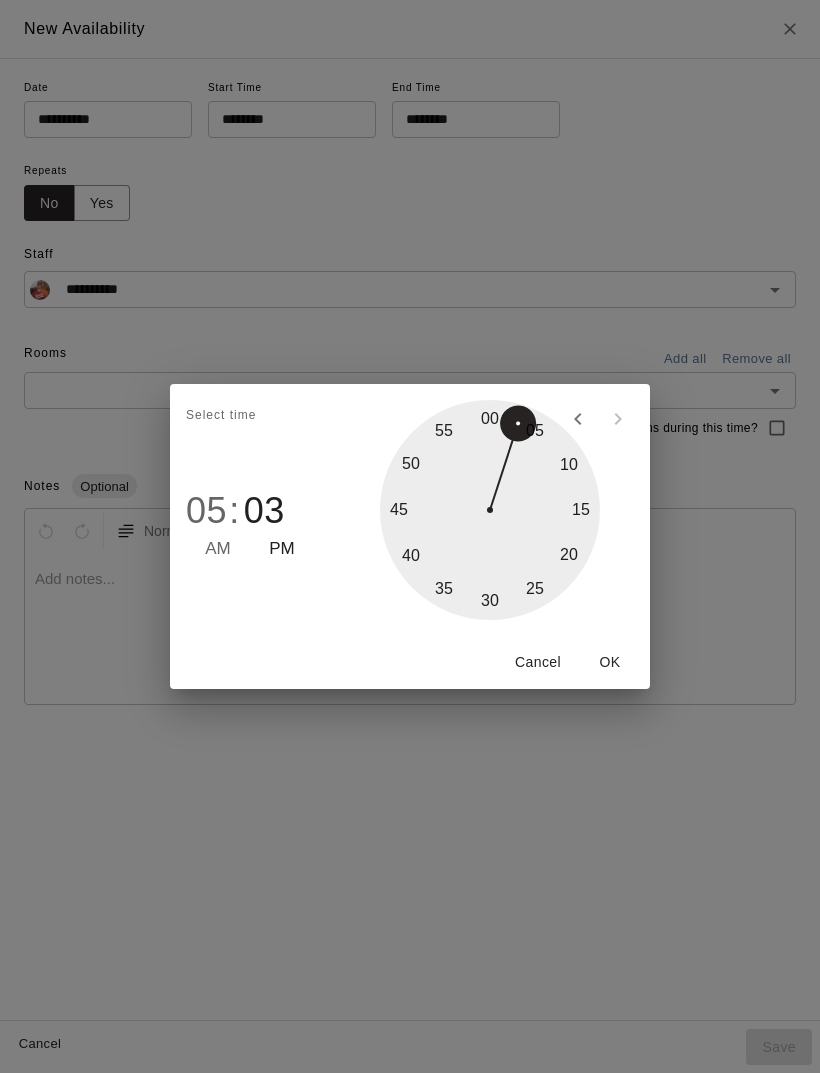click at bounding box center [490, 510] 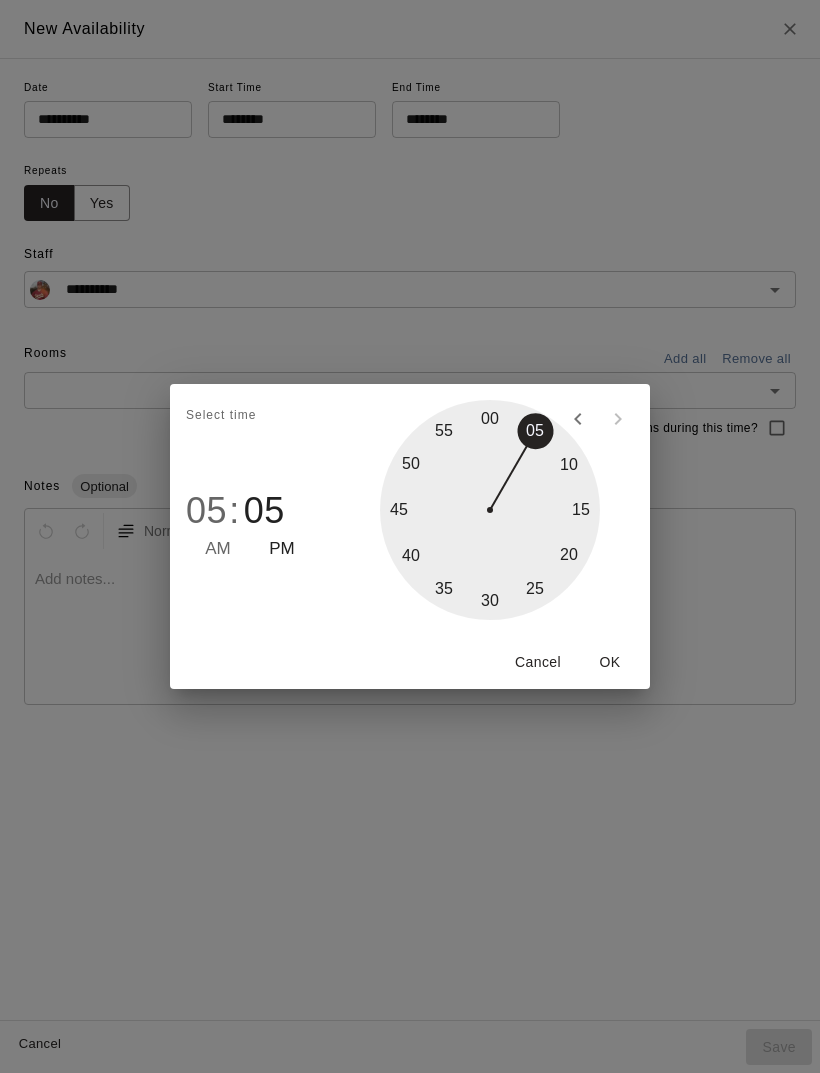 click at bounding box center (490, 510) 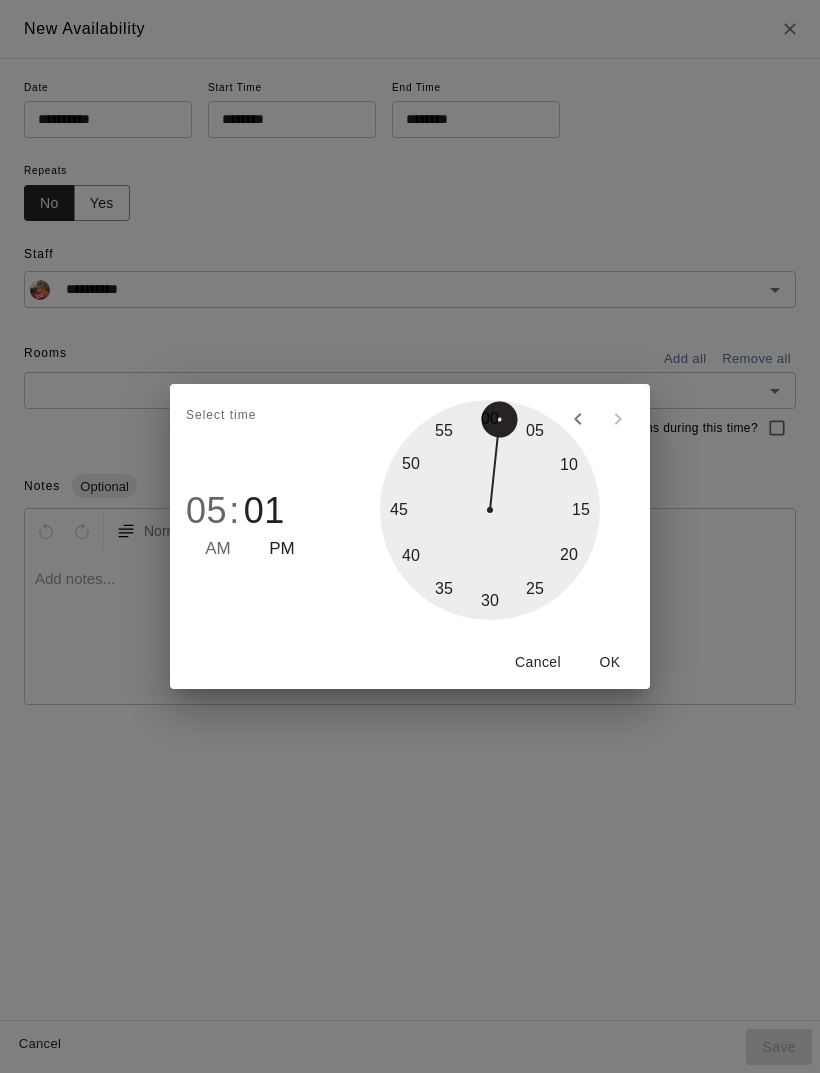 type on "********" 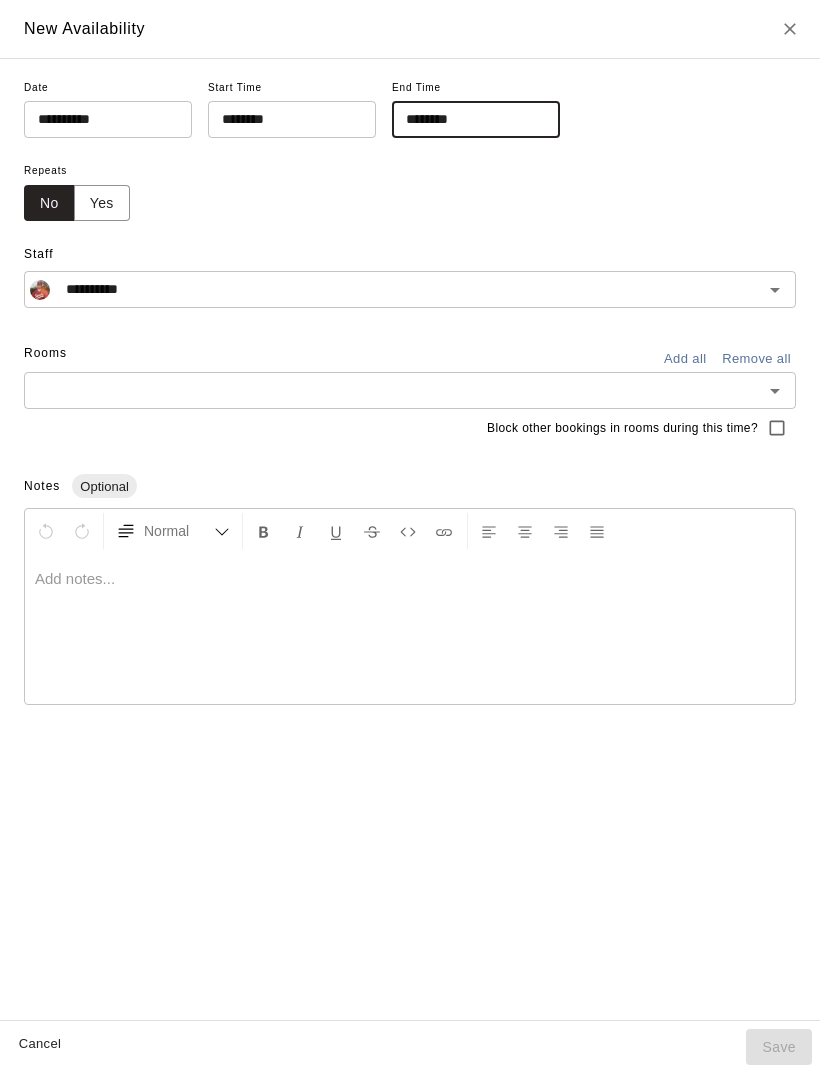 click at bounding box center (393, 390) 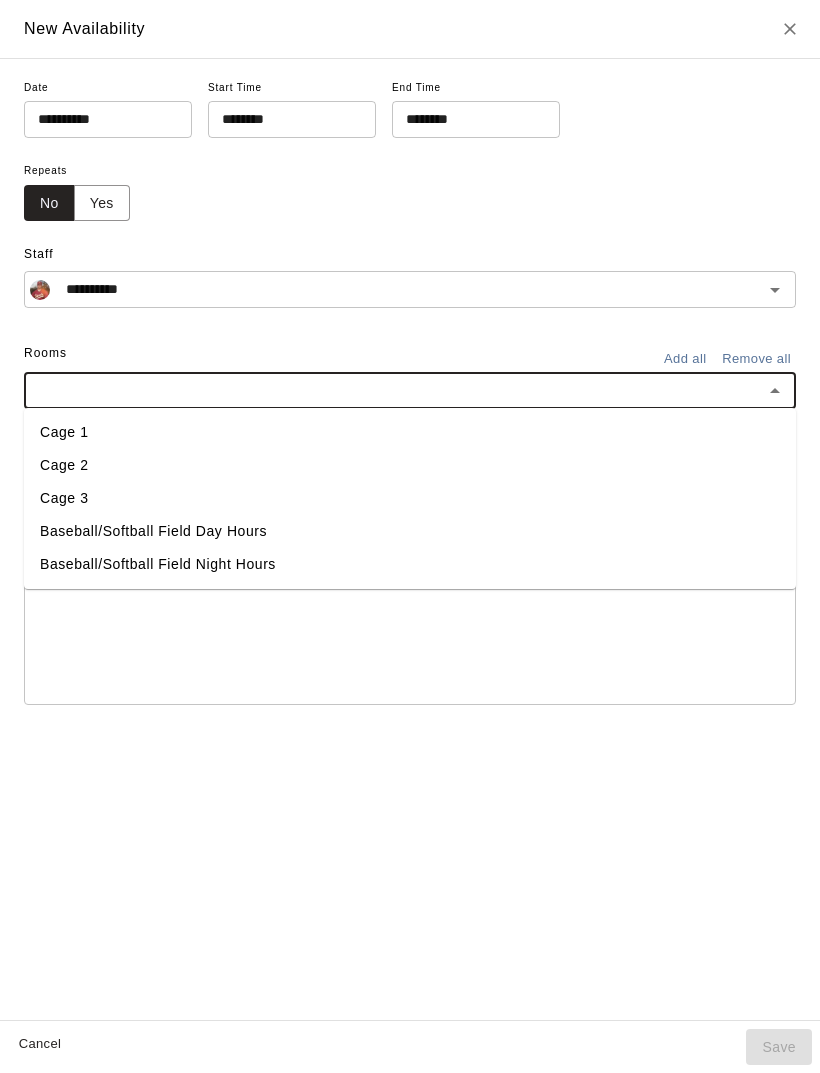 click on "Cage 3" at bounding box center [410, 498] 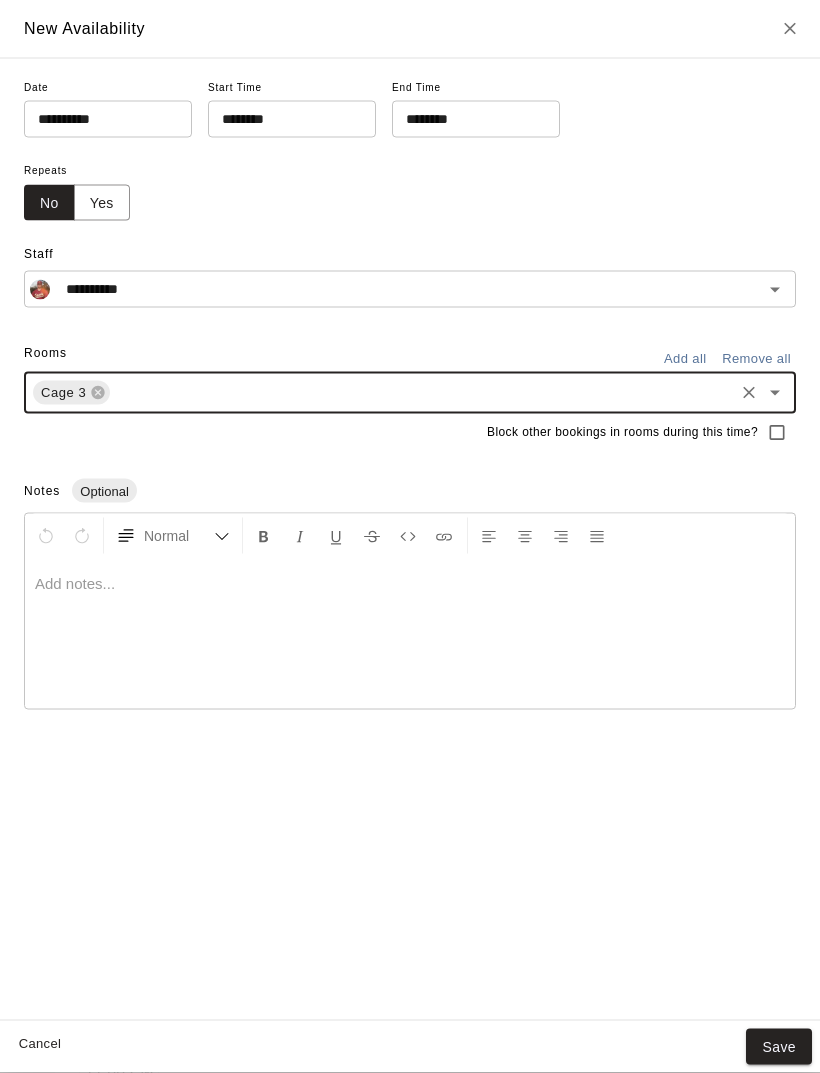 scroll, scrollTop: 20, scrollLeft: 0, axis: vertical 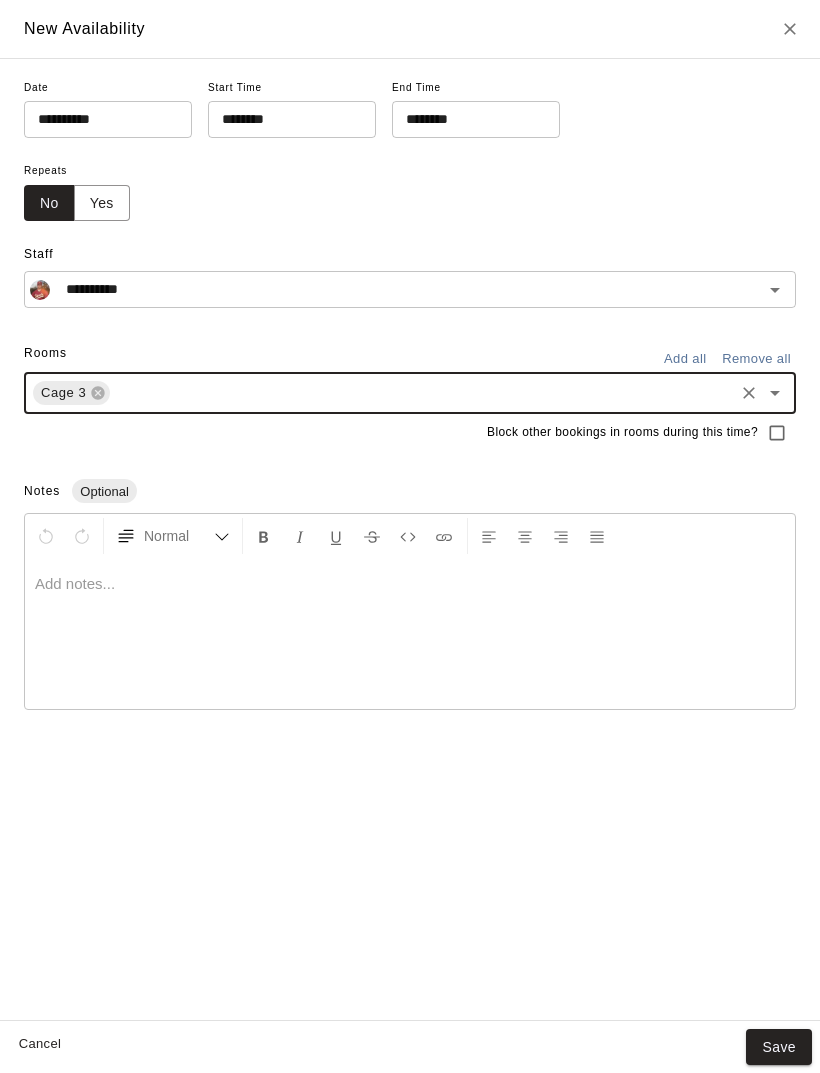 click on "Save" at bounding box center [779, 1047] 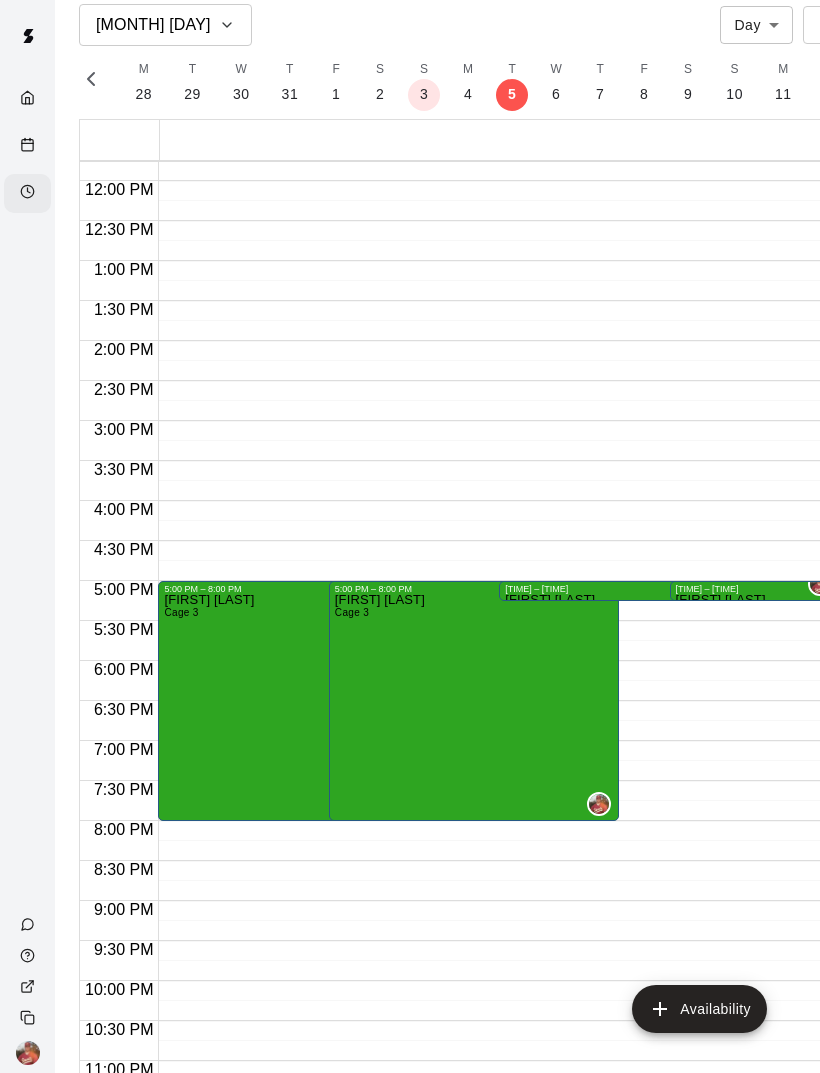 click 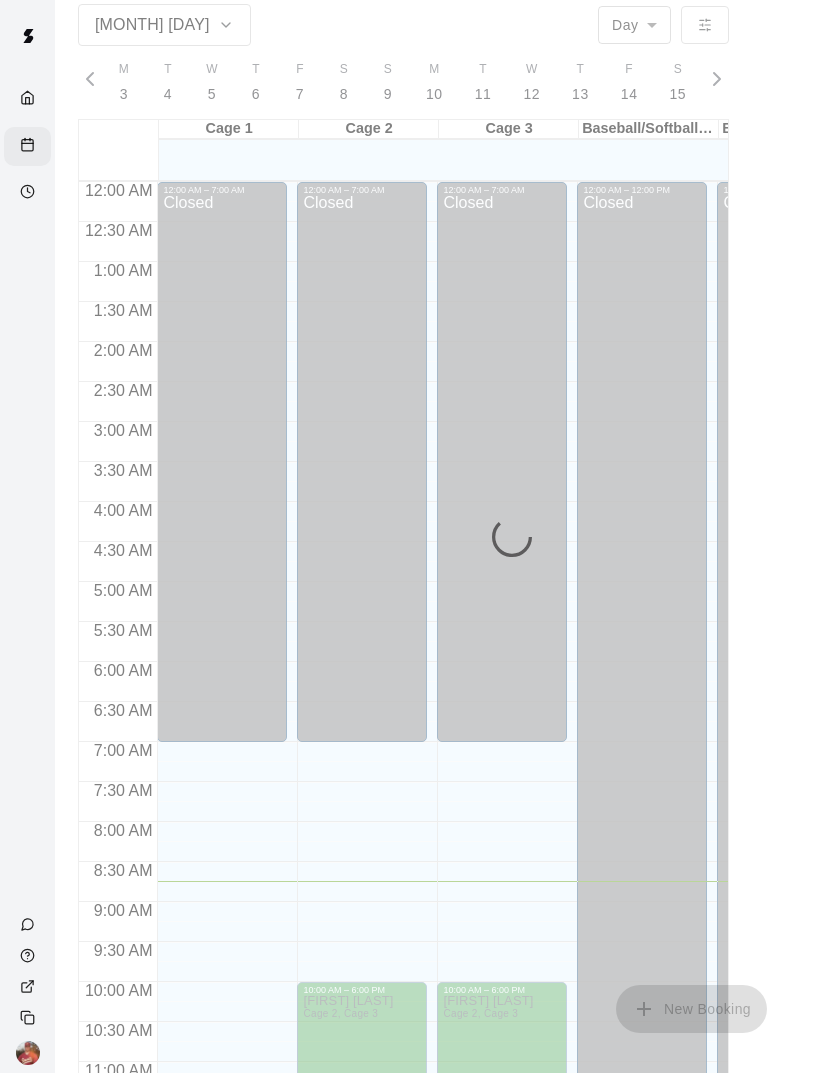 scroll, scrollTop: 0, scrollLeft: 0, axis: both 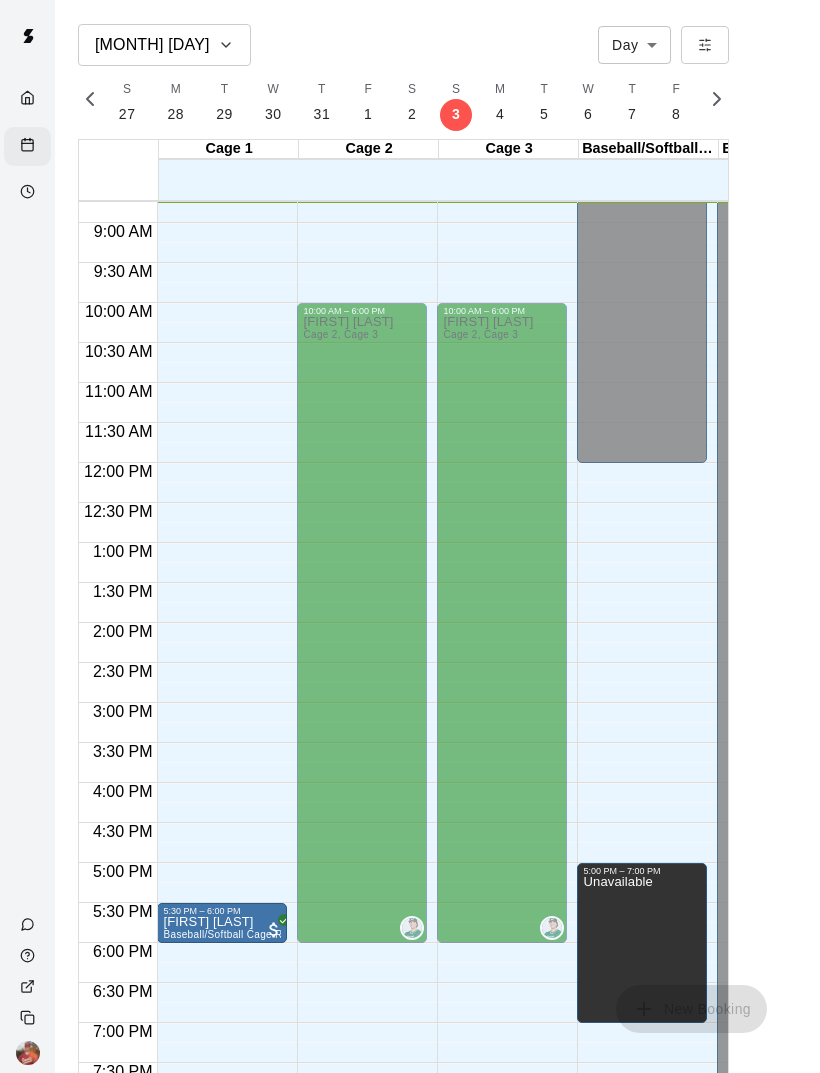 click at bounding box center (27, 146) 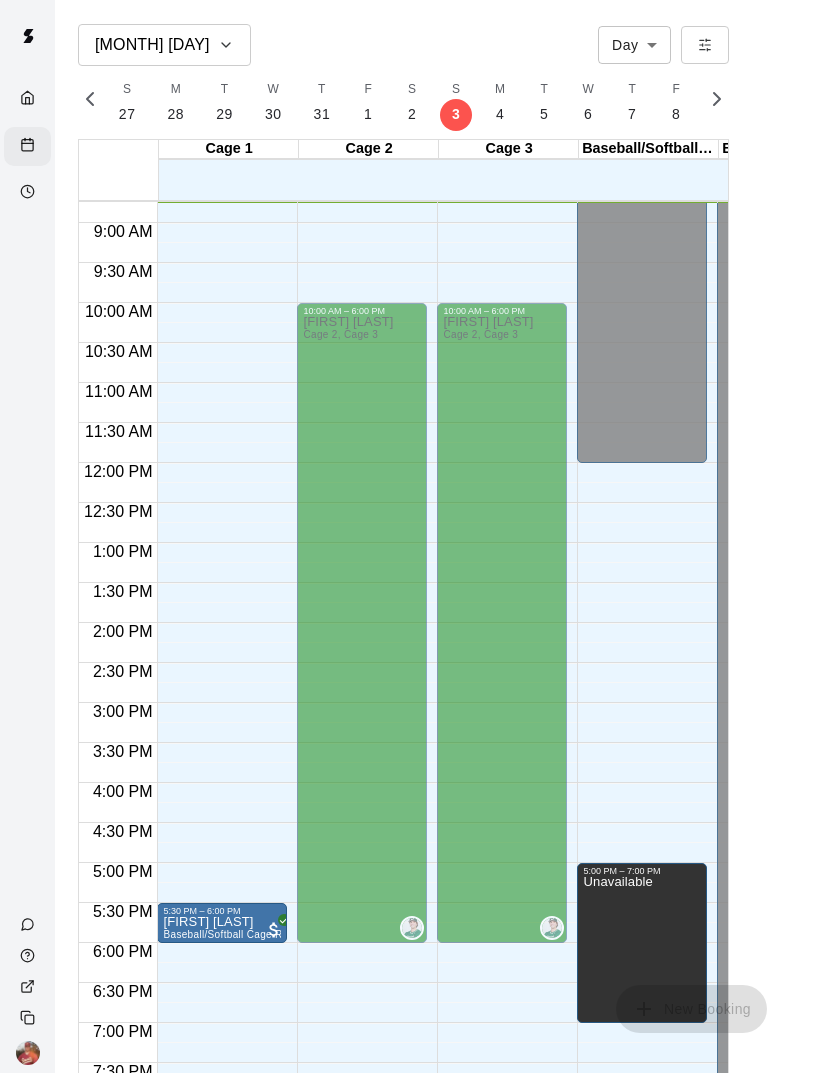 click at bounding box center [27, 193] 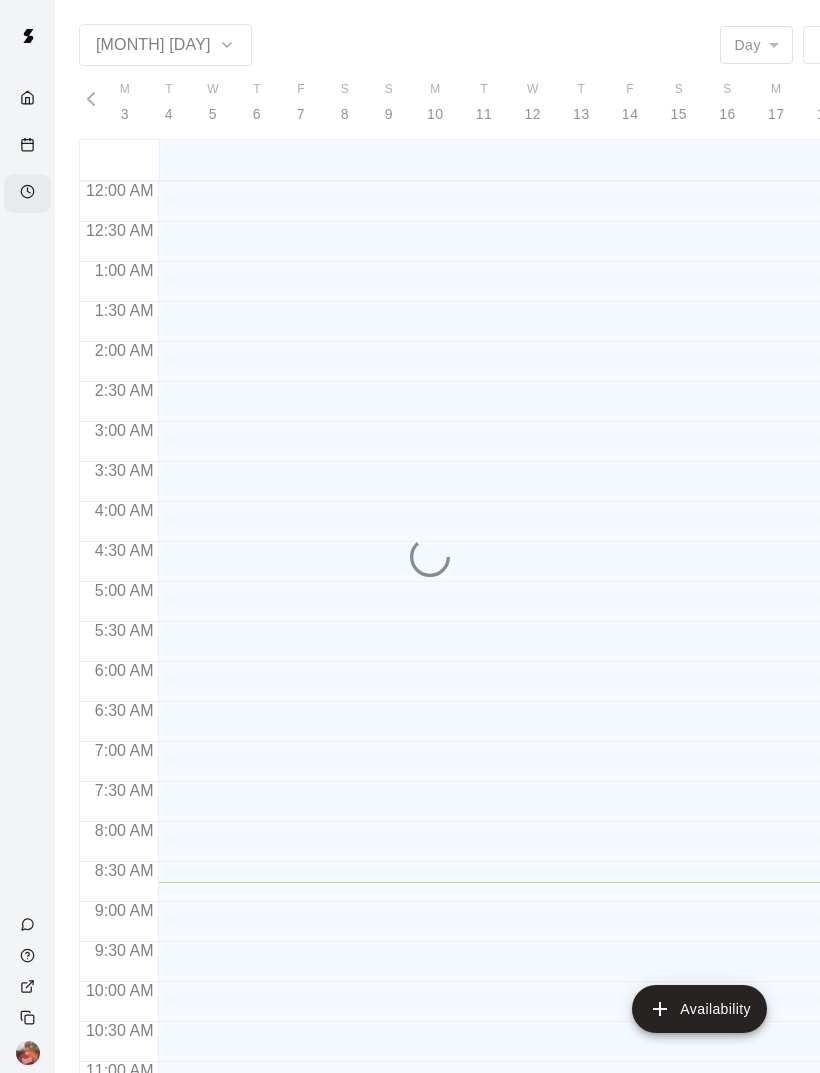 scroll, scrollTop: 0, scrollLeft: 8168, axis: horizontal 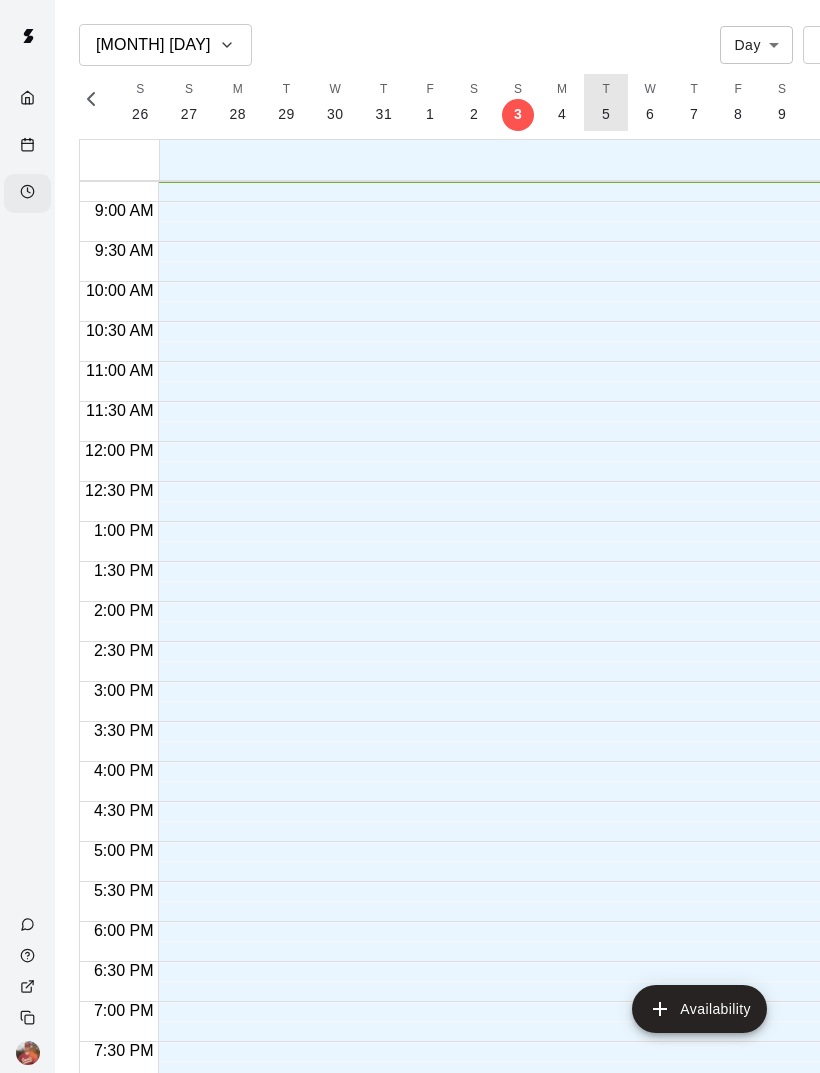 click on "5" at bounding box center [606, 114] 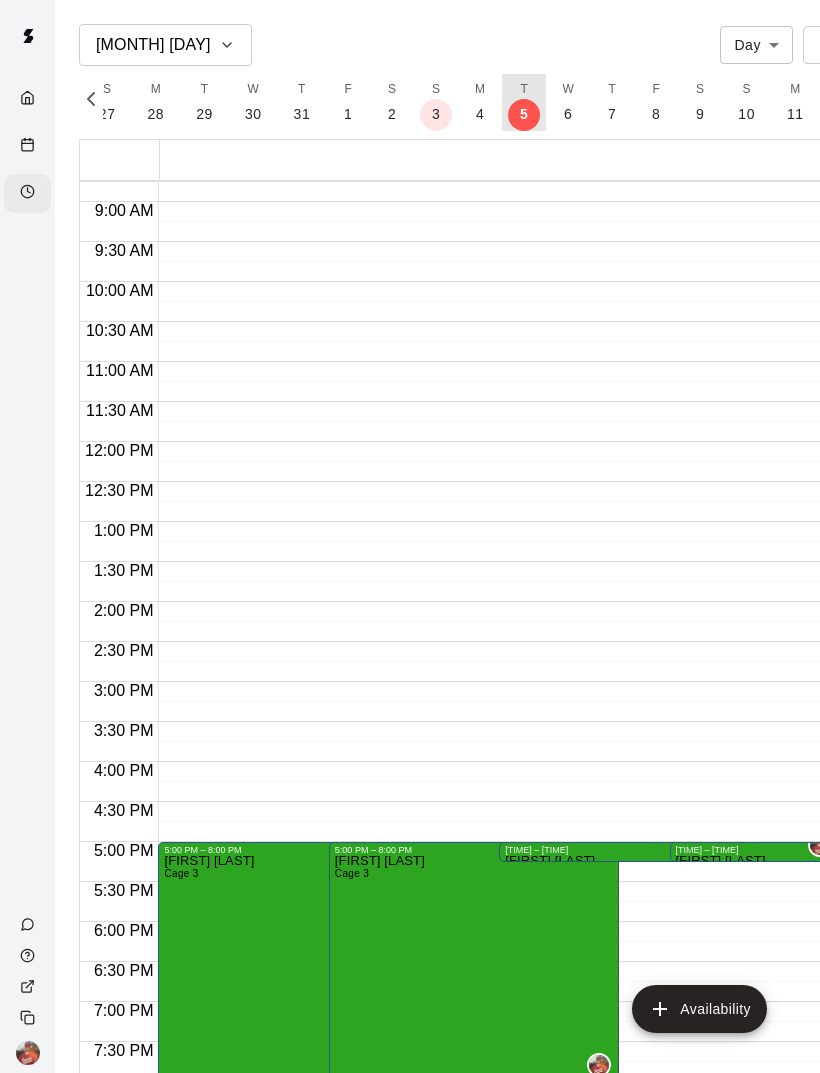 scroll, scrollTop: 0, scrollLeft: 8262, axis: horizontal 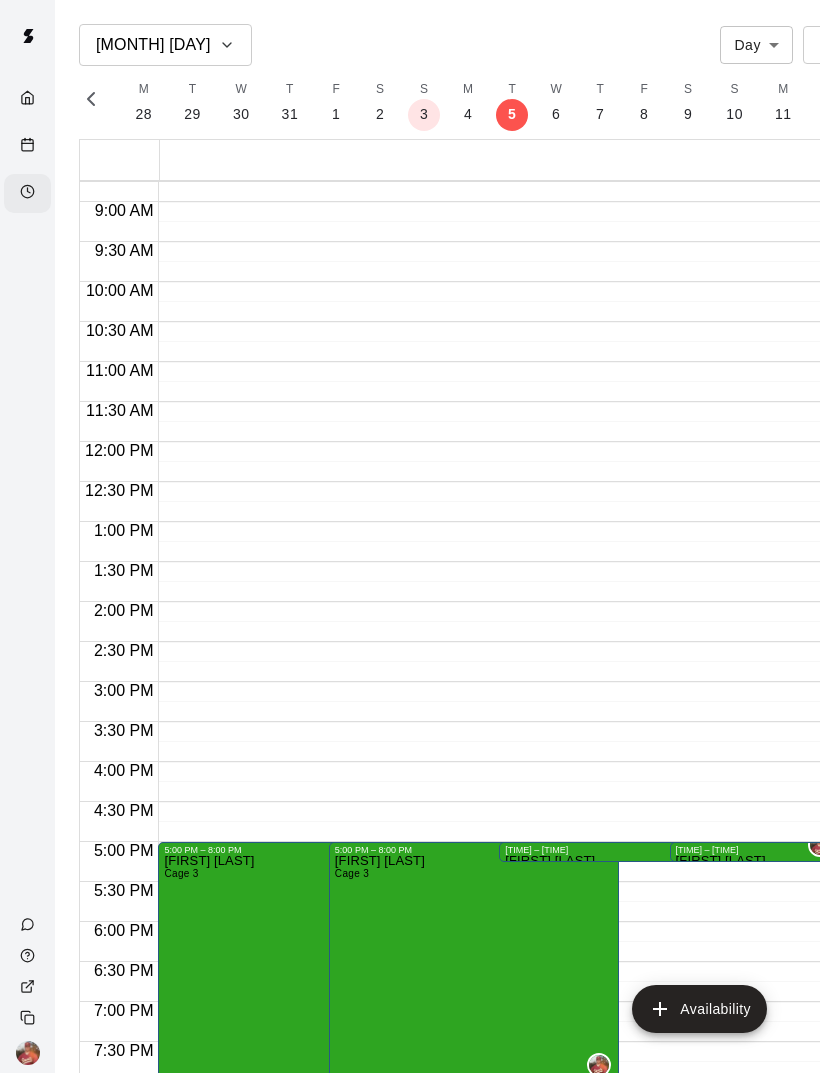 click on "[FIRST] [LAST] Cage 3" at bounding box center [474, 1391] 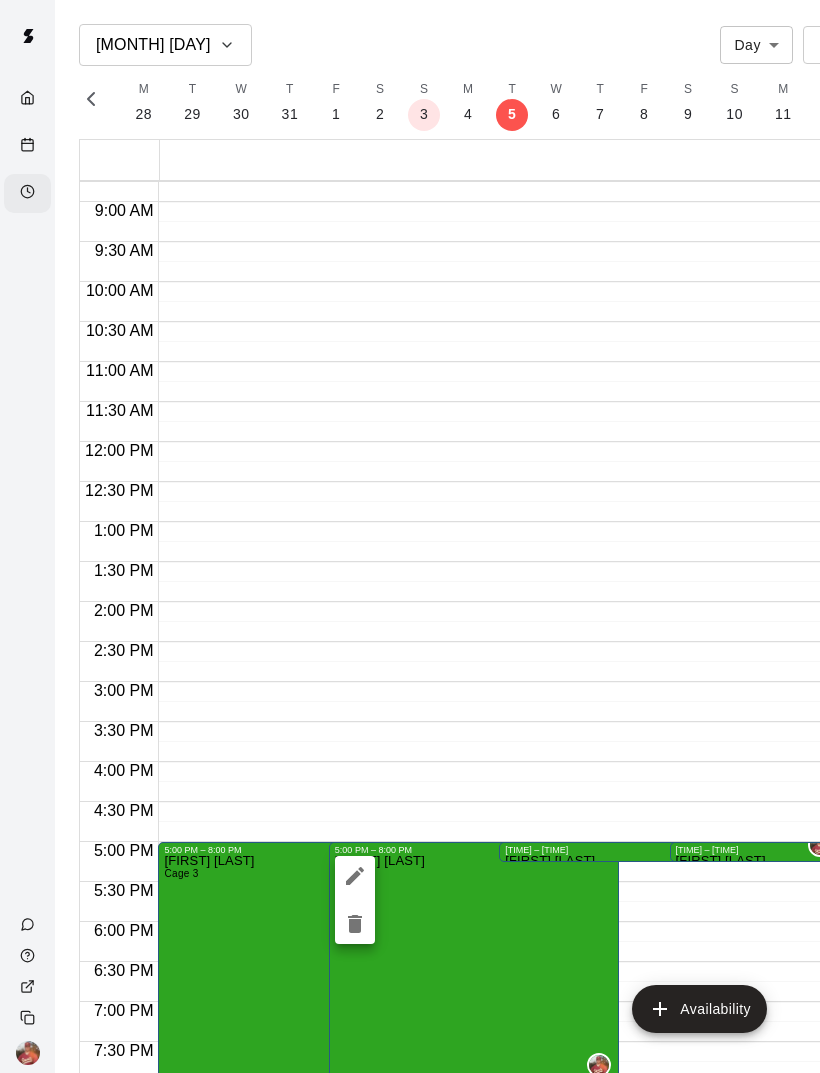 click at bounding box center [410, 536] 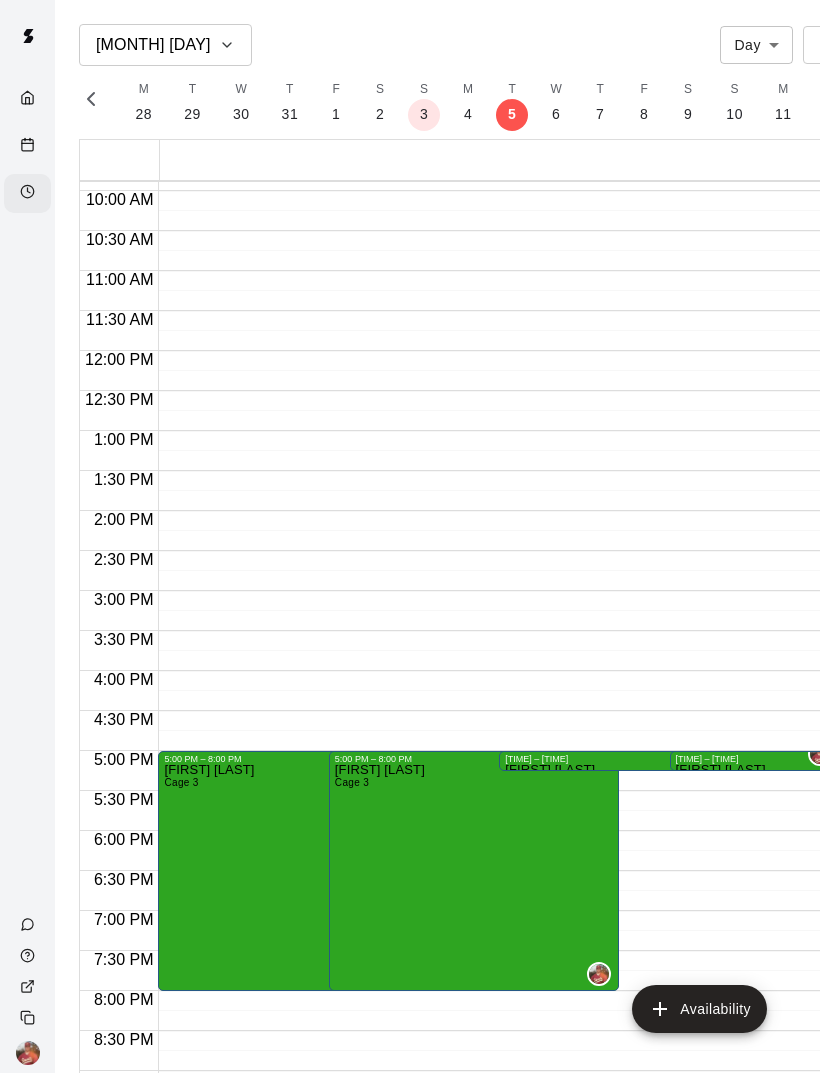 scroll, scrollTop: 802, scrollLeft: 0, axis: vertical 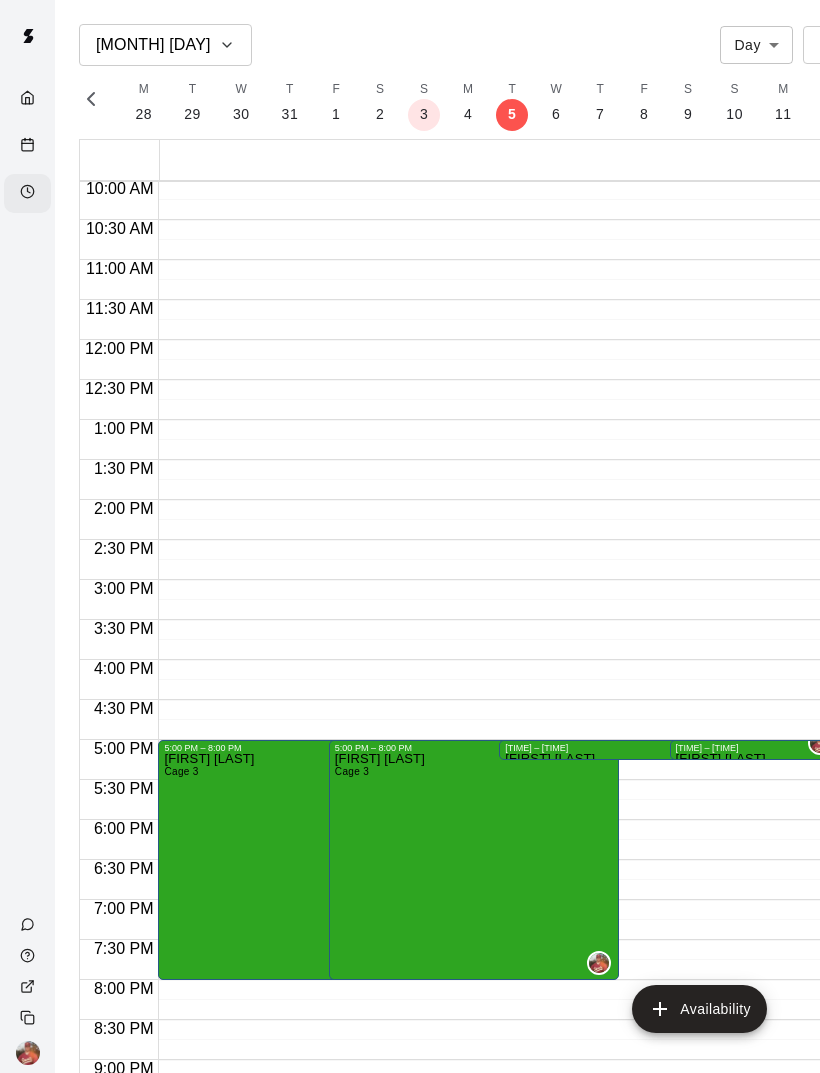 click on "[FIRST] [LAST] Cage 3" at bounding box center [474, 1289] 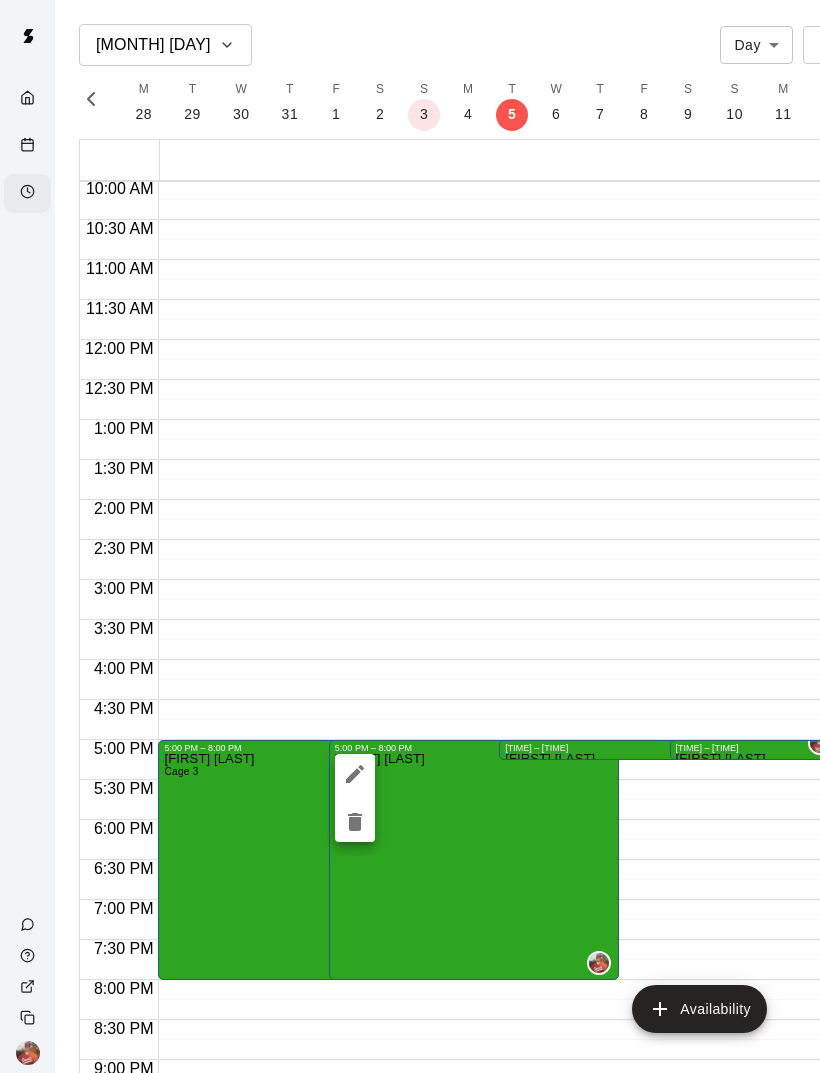 click at bounding box center [410, 536] 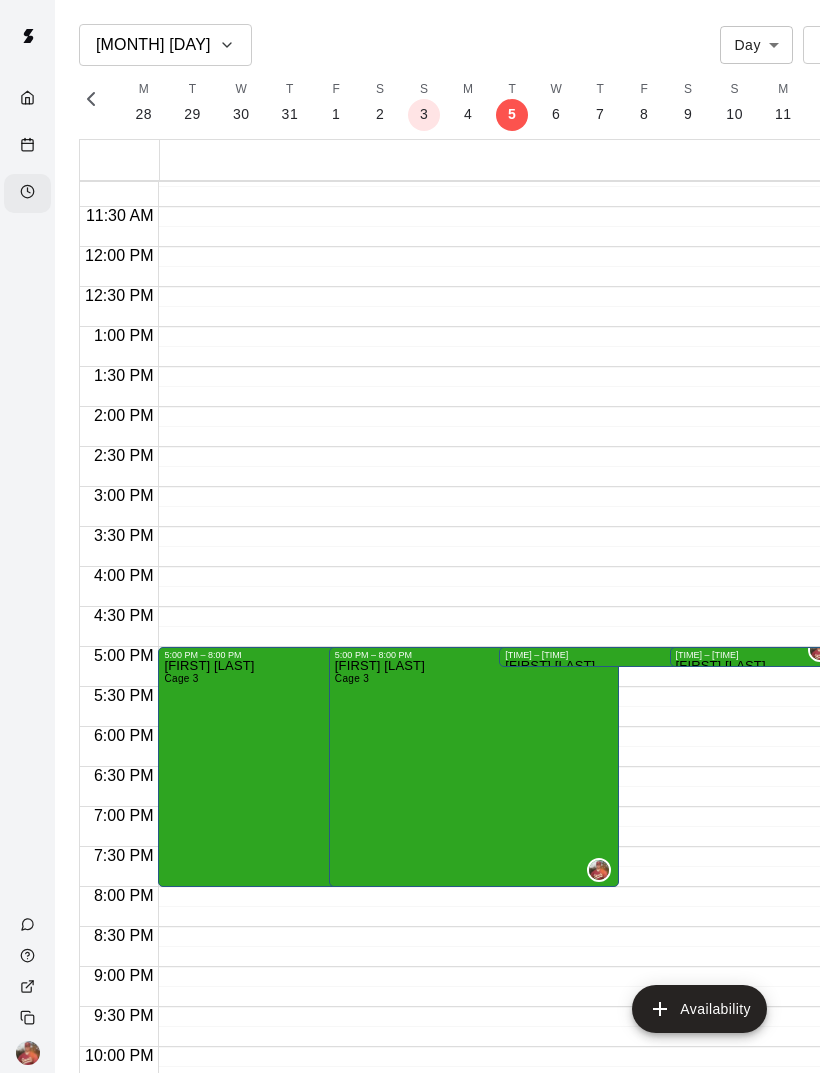 scroll, scrollTop: 894, scrollLeft: 0, axis: vertical 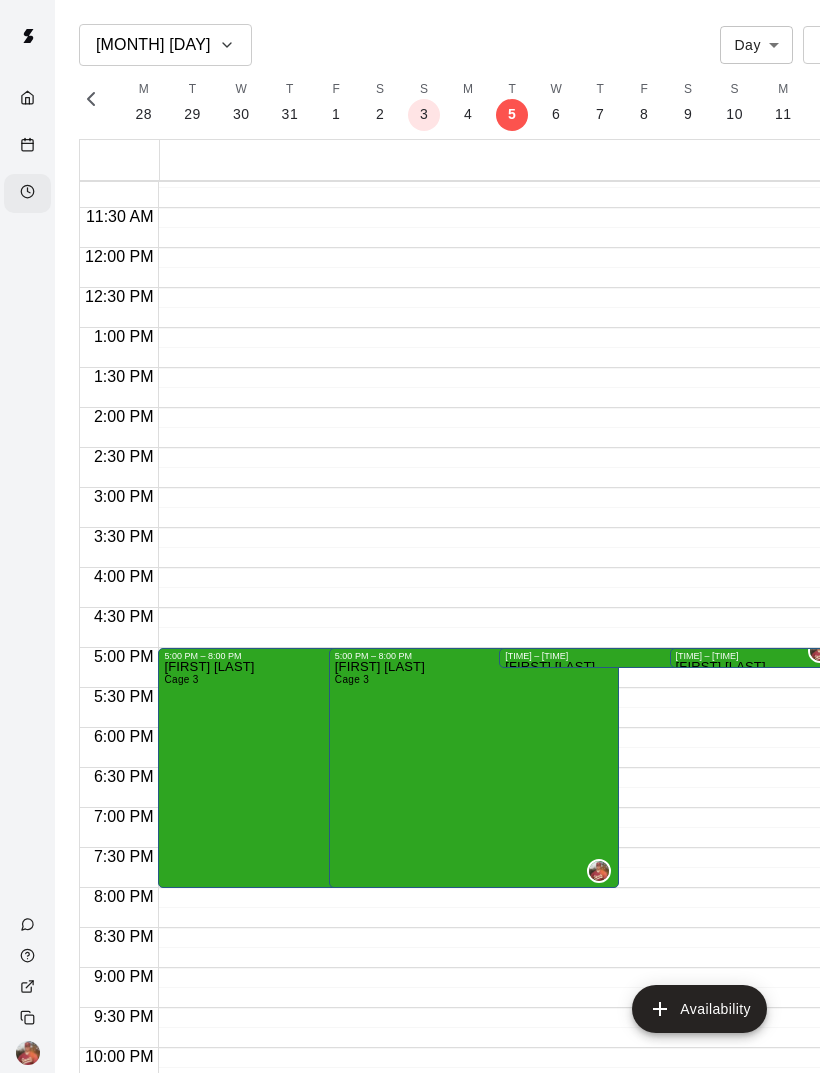 click on "[FIRST] [LAST] Cage 3" at bounding box center (474, 1197) 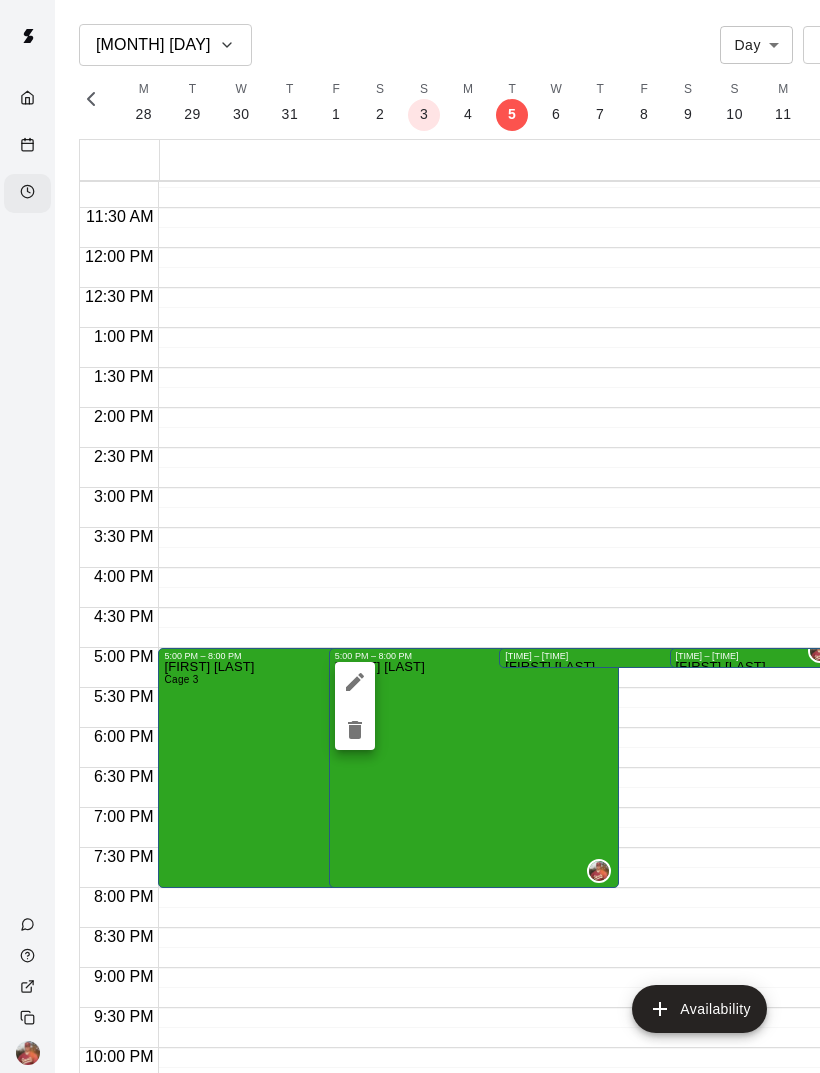 click at bounding box center (410, 536) 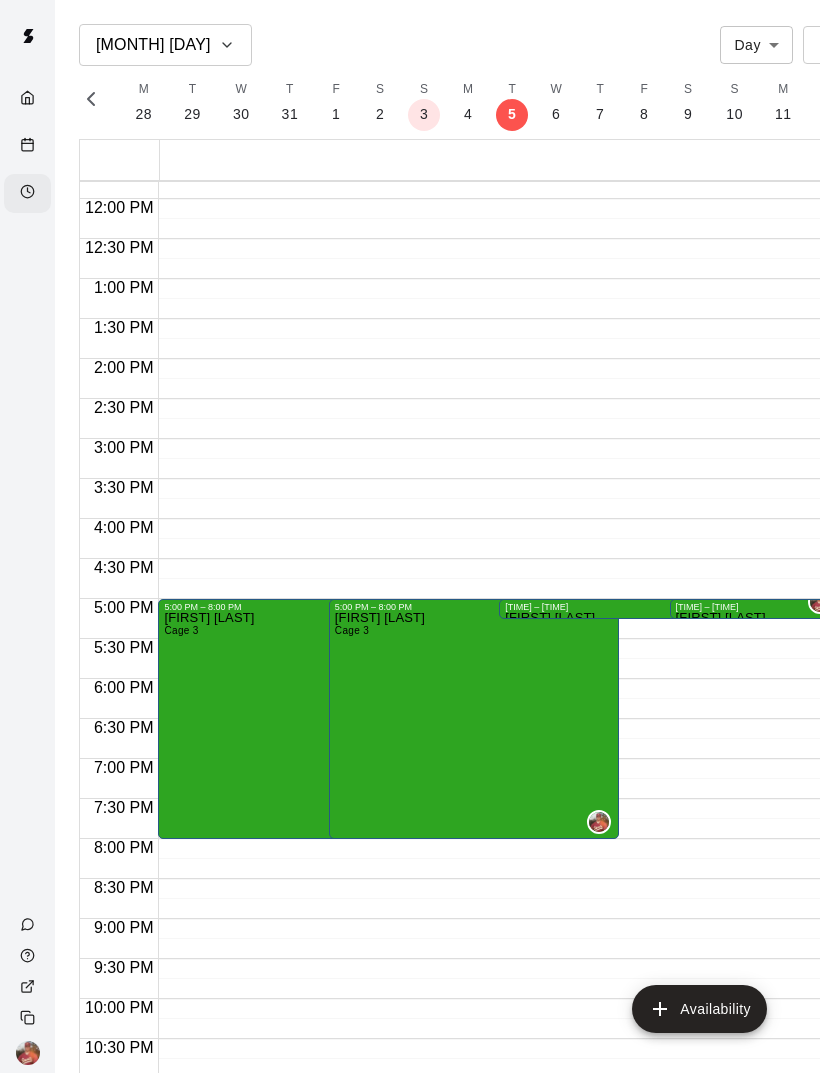 scroll, scrollTop: 941, scrollLeft: 0, axis: vertical 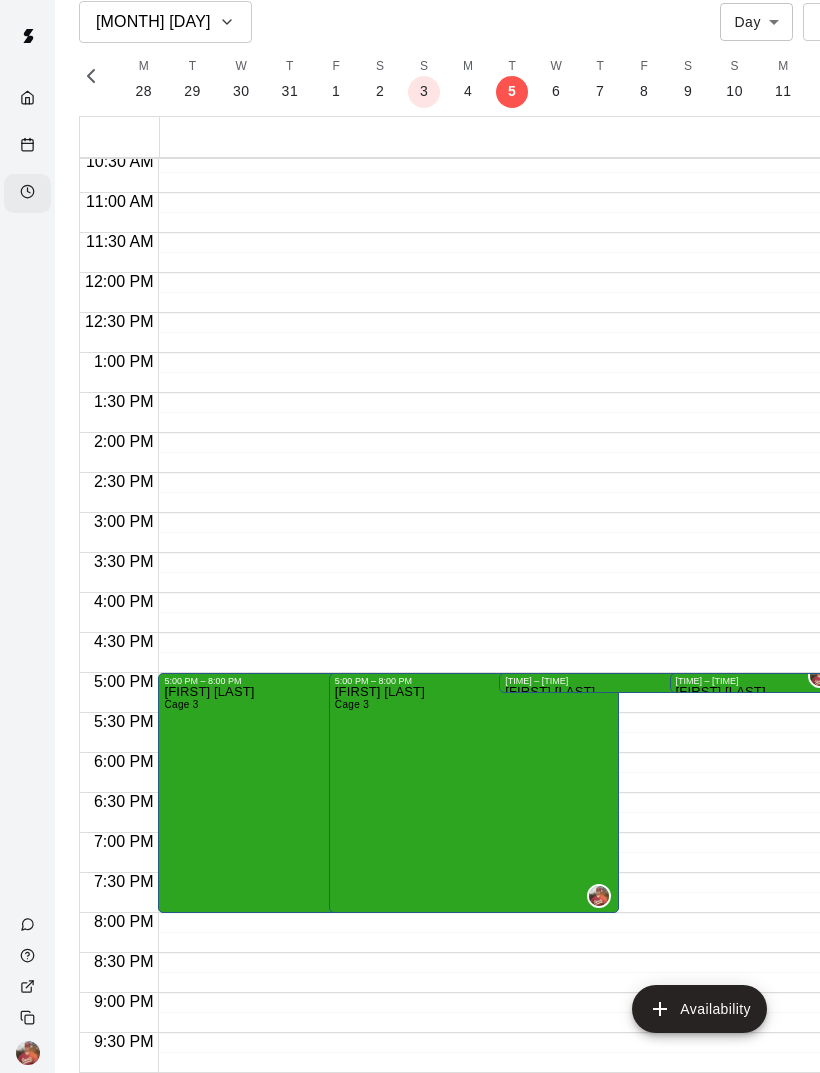click on "[FIRST] [LAST] Cage 3" at bounding box center [303, 1222] 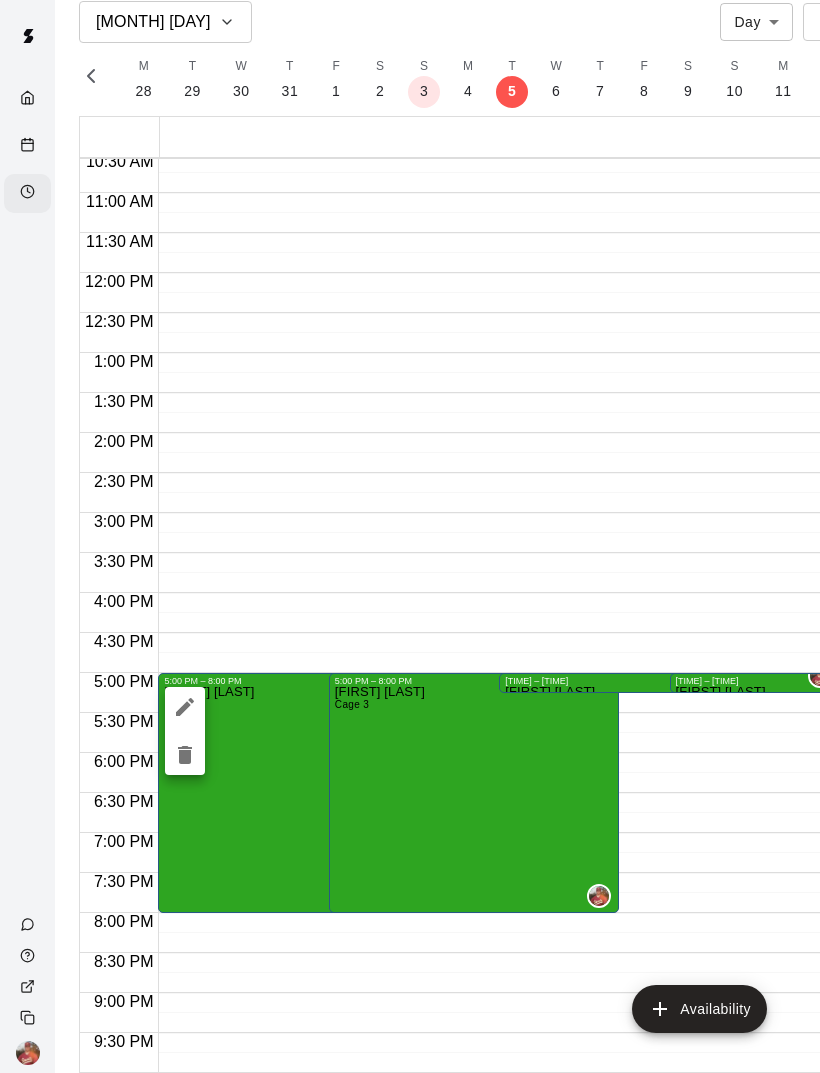 click 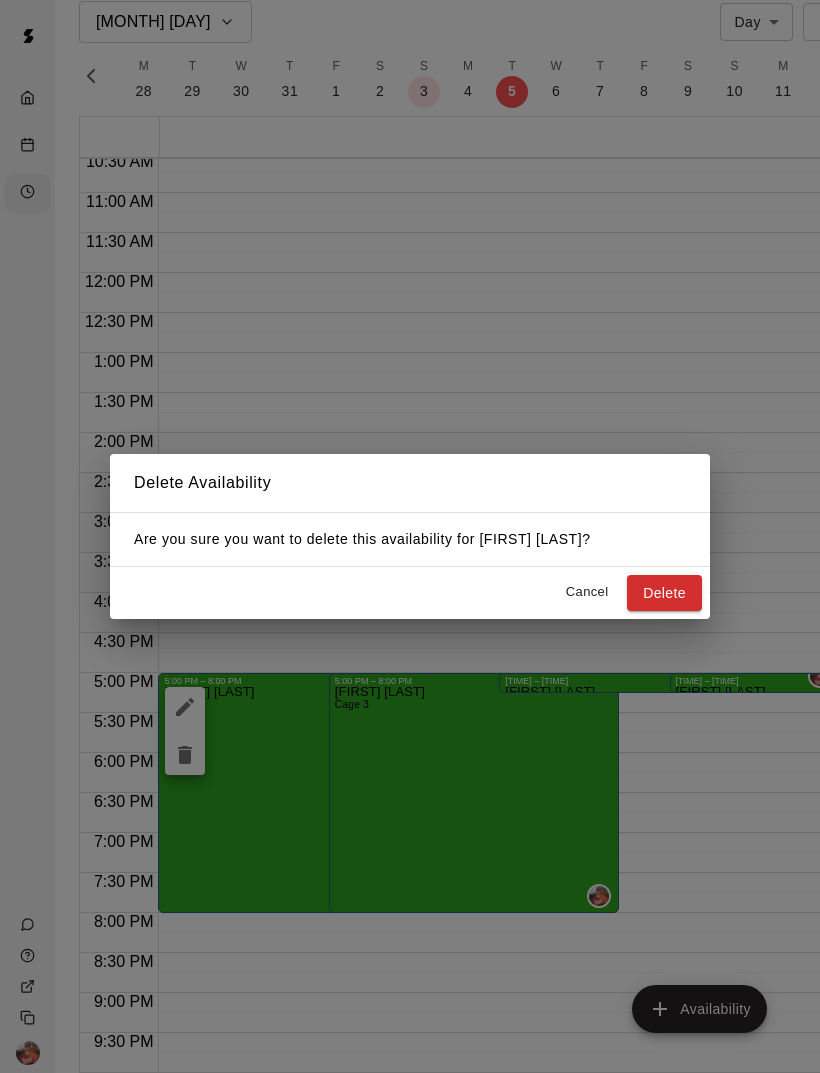 click on "Delete" at bounding box center (664, 593) 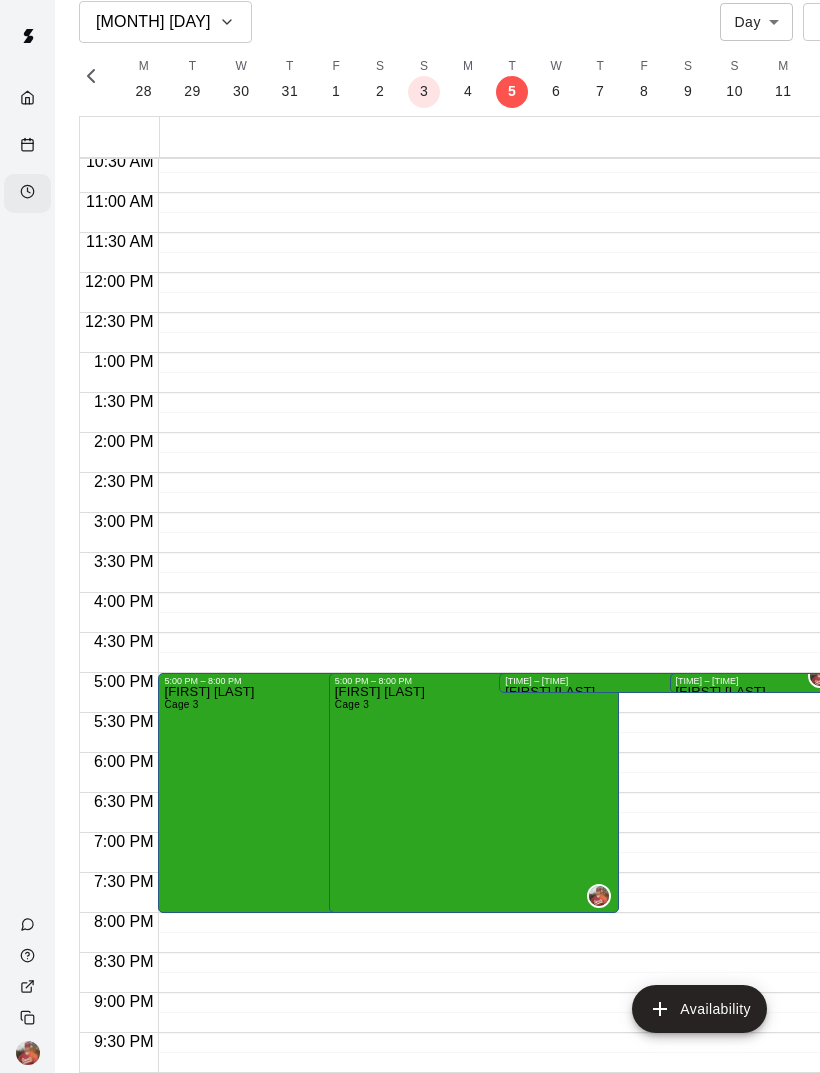 click on "[FIRST] [LAST] Cage 3" at bounding box center (474, 1222) 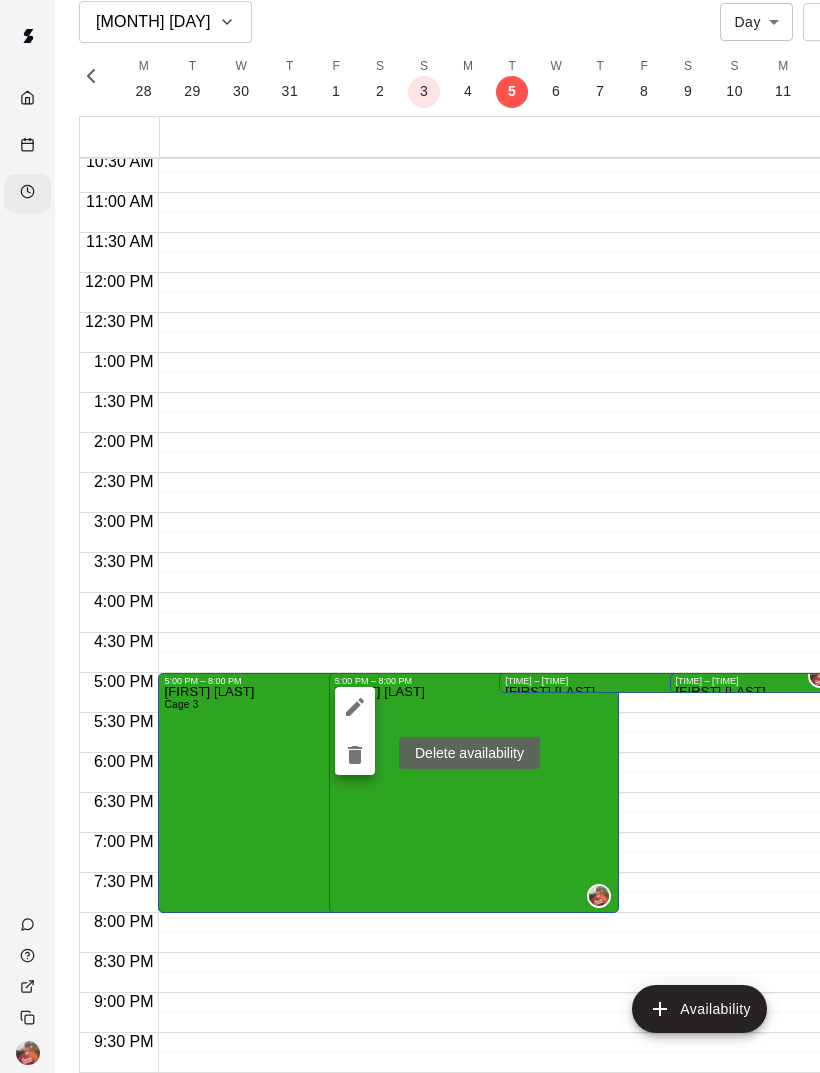 click 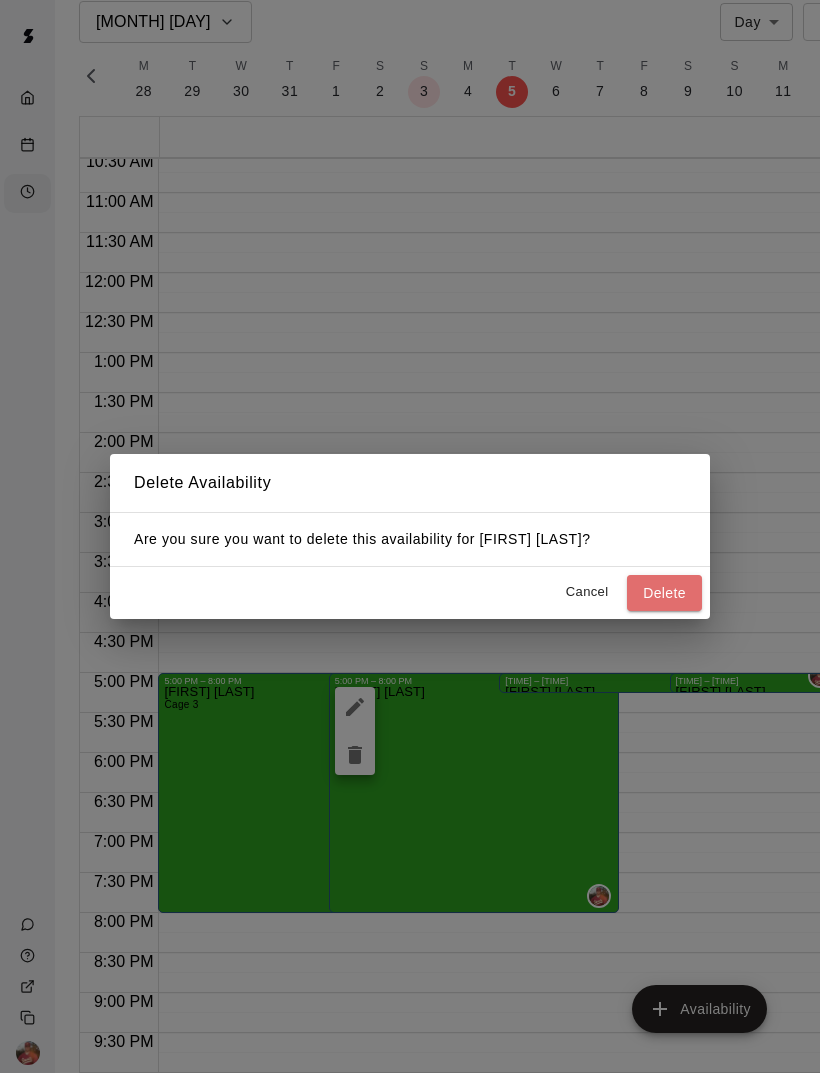 click on "Delete" at bounding box center [664, 593] 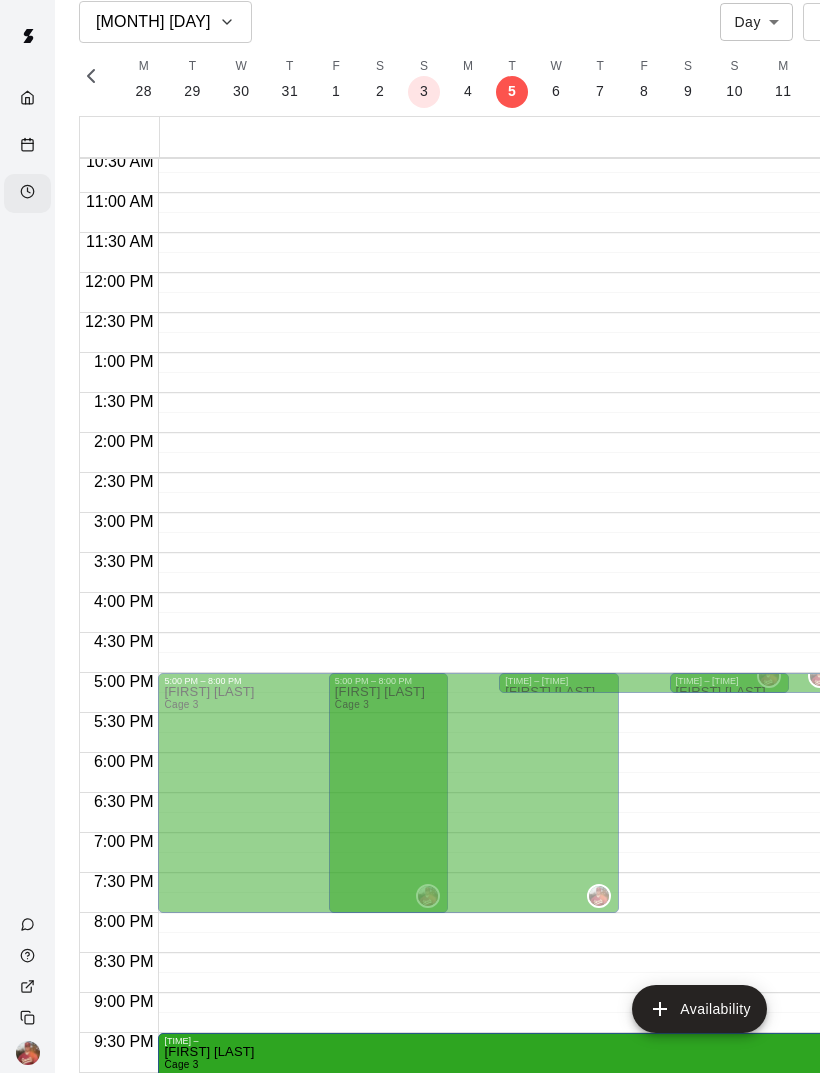 scroll, scrollTop: 939, scrollLeft: 0, axis: vertical 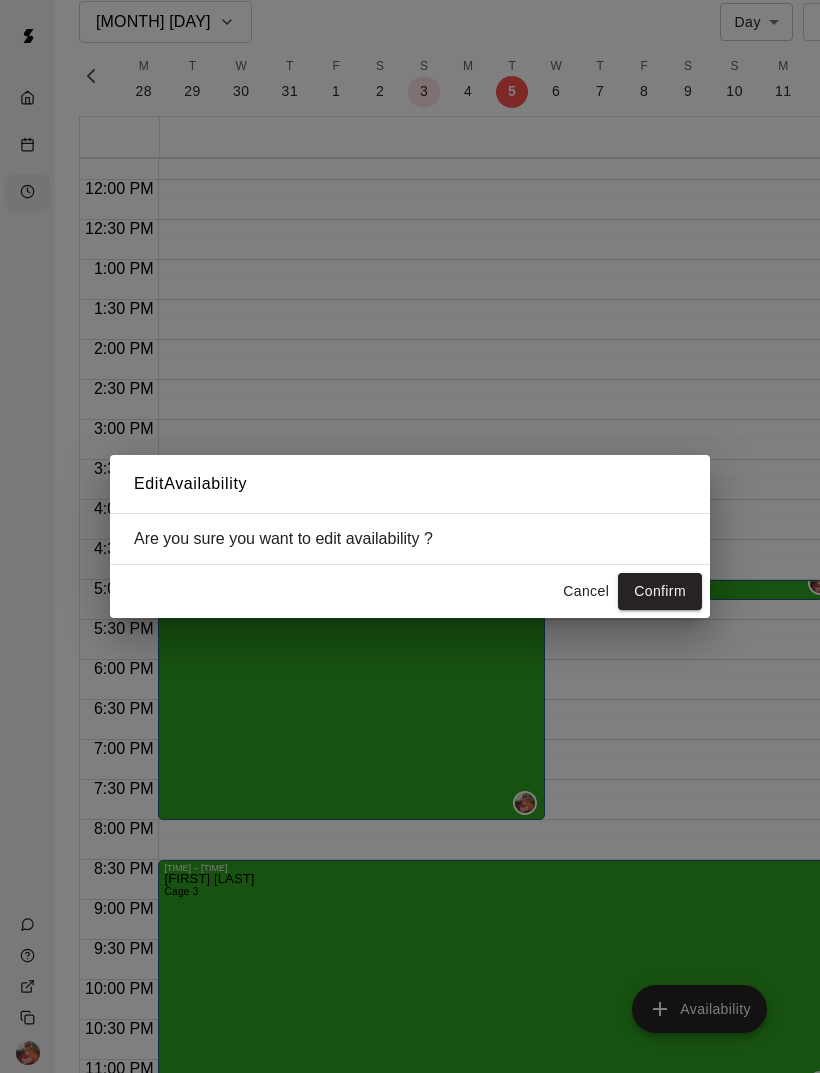 click on "Cancel" at bounding box center [586, 591] 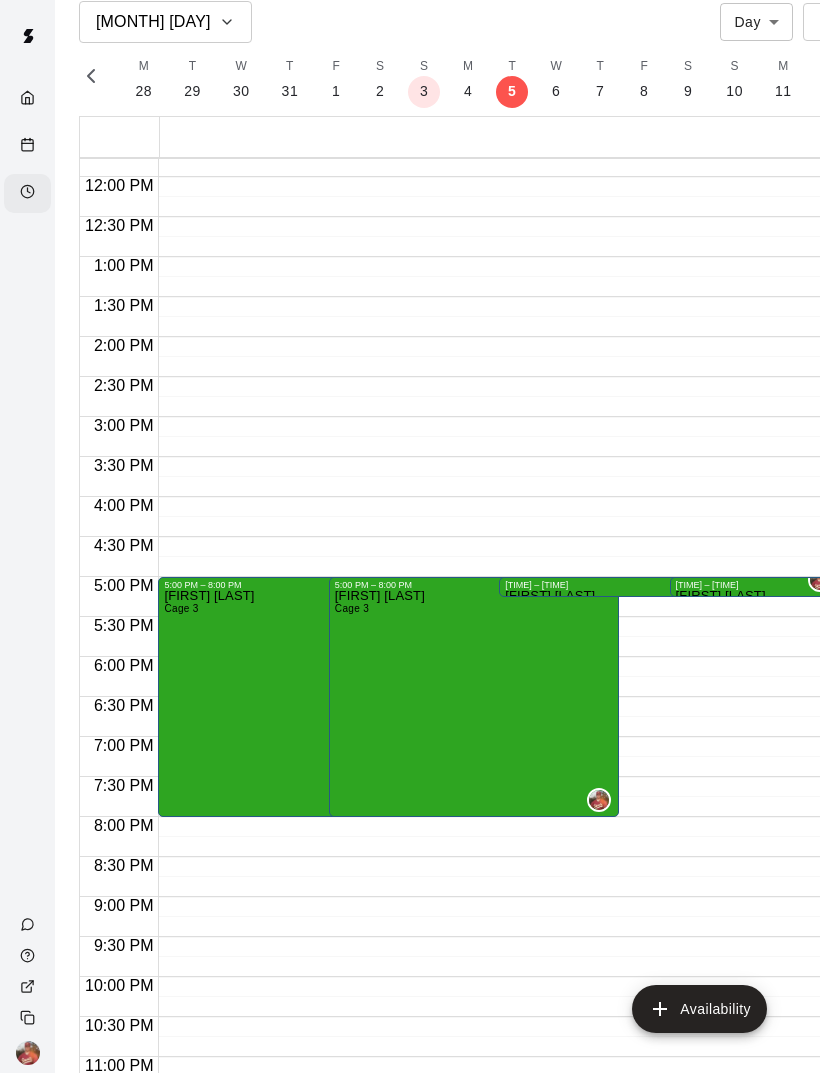 scroll, scrollTop: 941, scrollLeft: 0, axis: vertical 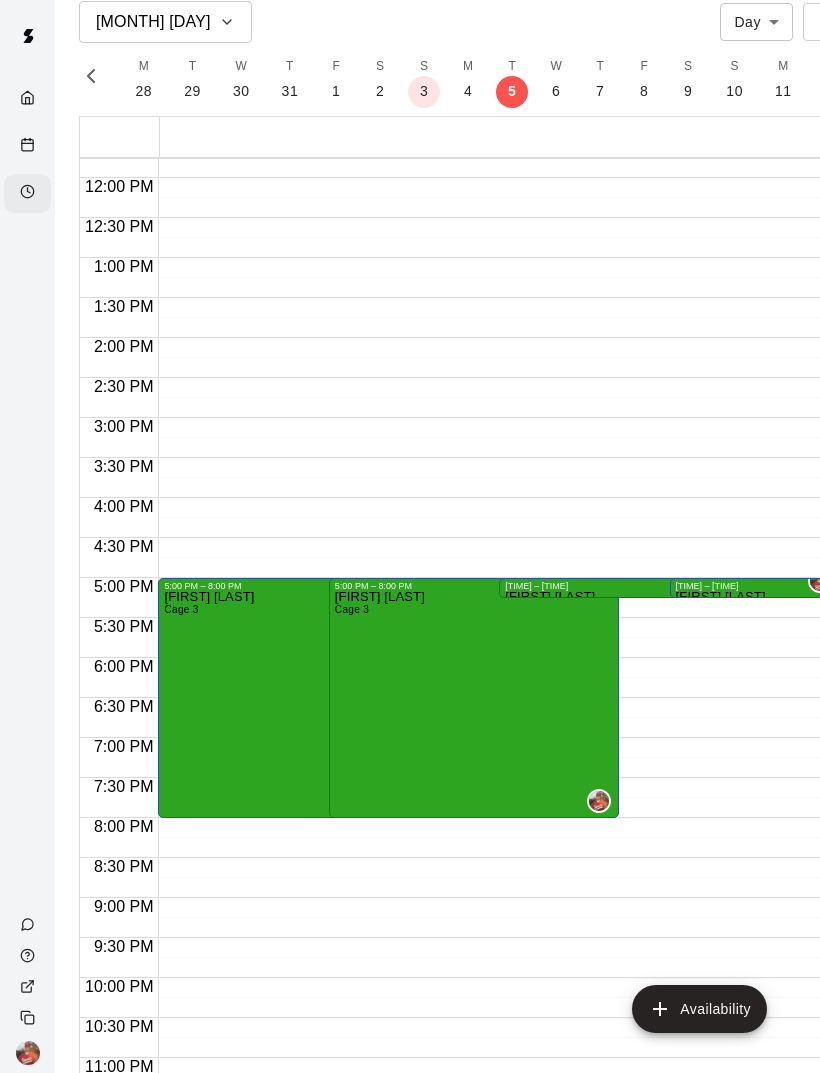 click at bounding box center [755, 581] 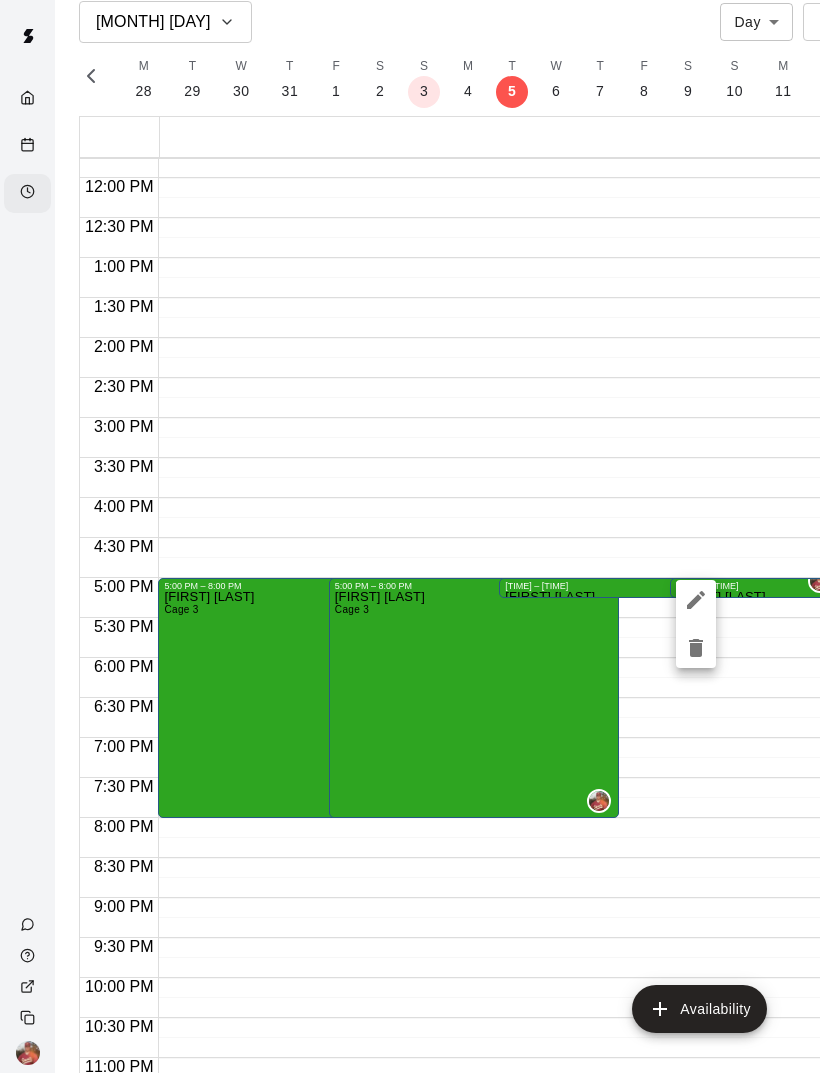 click at bounding box center [410, 536] 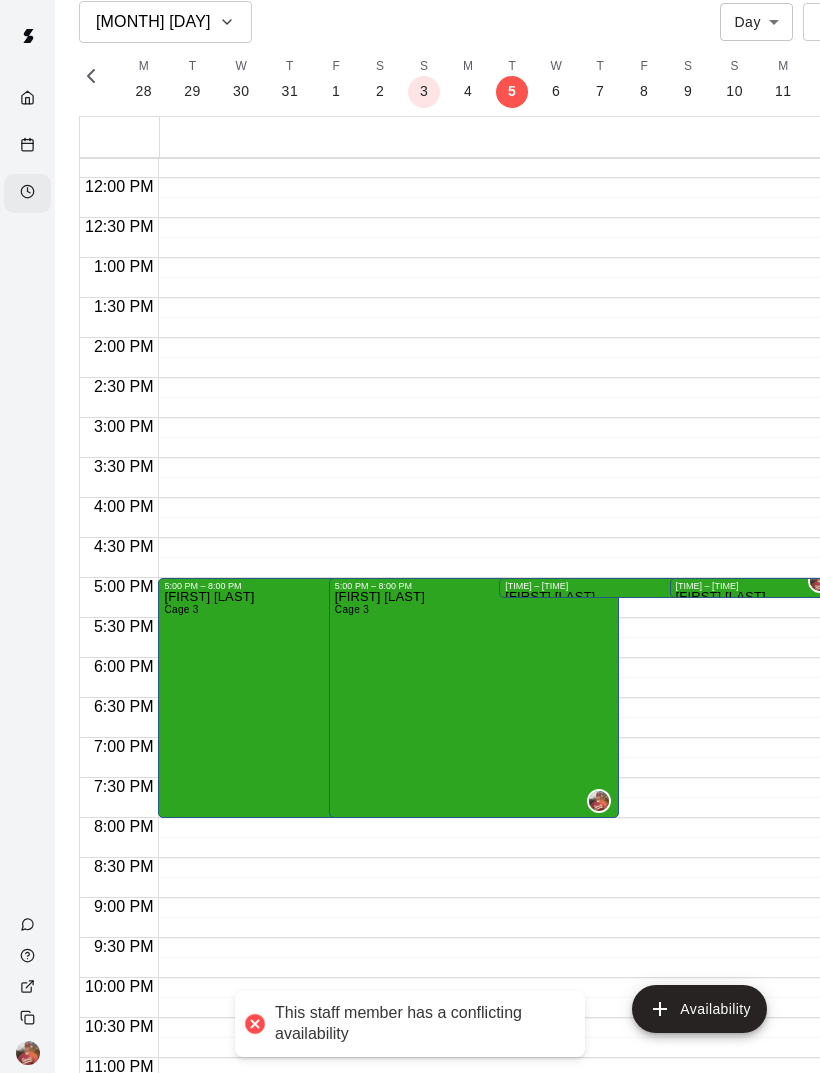click on "[TIME] – [TIME]" at bounding box center (755, 586) 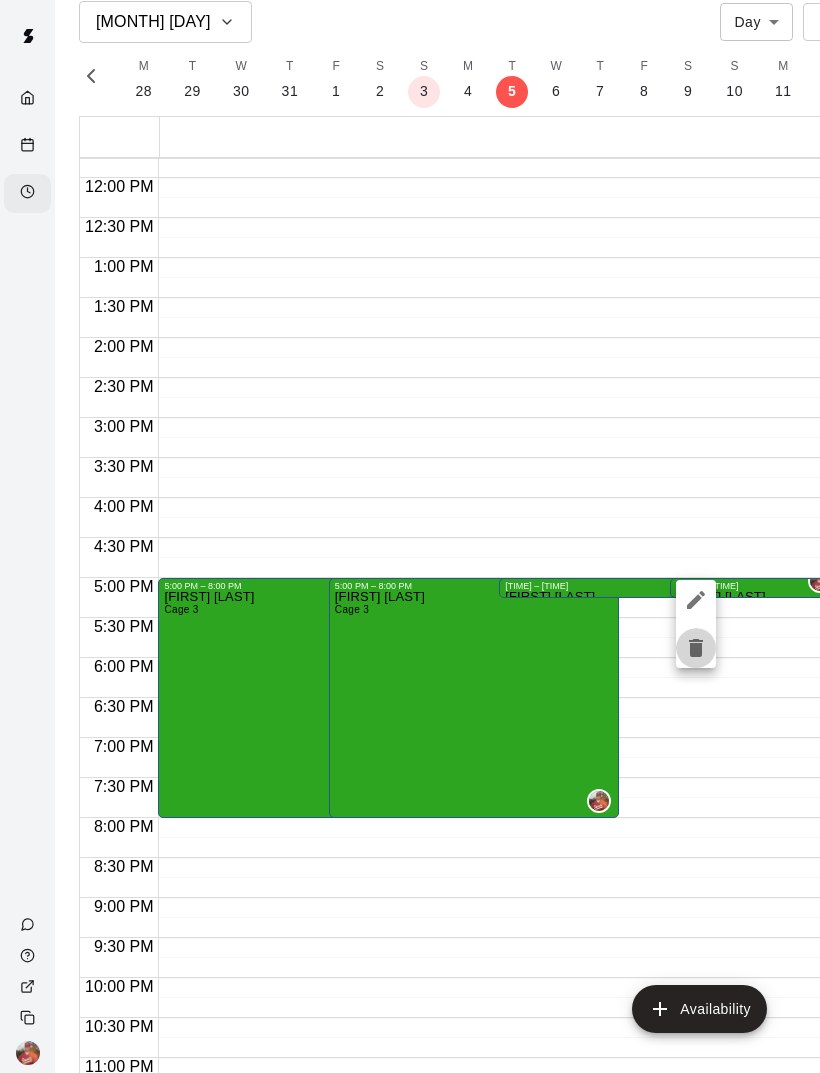 click 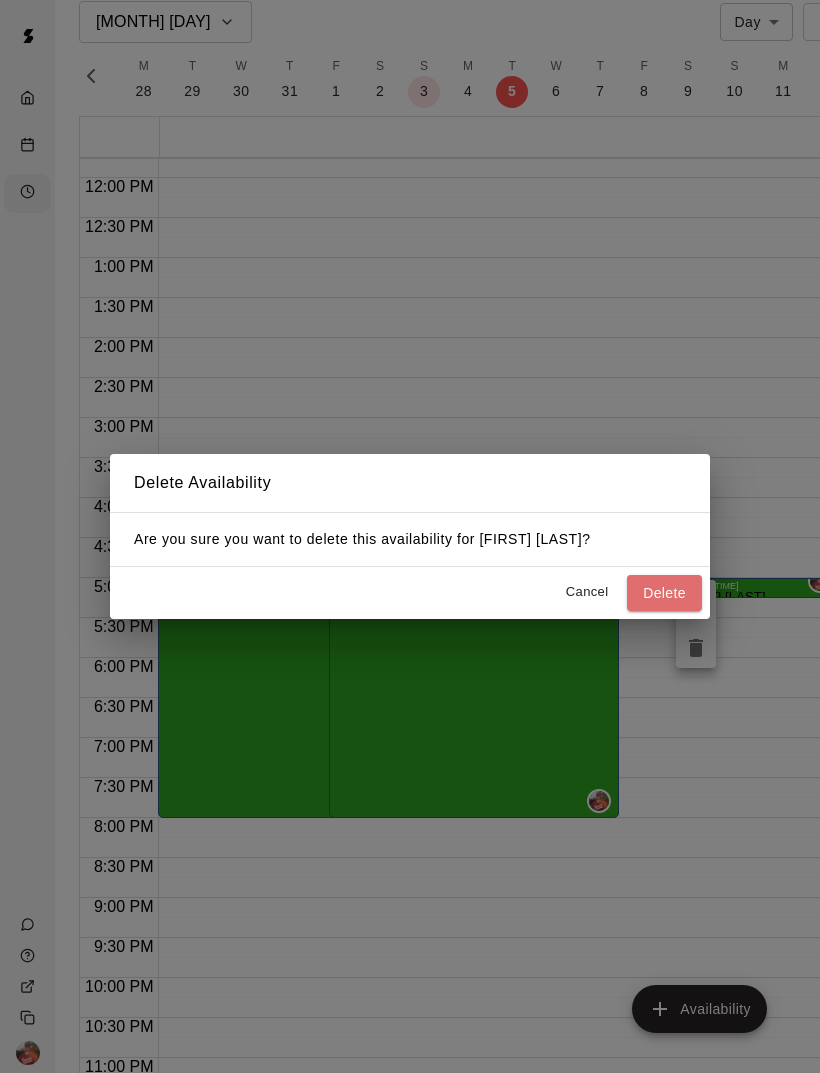 click on "Delete" at bounding box center [664, 593] 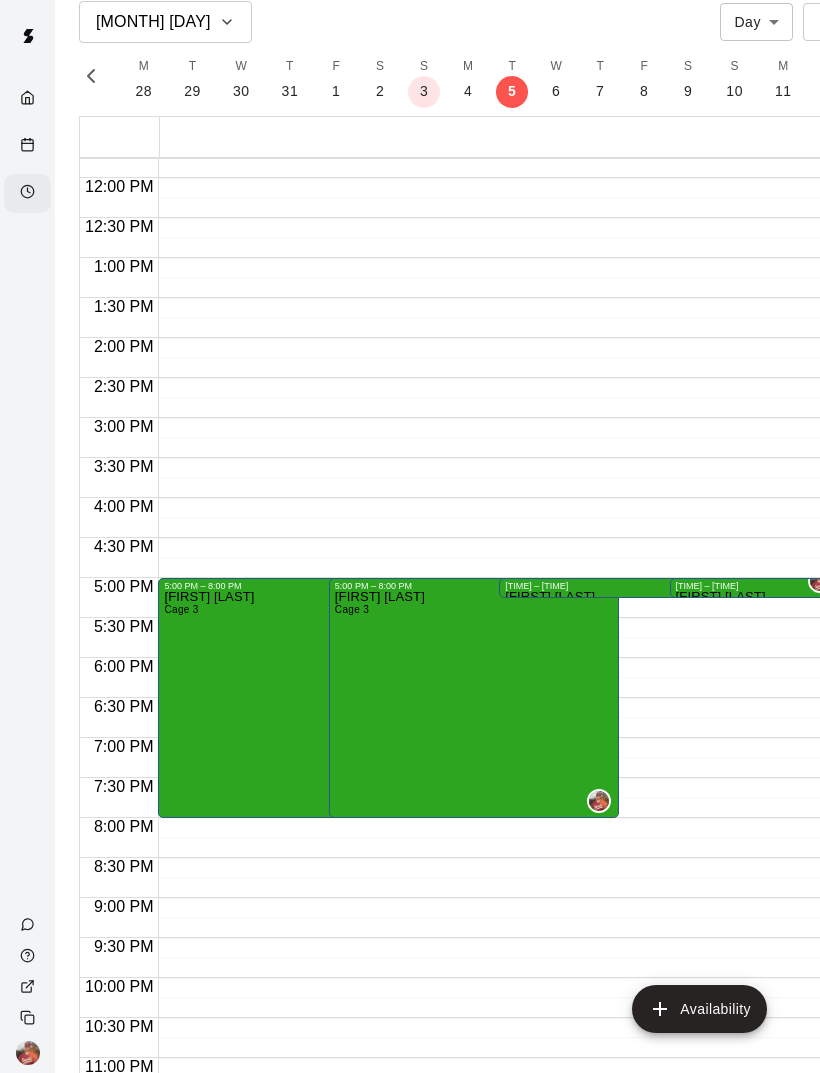 click on "[TIME] – [TIME]" at bounding box center (644, 586) 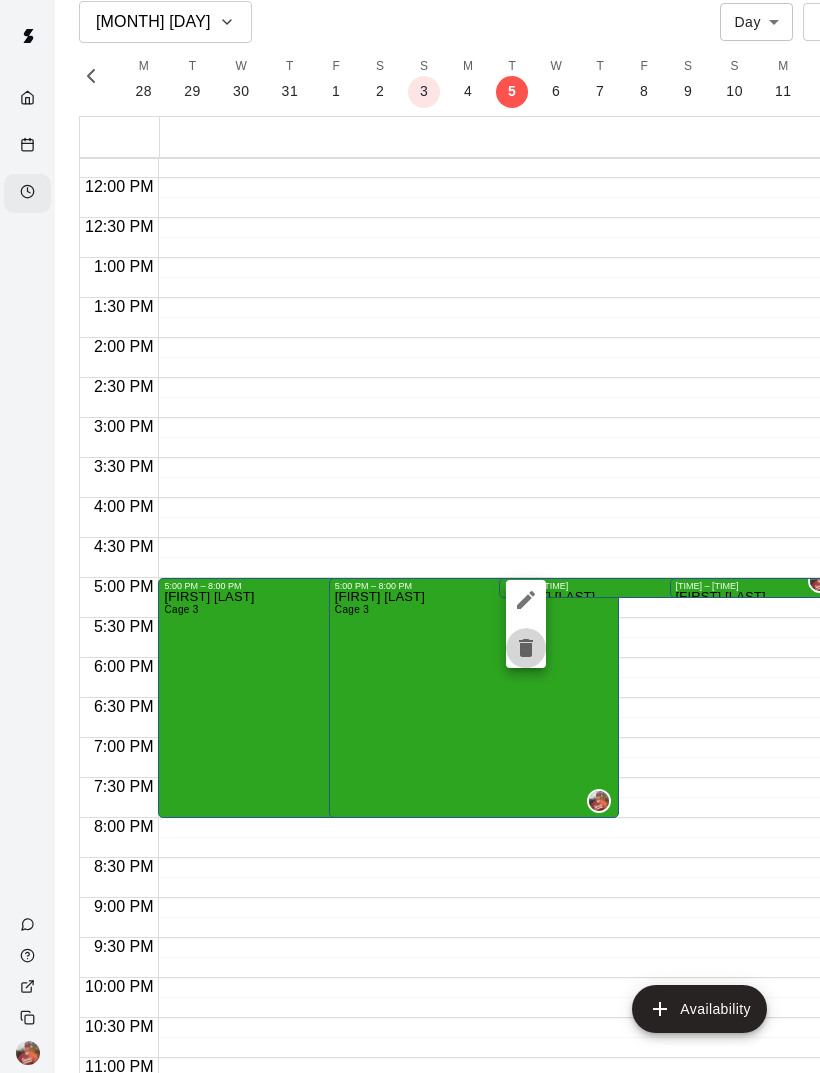 click 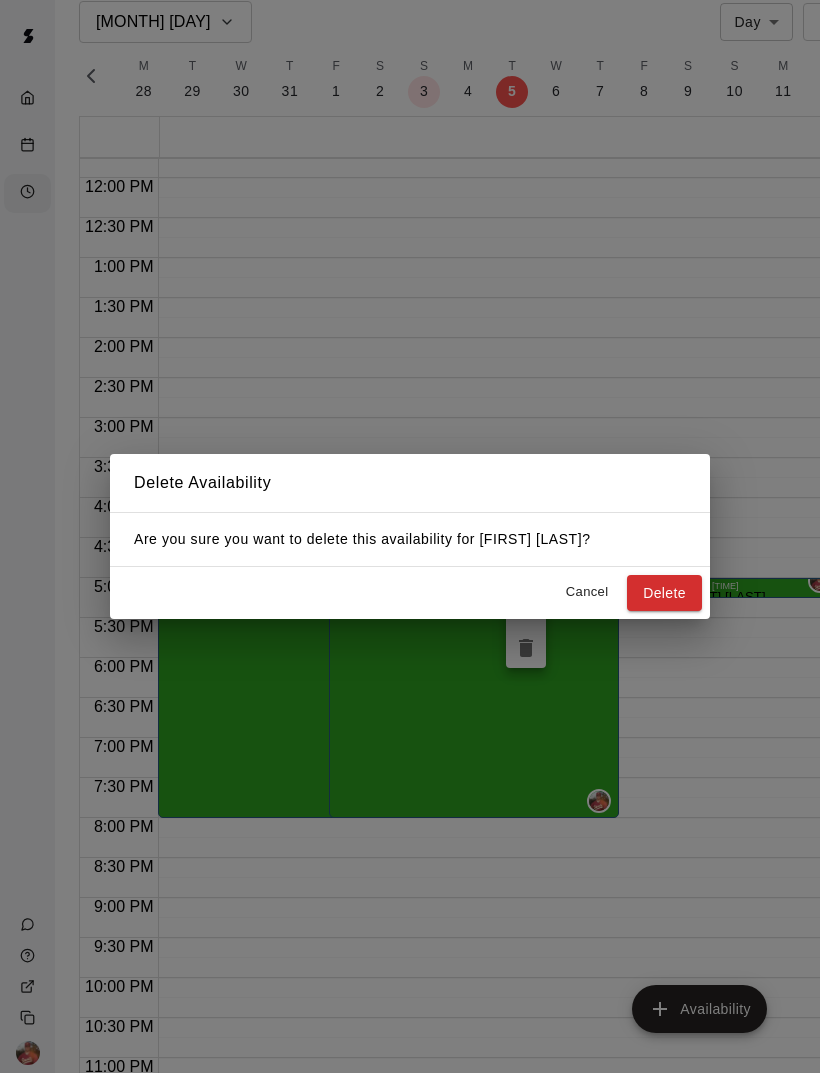 click on "Delete" at bounding box center (664, 593) 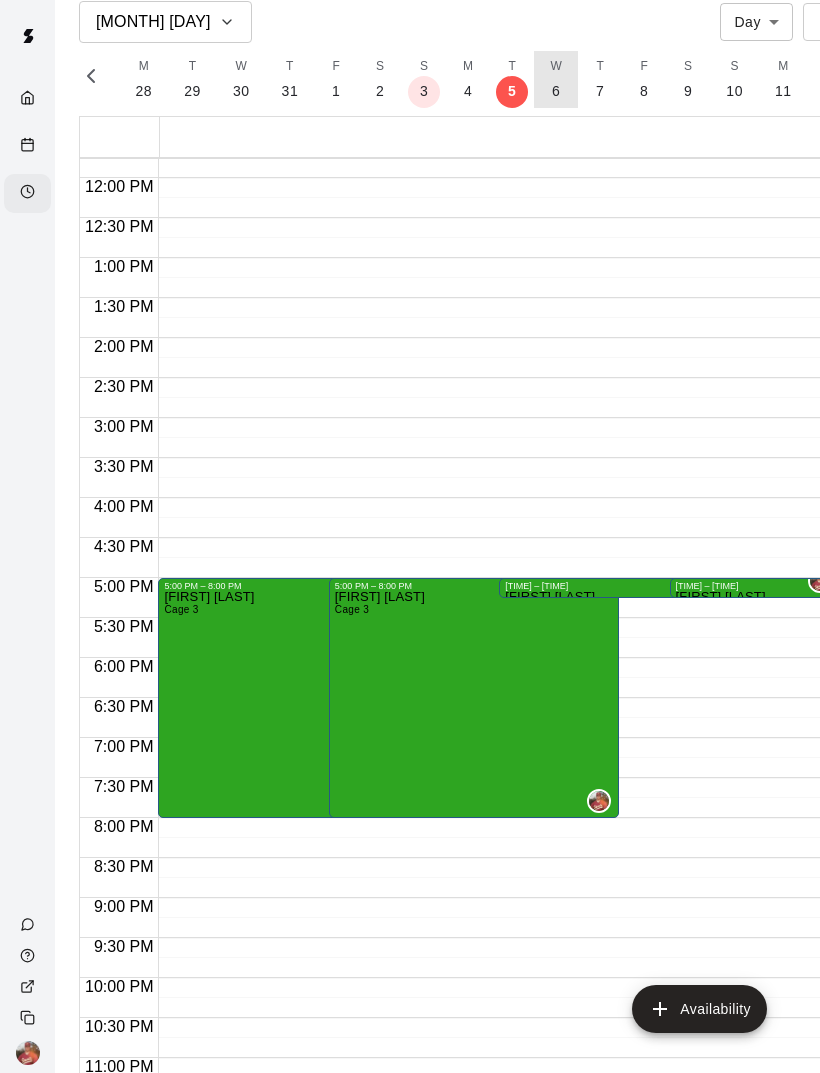 click on "W 6" at bounding box center (556, 79) 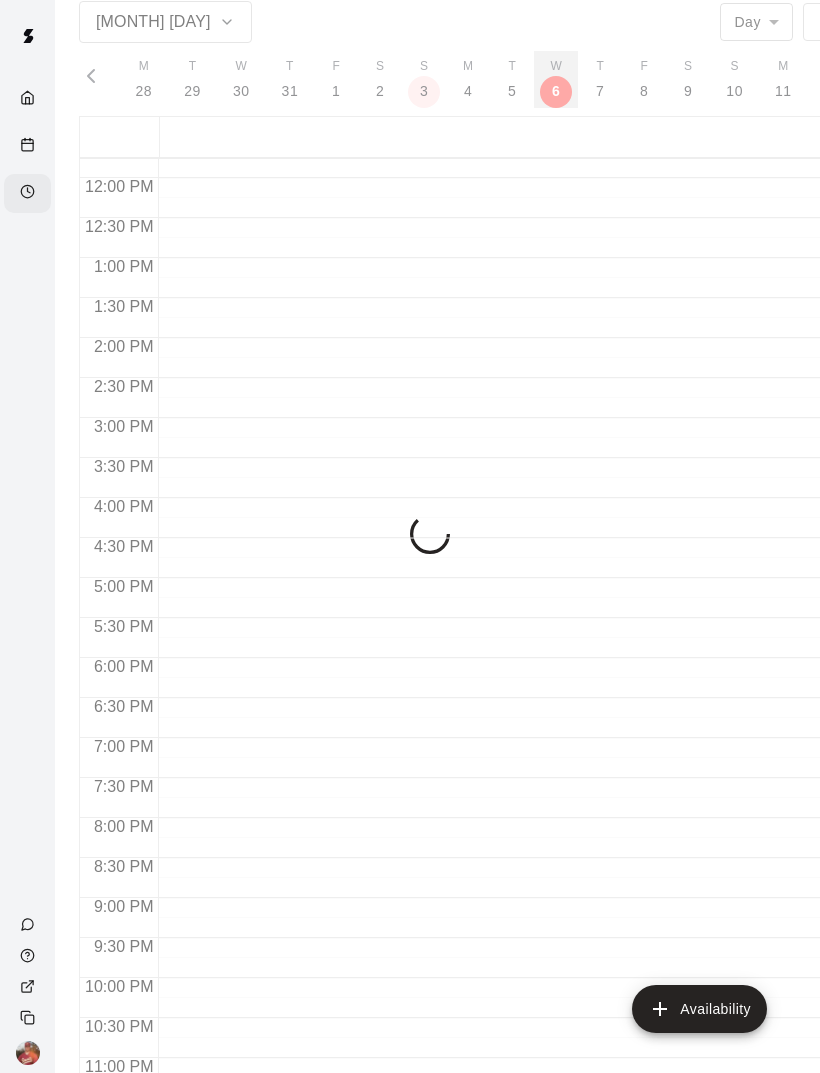 scroll, scrollTop: 0, scrollLeft: 8309, axis: horizontal 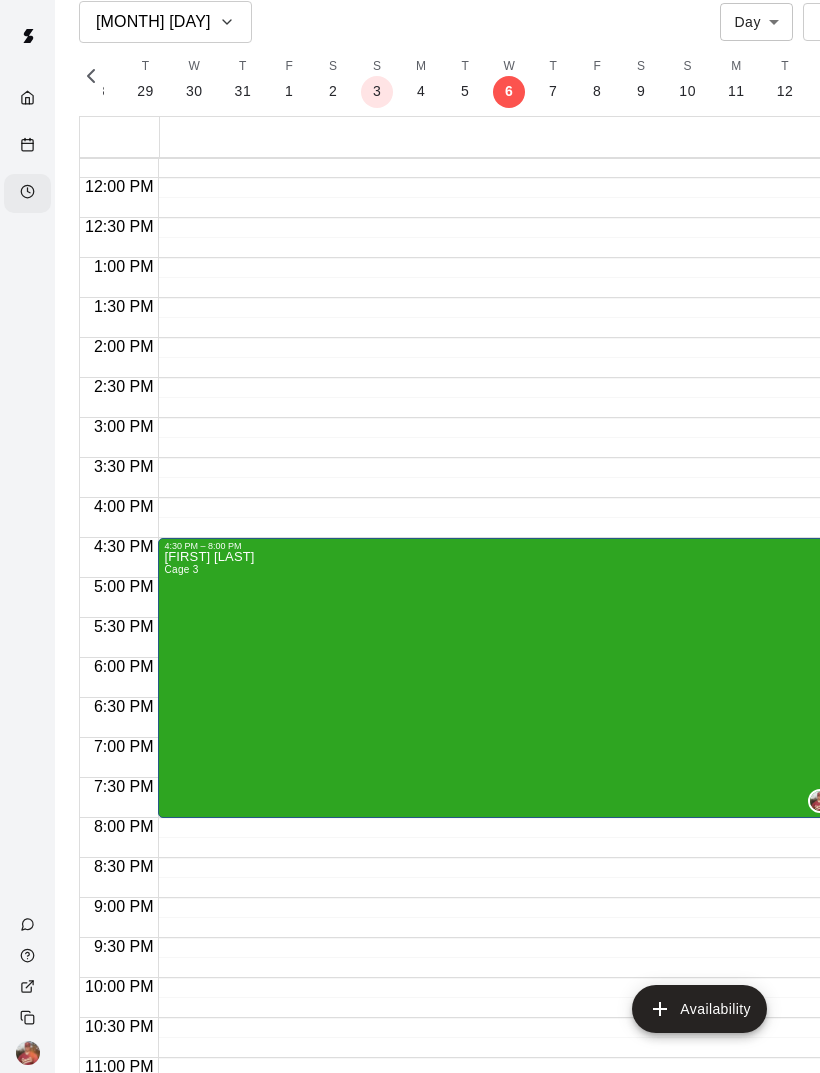 click at bounding box center [27, 146] 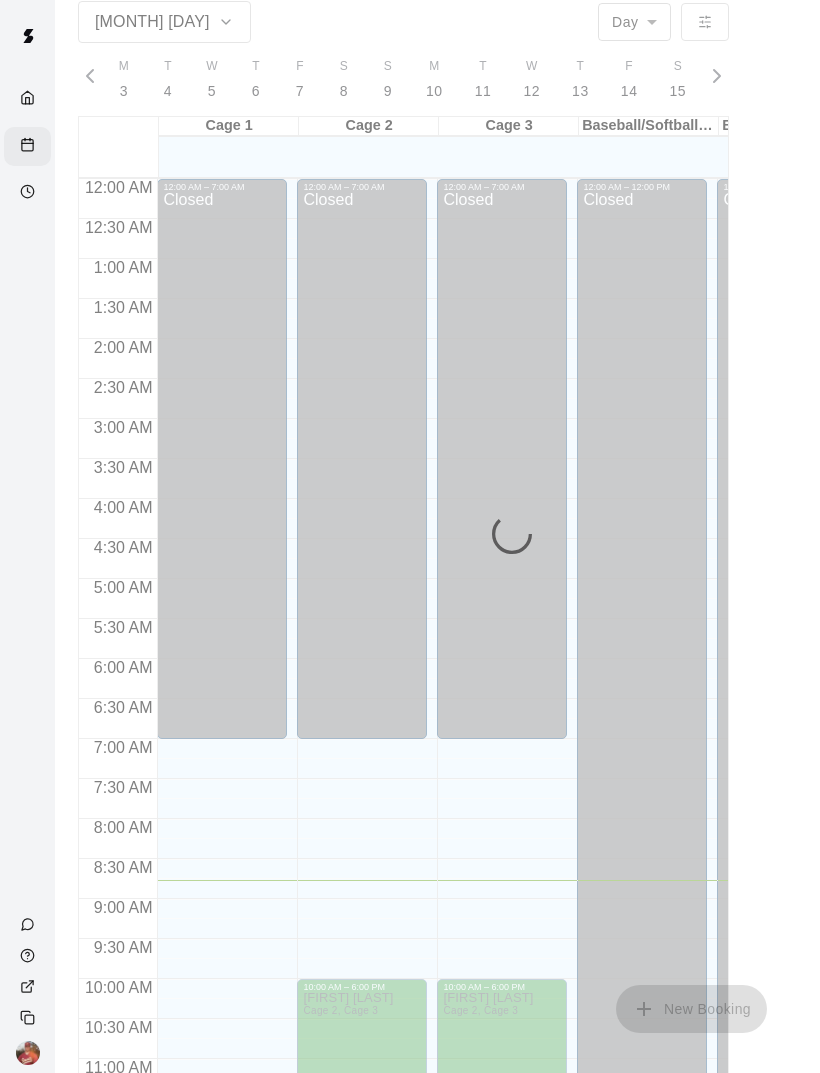 click at bounding box center [27, 146] 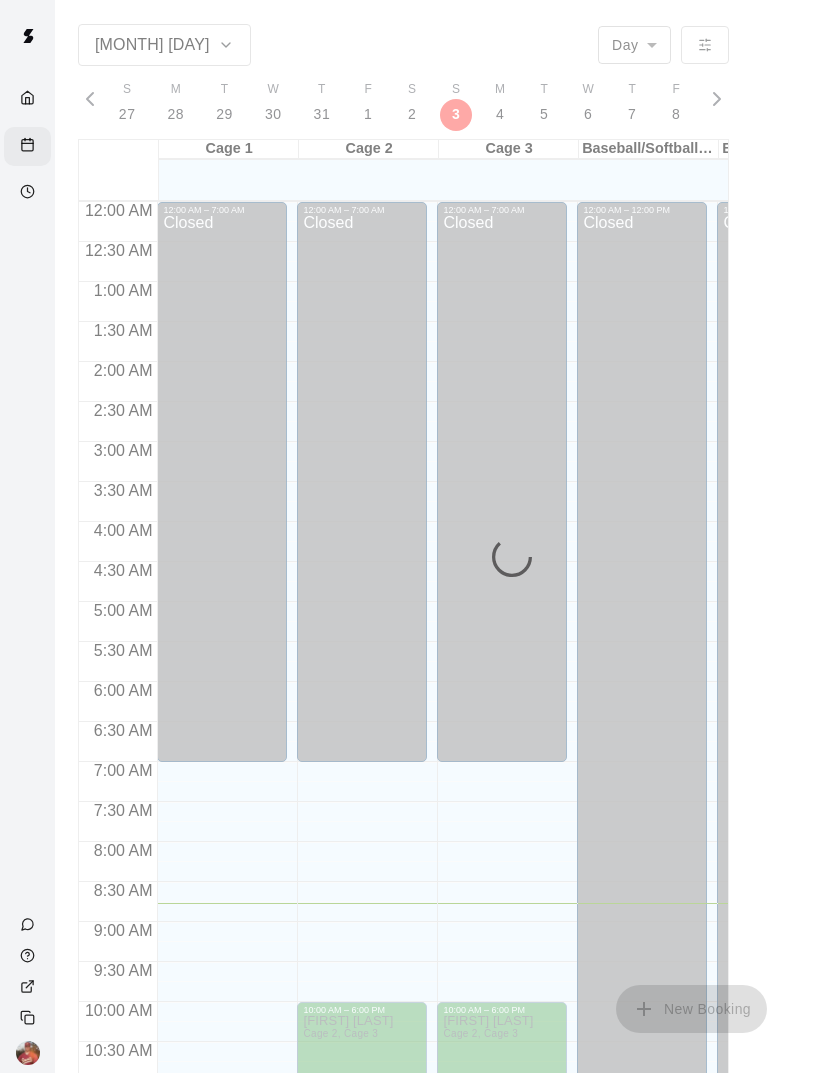 scroll, scrollTop: 0, scrollLeft: 8229, axis: horizontal 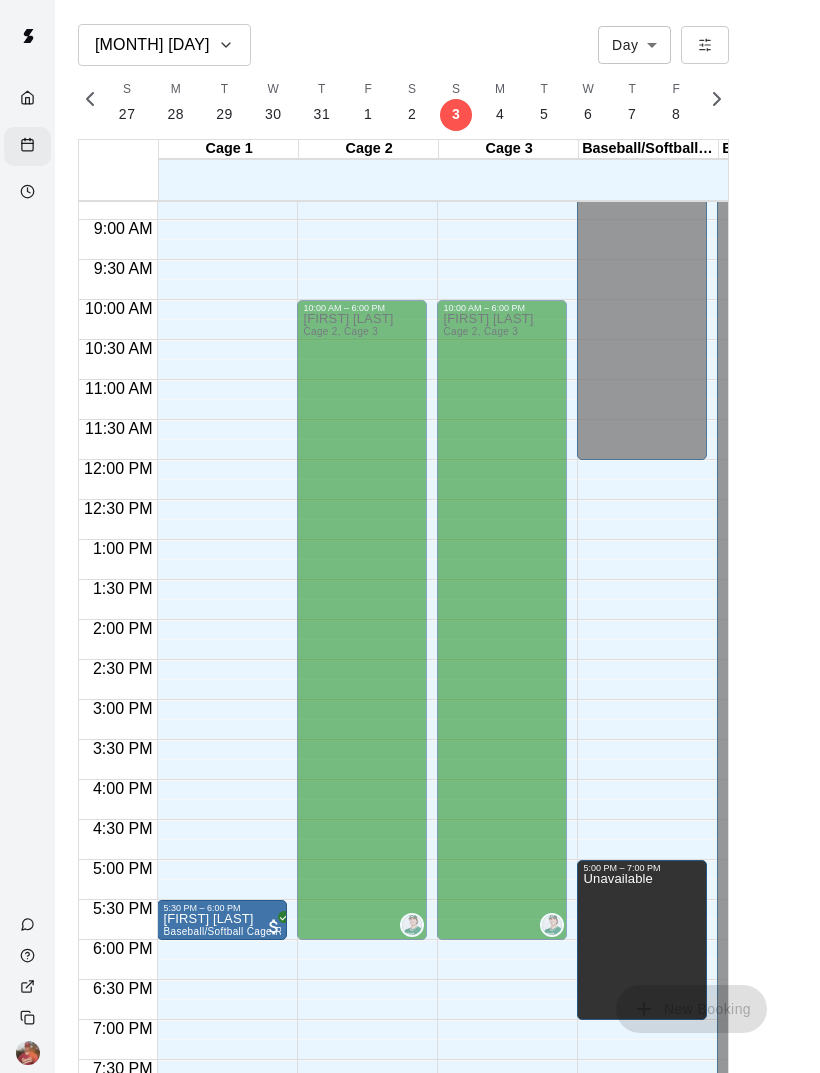 click at bounding box center (27, 193) 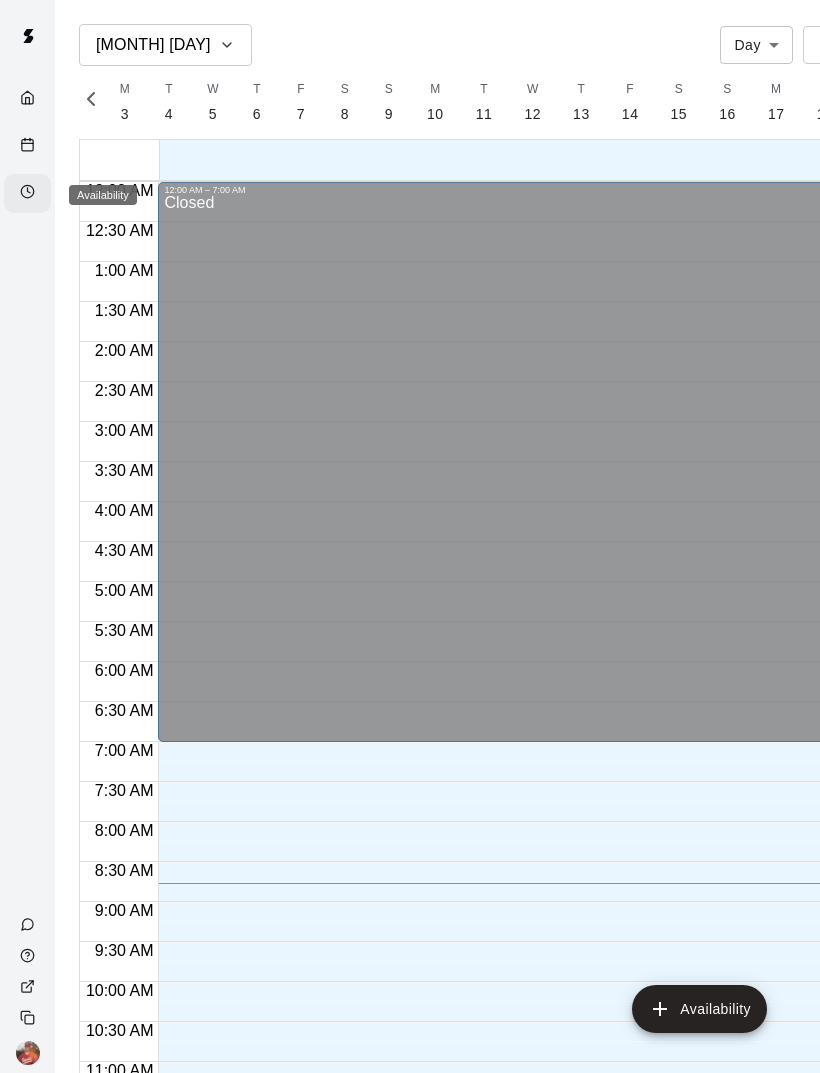 scroll, scrollTop: 0, scrollLeft: 8168, axis: horizontal 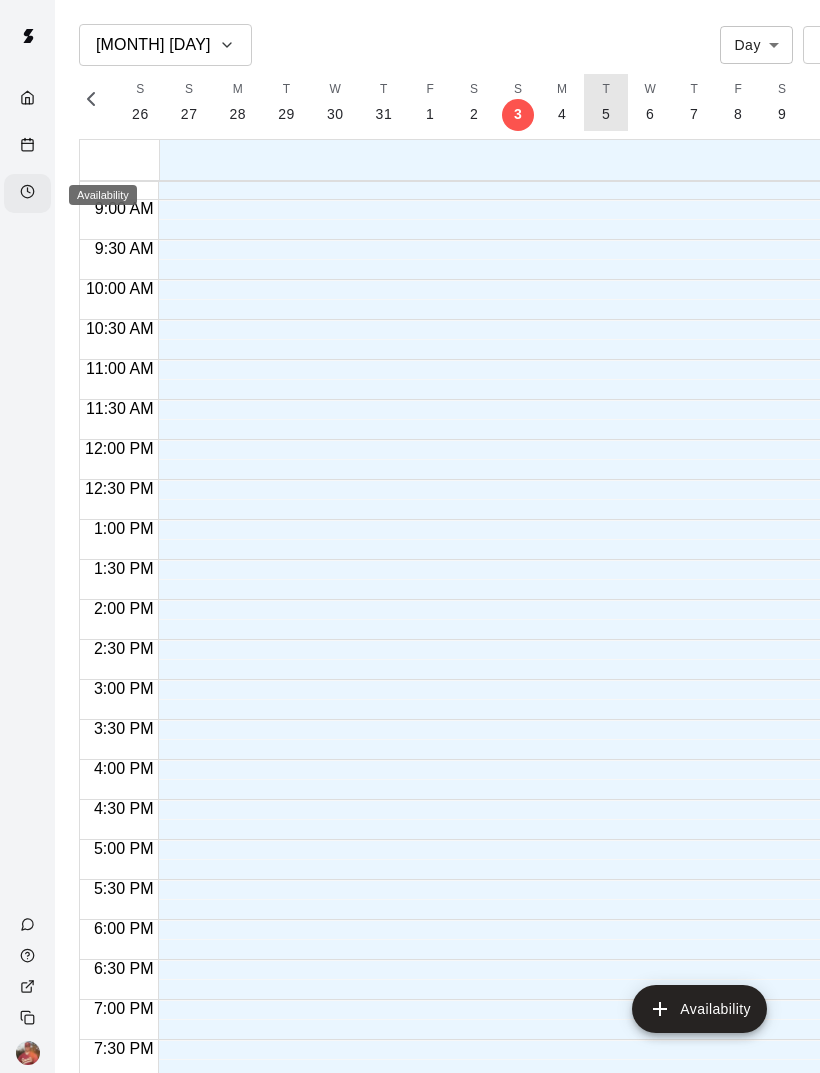 click on "T 5" at bounding box center [606, 102] 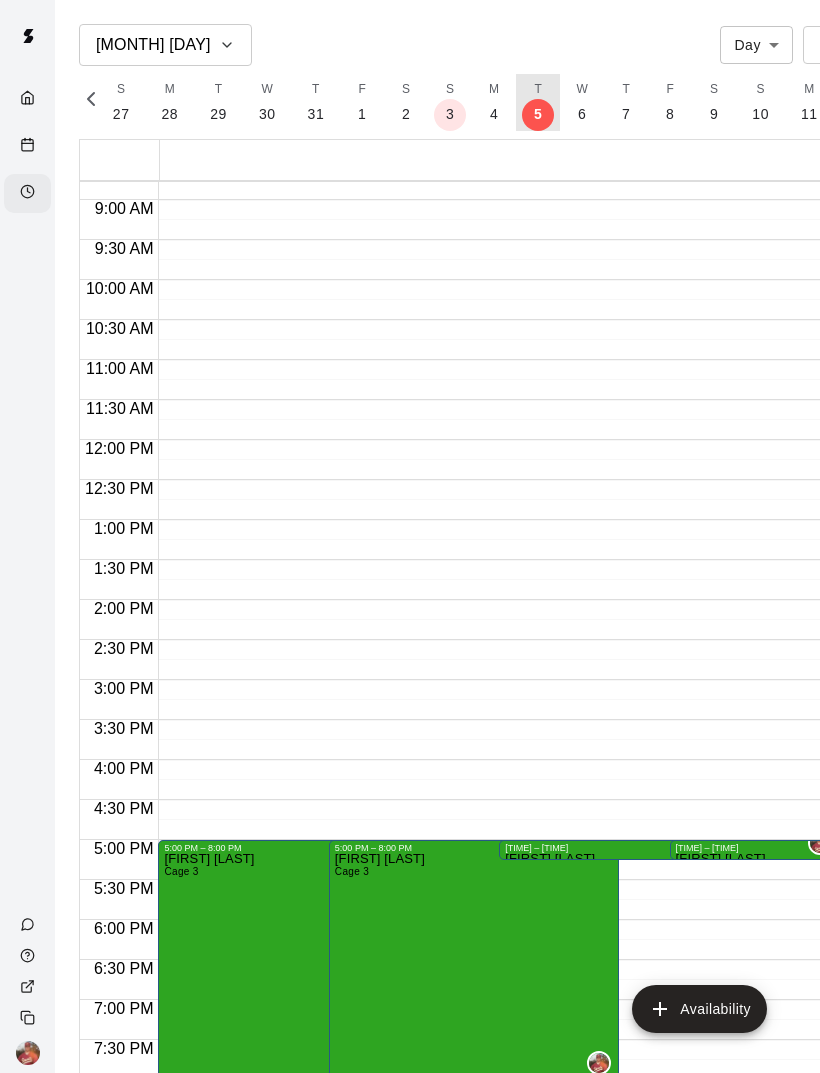 scroll, scrollTop: 0, scrollLeft: 8262, axis: horizontal 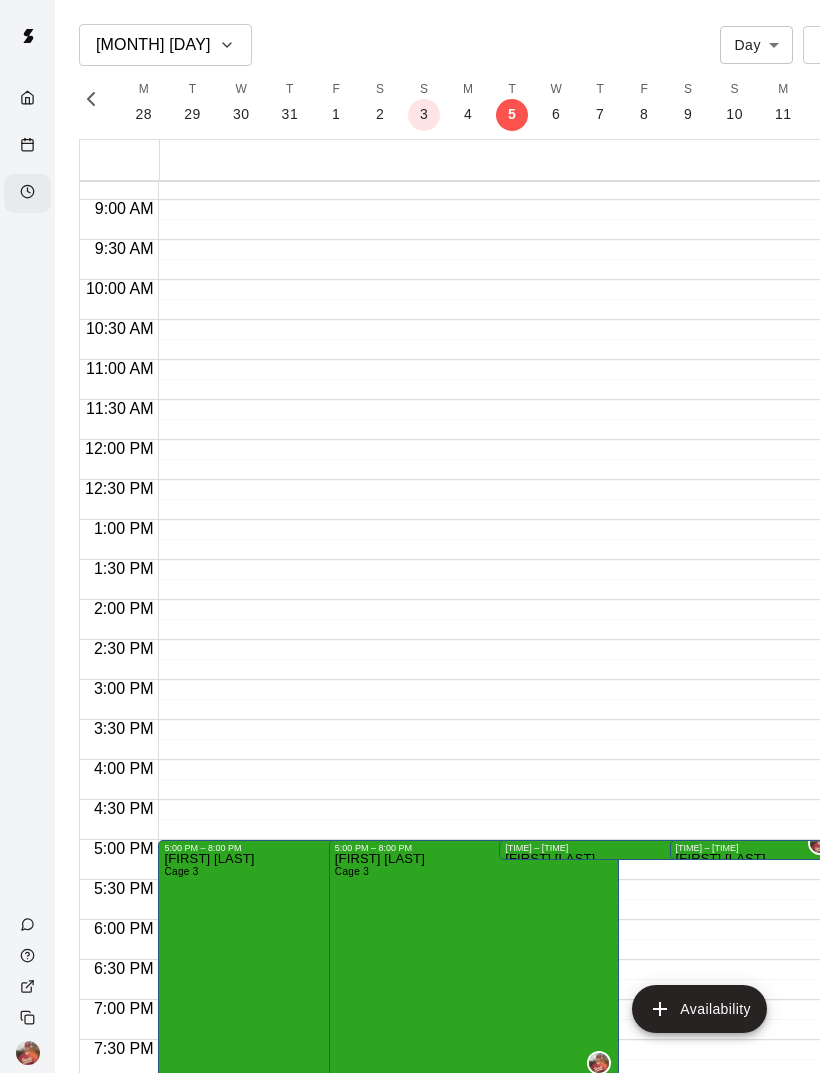 click at bounding box center [27, 193] 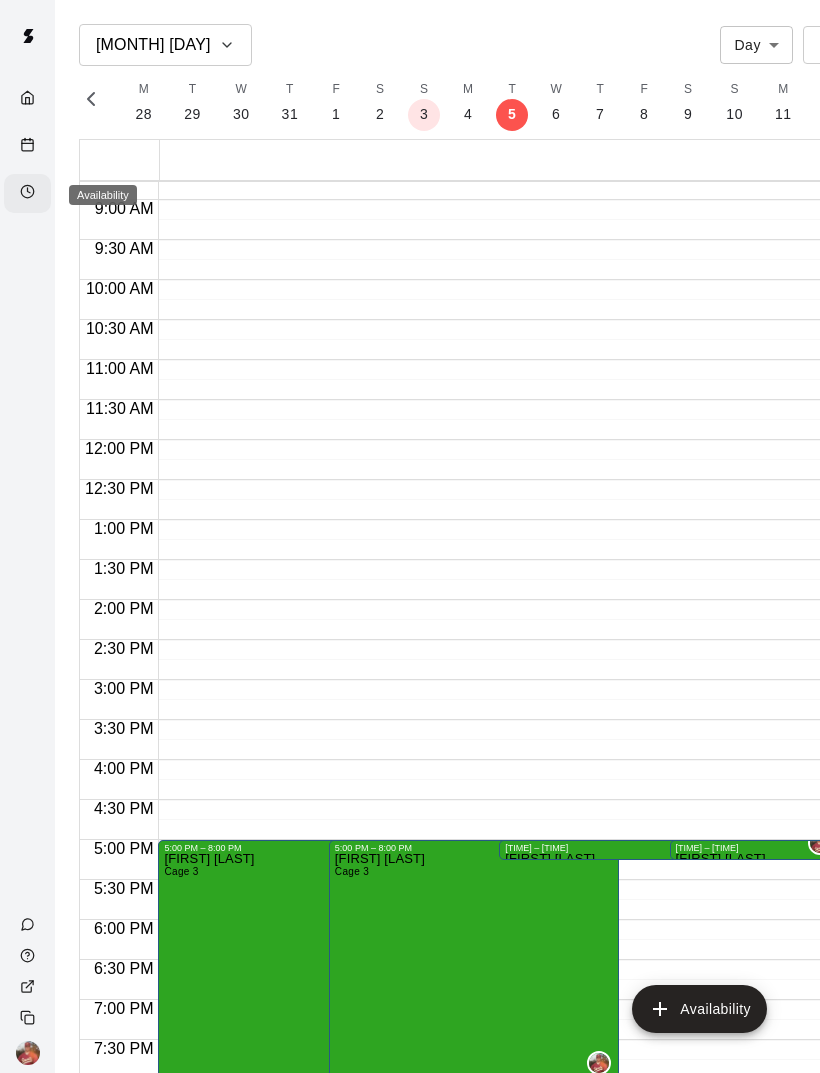 click at bounding box center [27, 193] 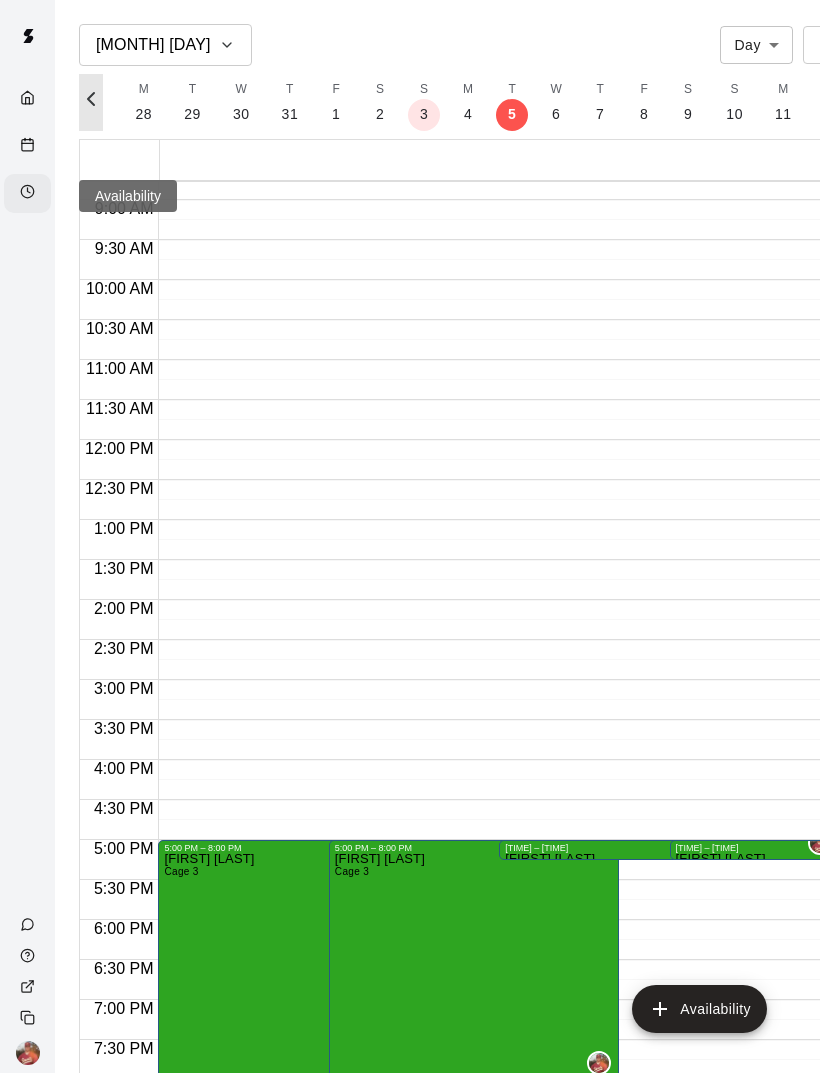 click 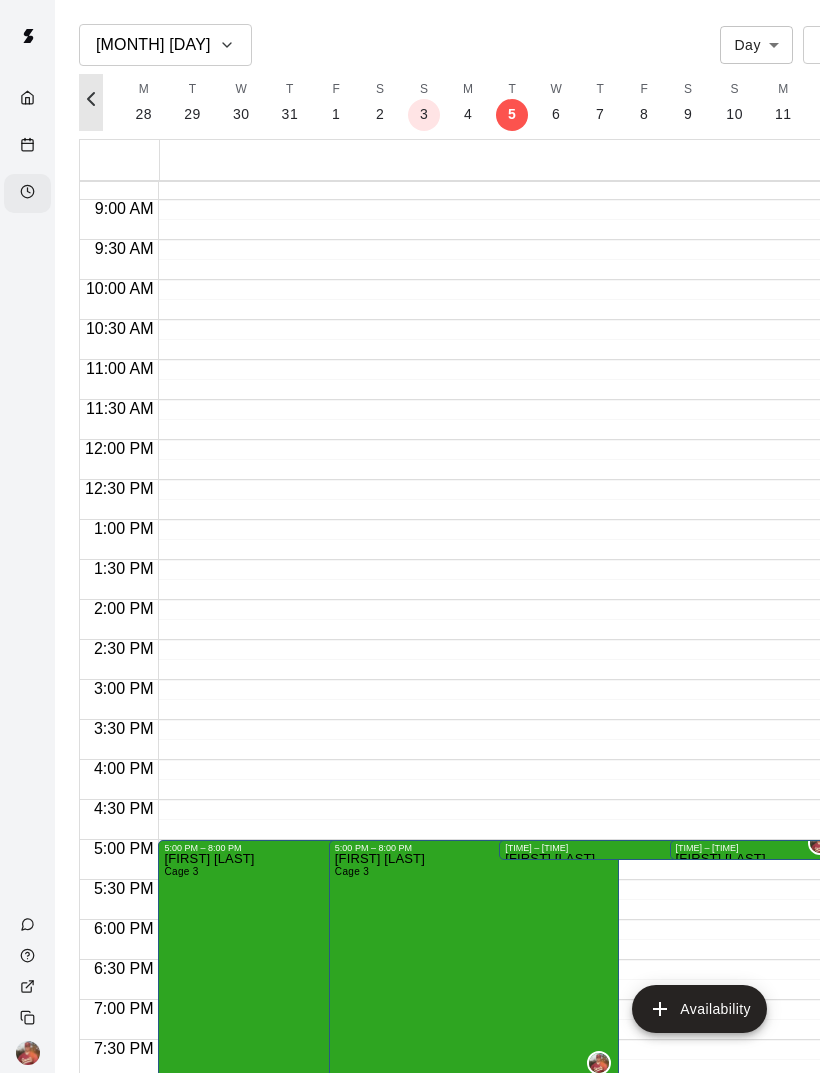 scroll, scrollTop: 0, scrollLeft: 7982, axis: horizontal 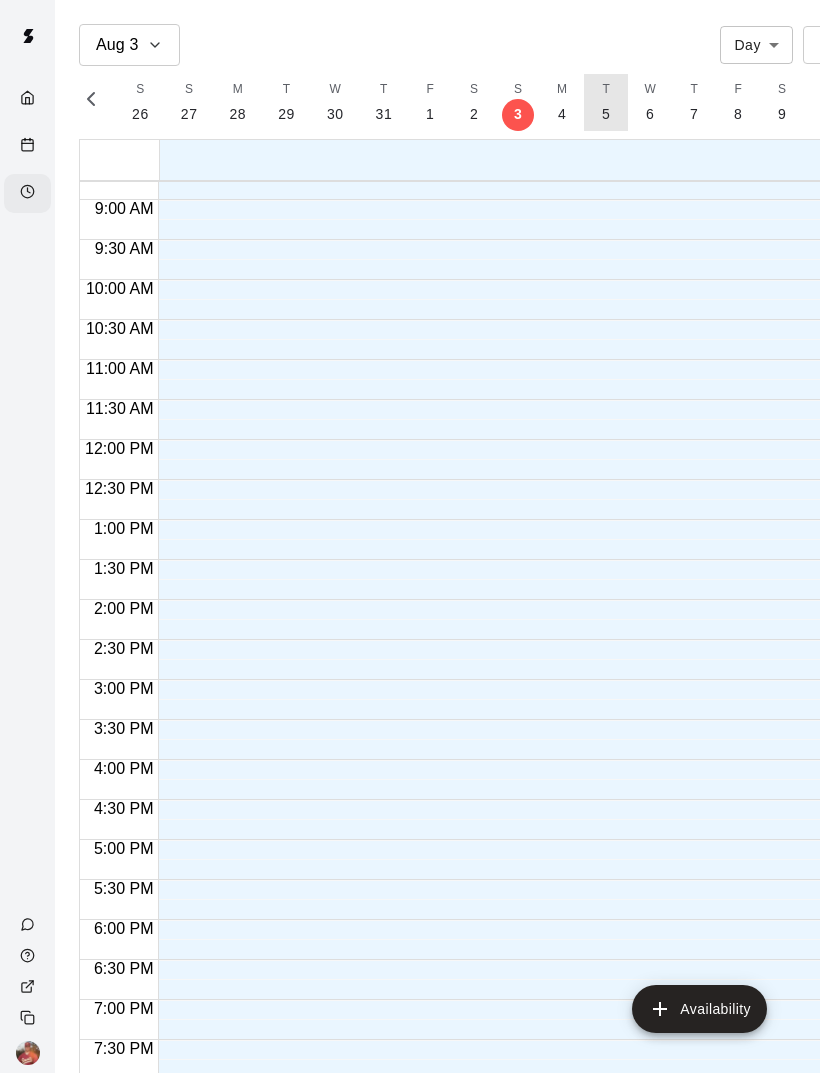 click on "5" at bounding box center (606, 114) 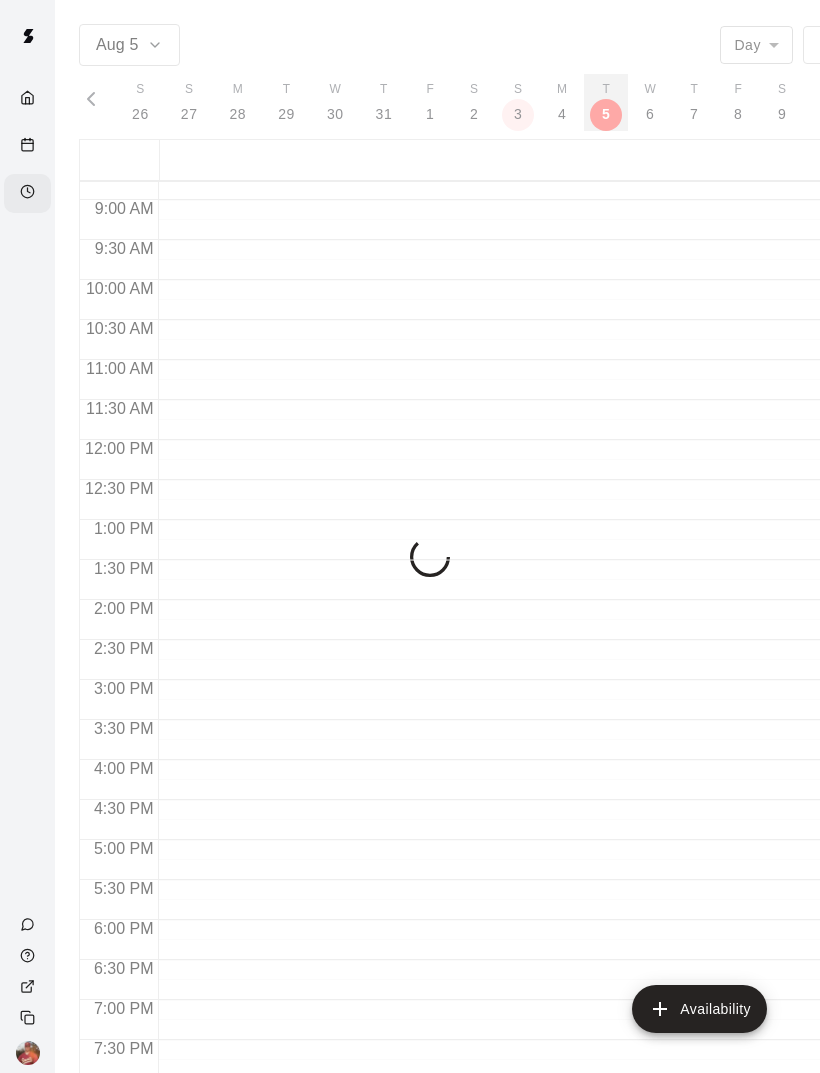 scroll, scrollTop: 0, scrollLeft: 8262, axis: horizontal 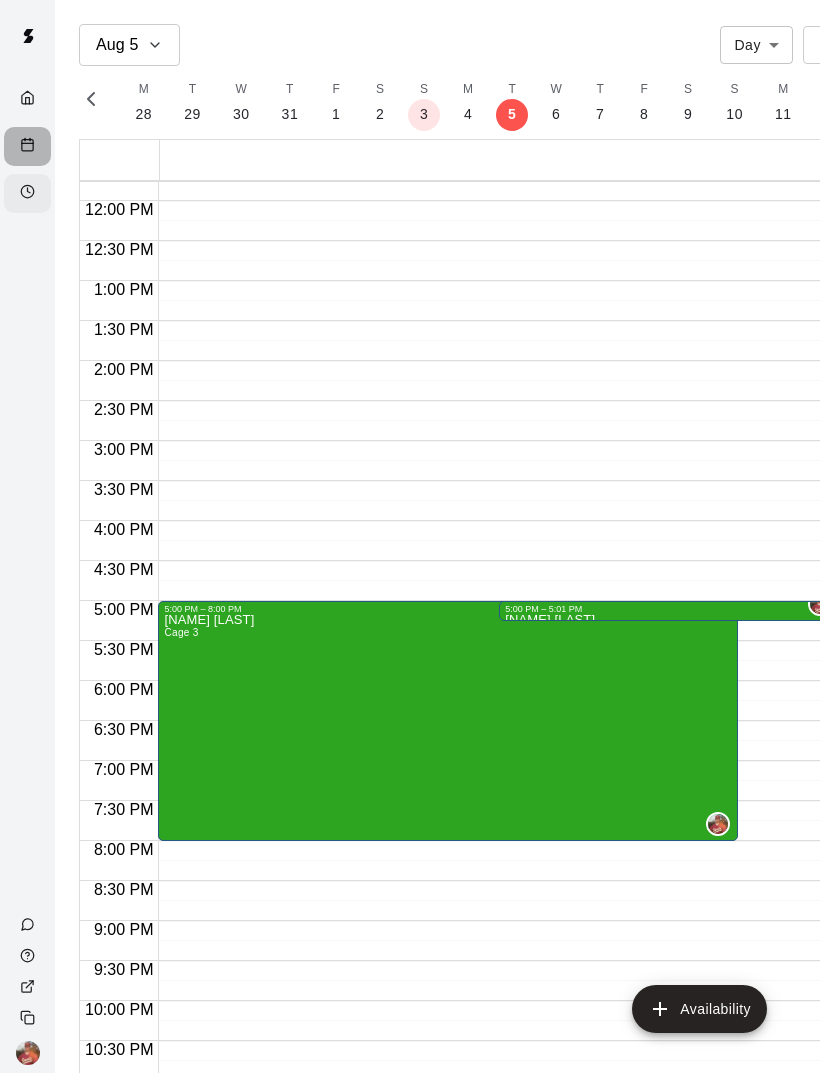 click 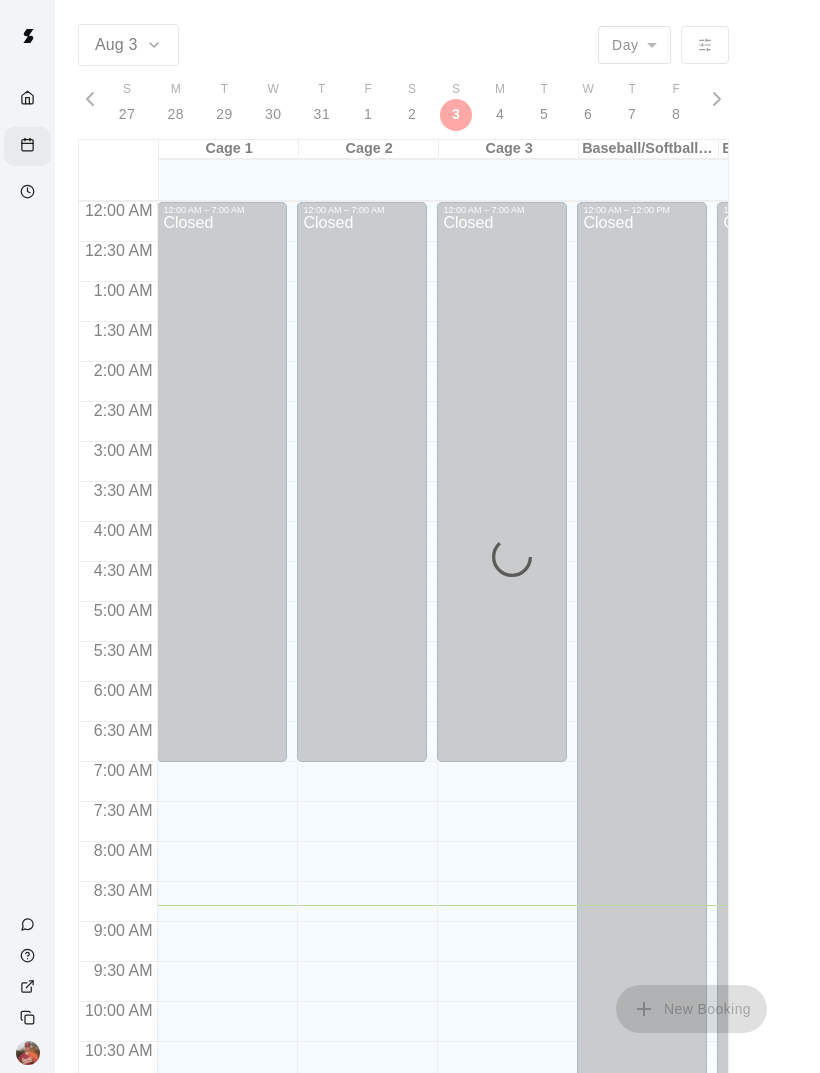 scroll, scrollTop: 0, scrollLeft: 8229, axis: horizontal 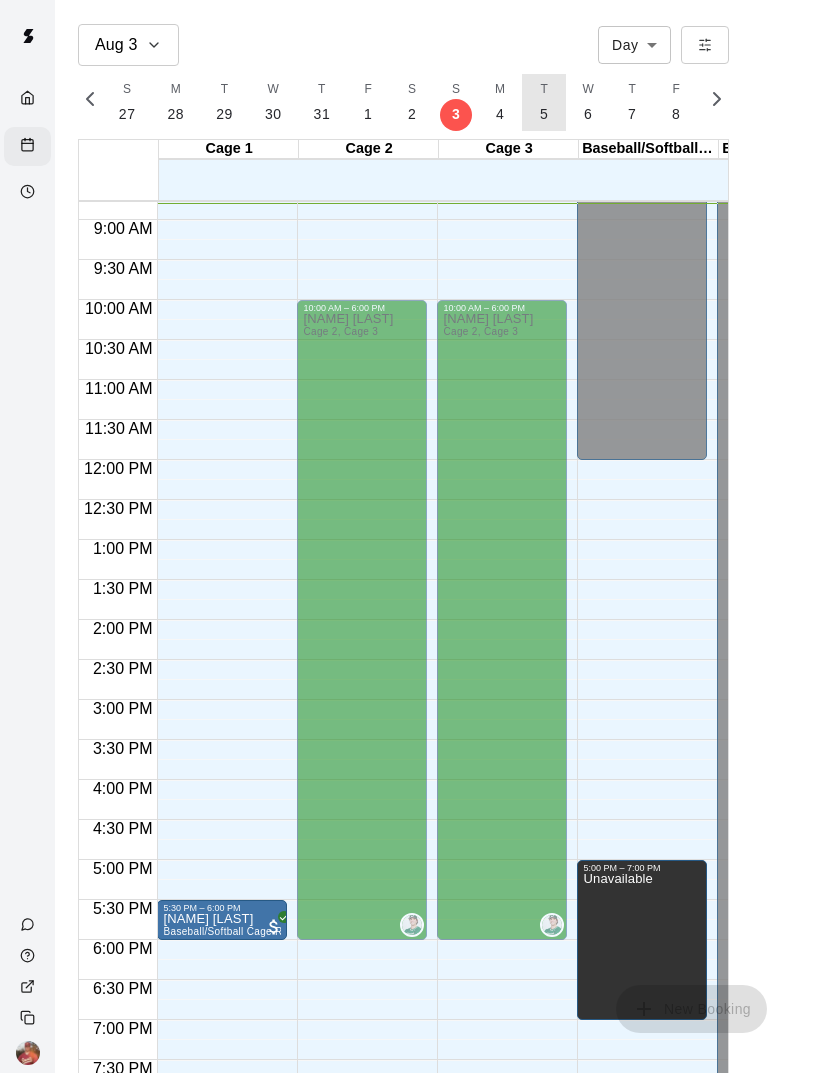 click on "5" at bounding box center (544, 114) 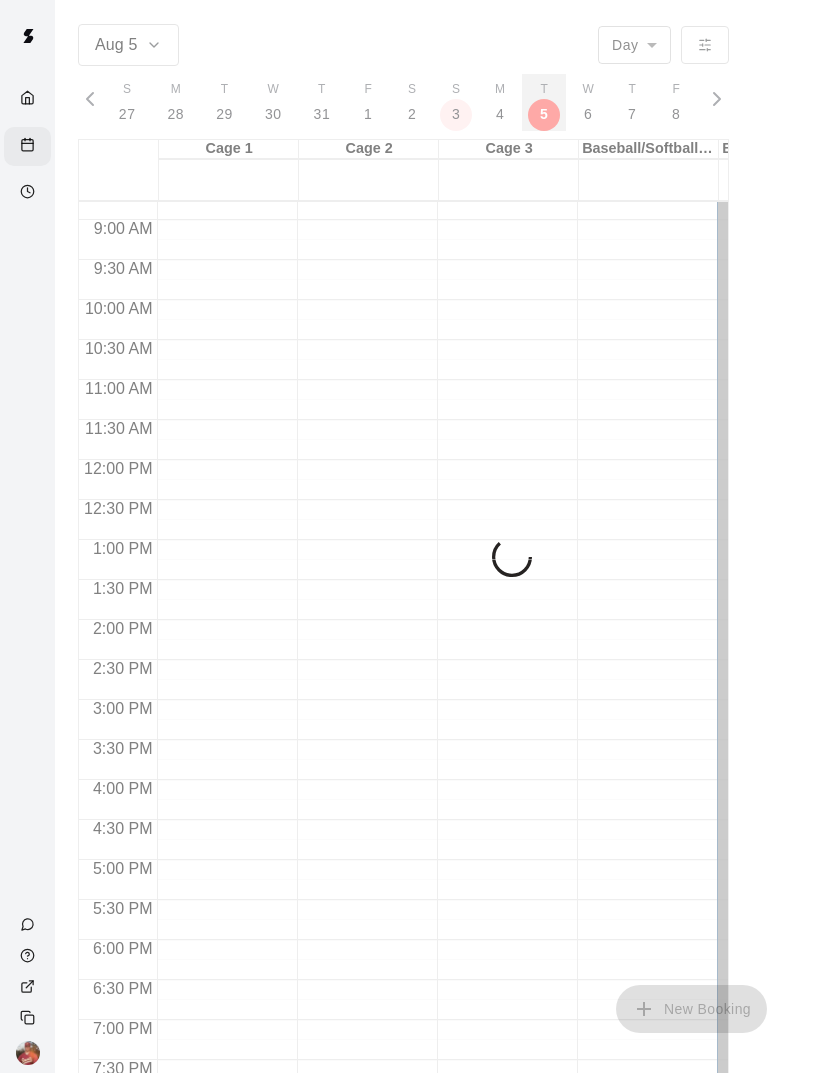 scroll, scrollTop: 0, scrollLeft: 8323, axis: horizontal 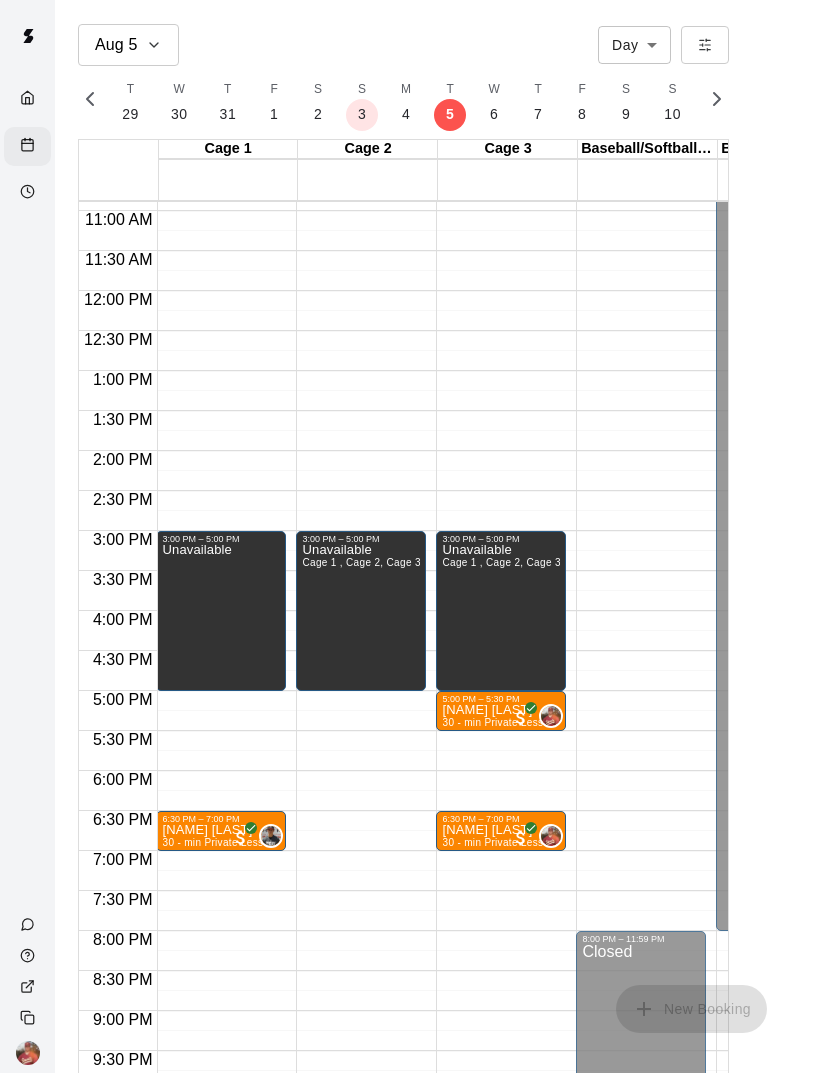 click 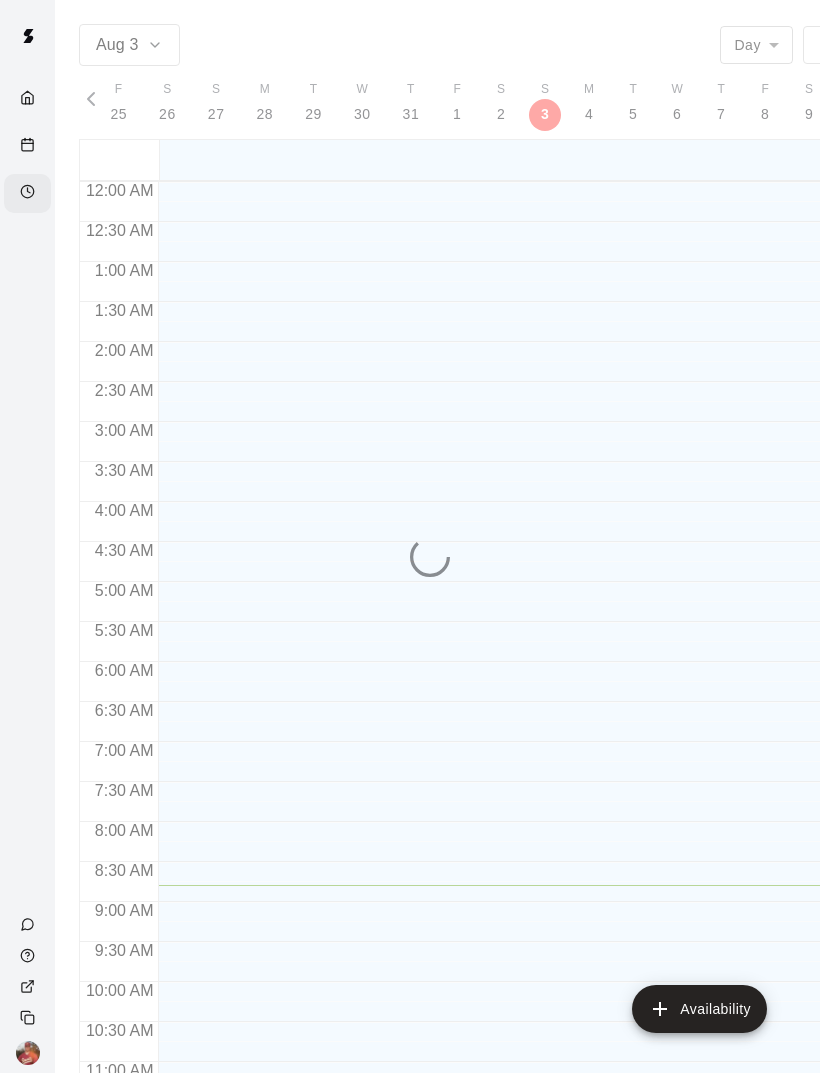scroll, scrollTop: 0, scrollLeft: 8168, axis: horizontal 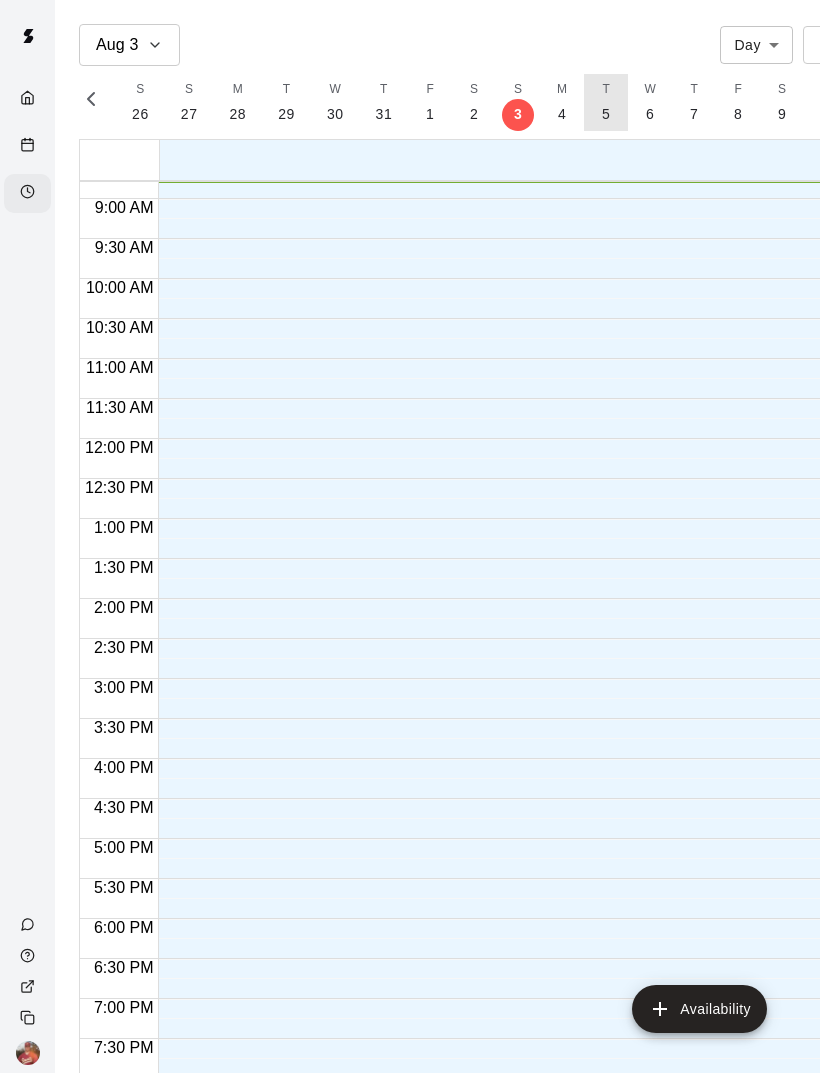 click on "5" at bounding box center (606, 114) 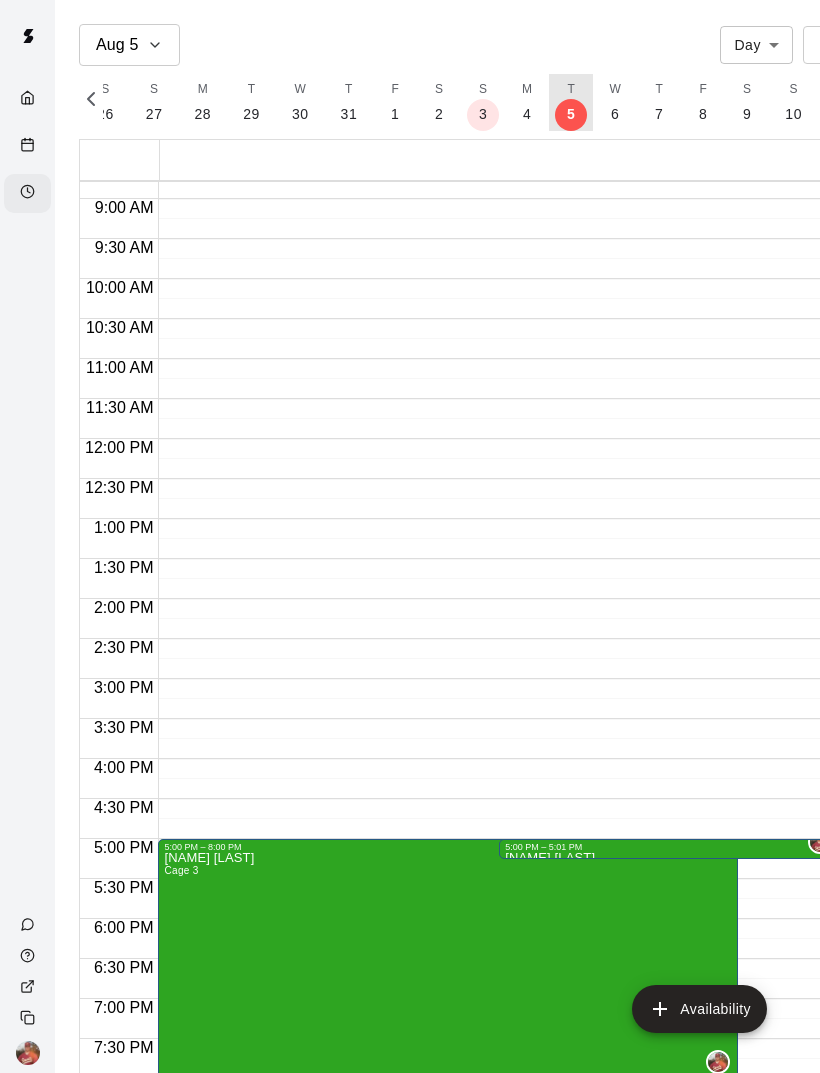 scroll, scrollTop: 0, scrollLeft: 8262, axis: horizontal 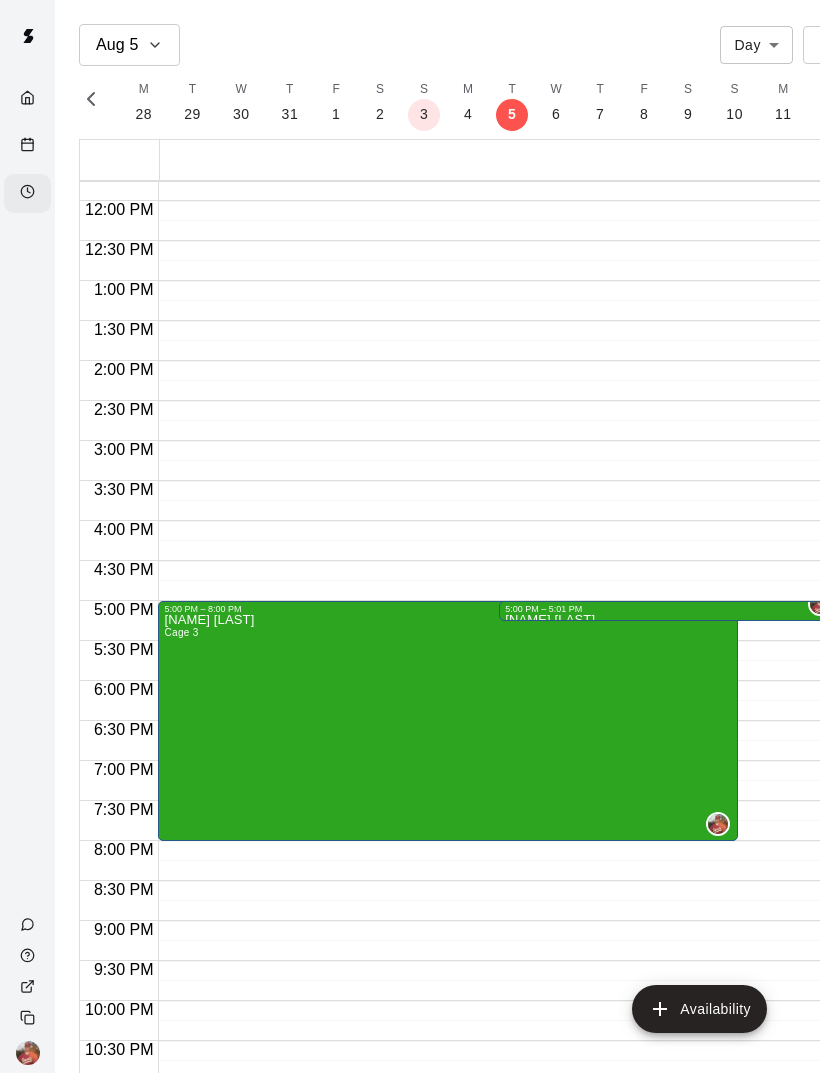 click on "[FIRST] [LAST] Cage 3" at bounding box center [447, 1150] 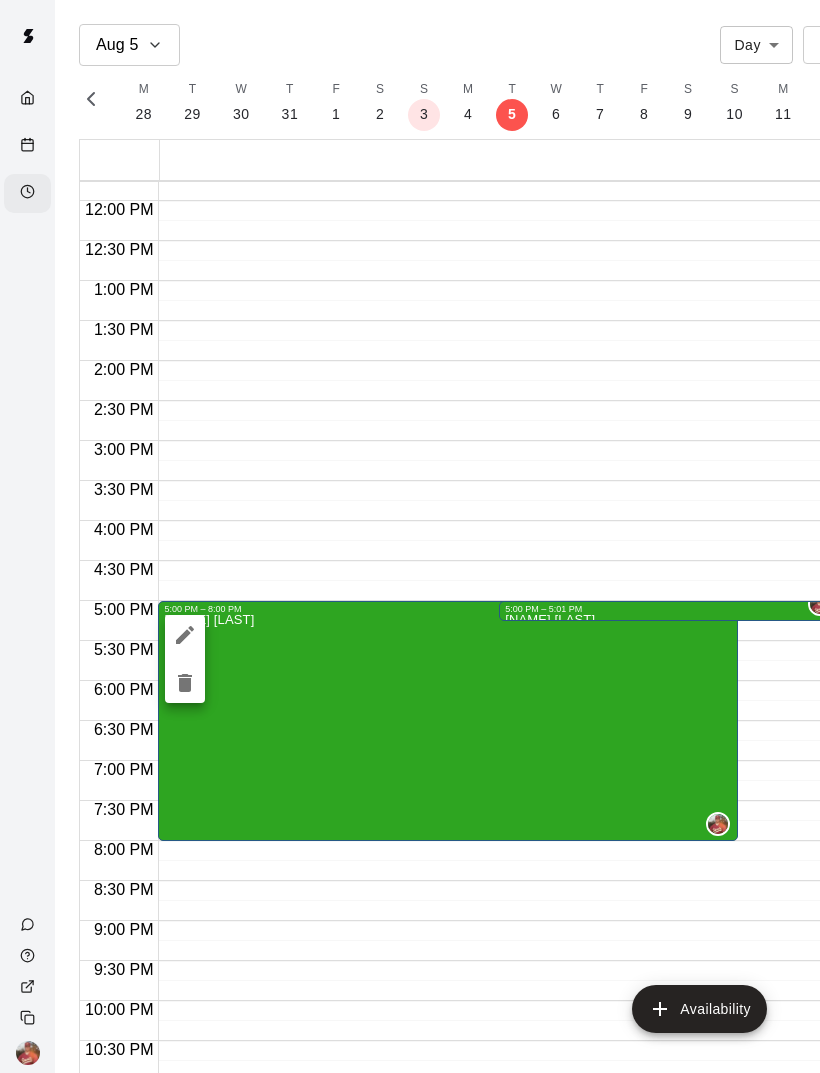 click 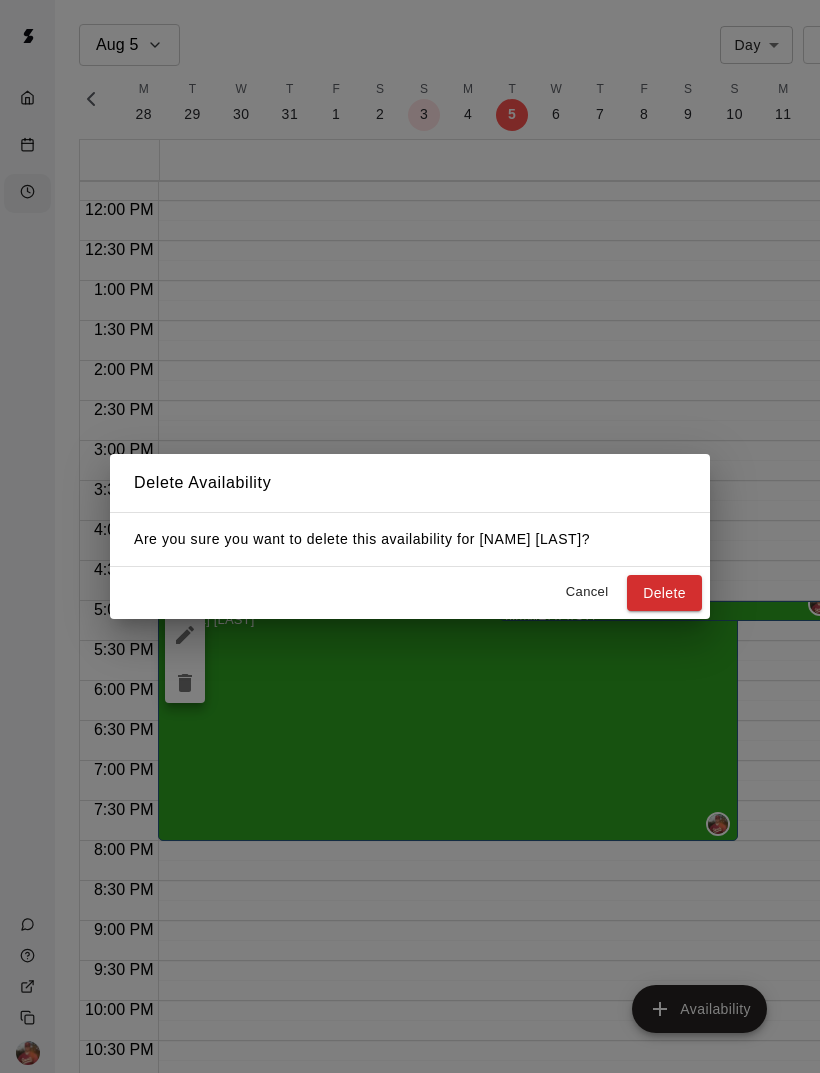 click on "Delete" at bounding box center (664, 593) 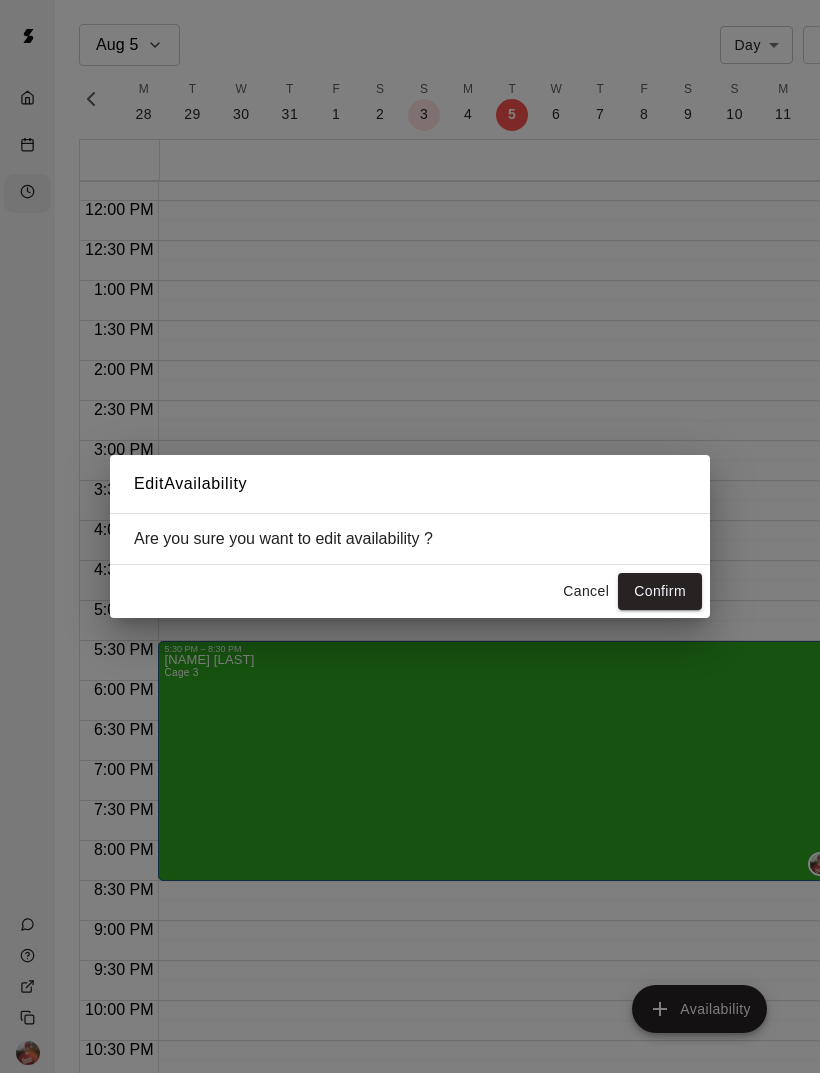 click on "Cancel" at bounding box center [586, 591] 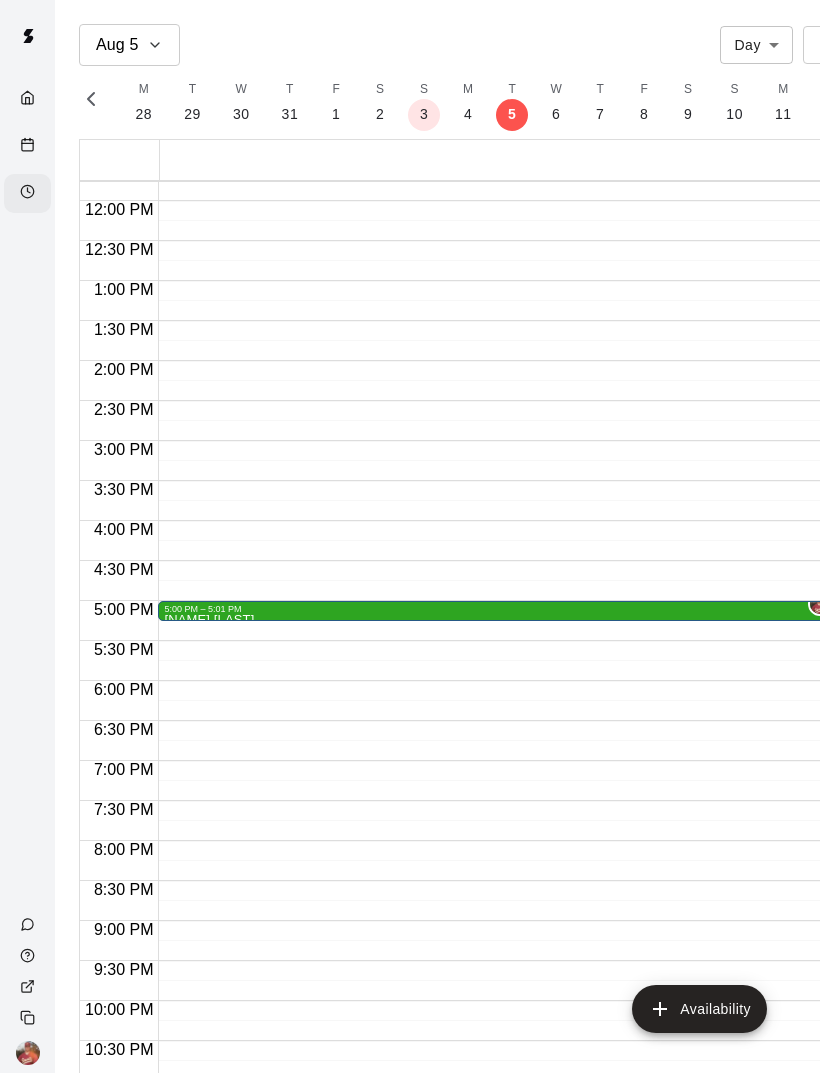 click on "[TIME] – [TIME]" at bounding box center [499, 609] 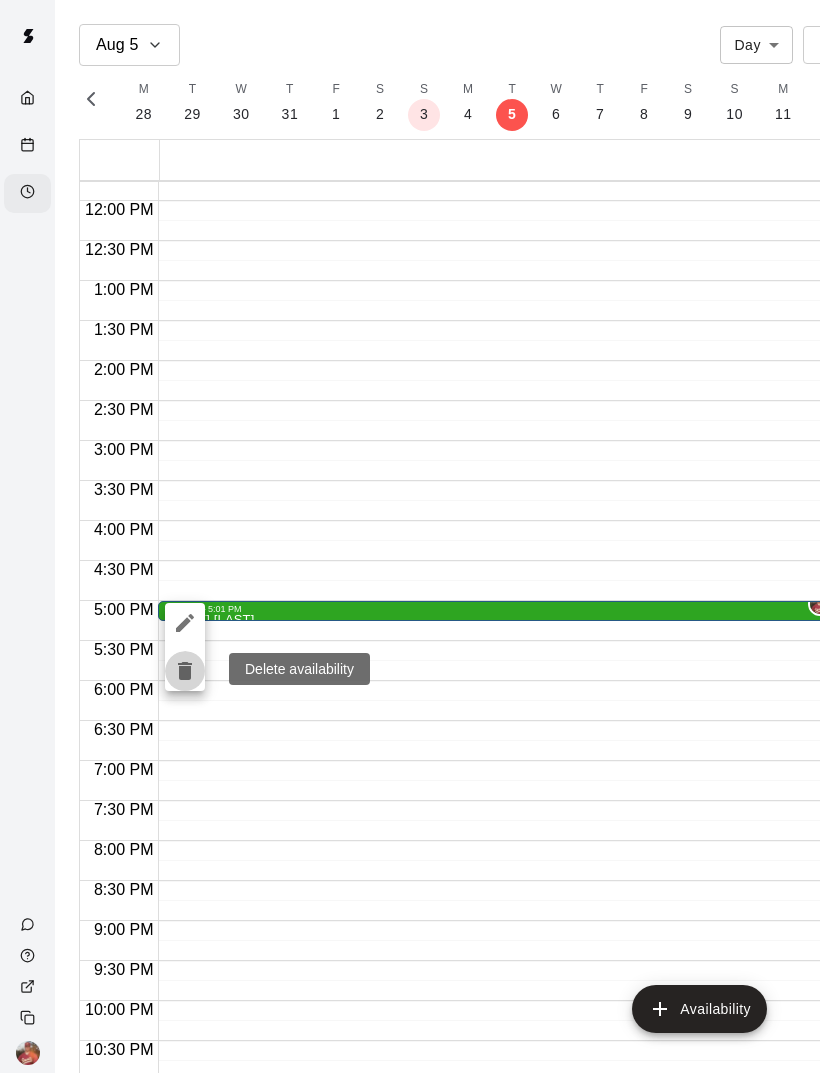 click 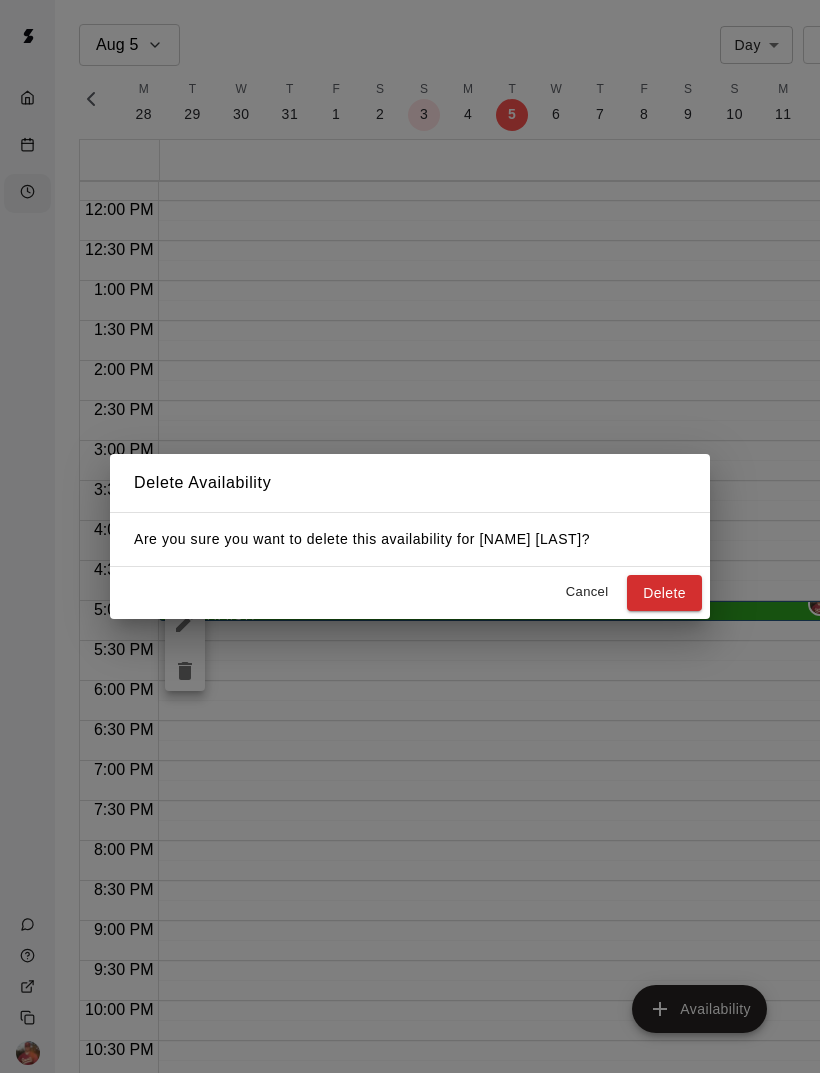 click on "Delete" at bounding box center (664, 593) 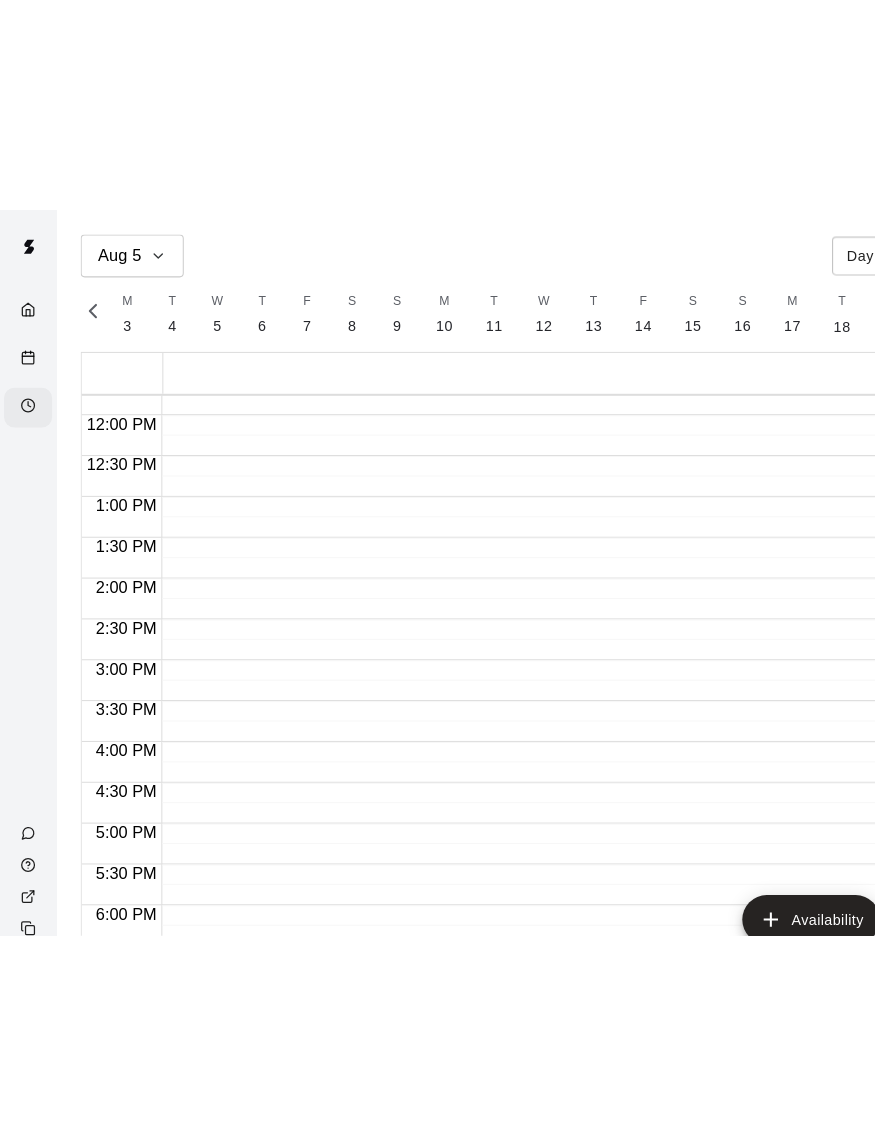 scroll, scrollTop: 868, scrollLeft: 0, axis: vertical 